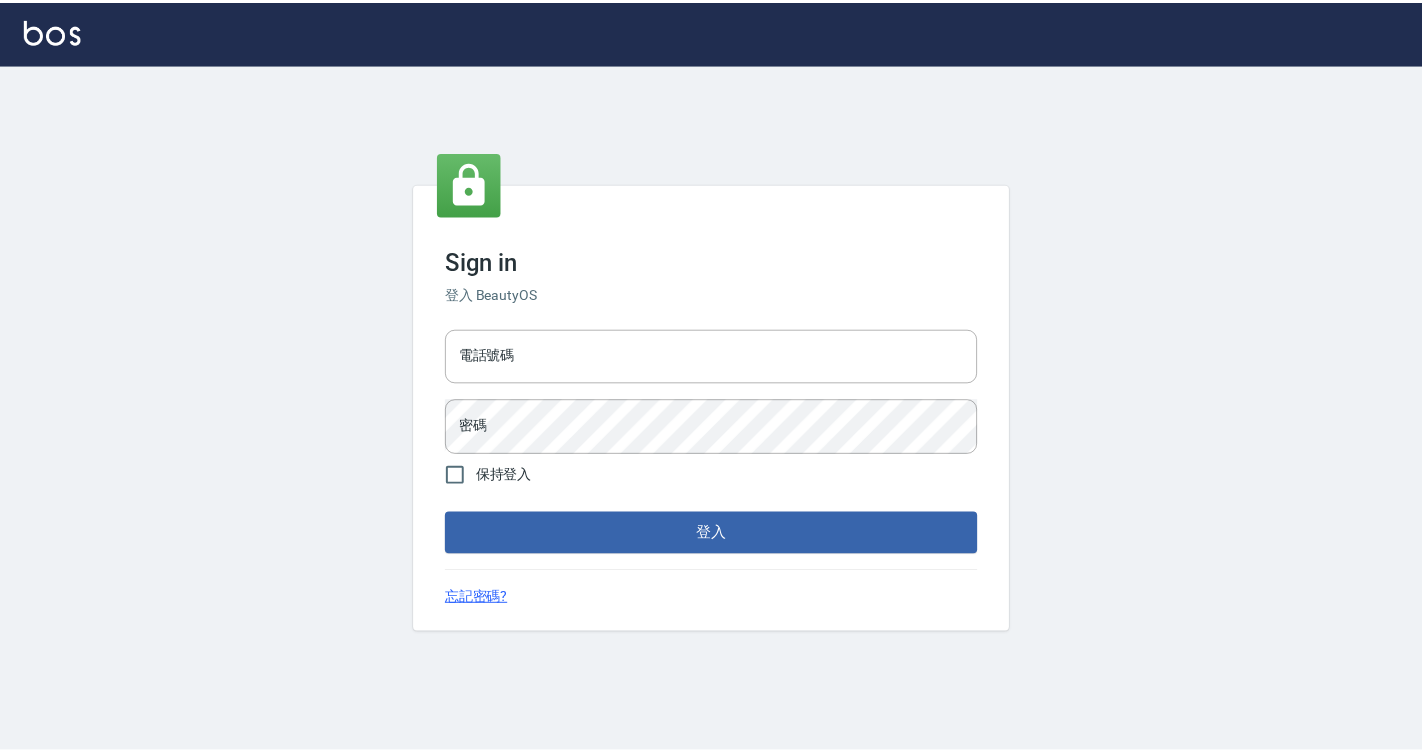 scroll, scrollTop: 0, scrollLeft: 0, axis: both 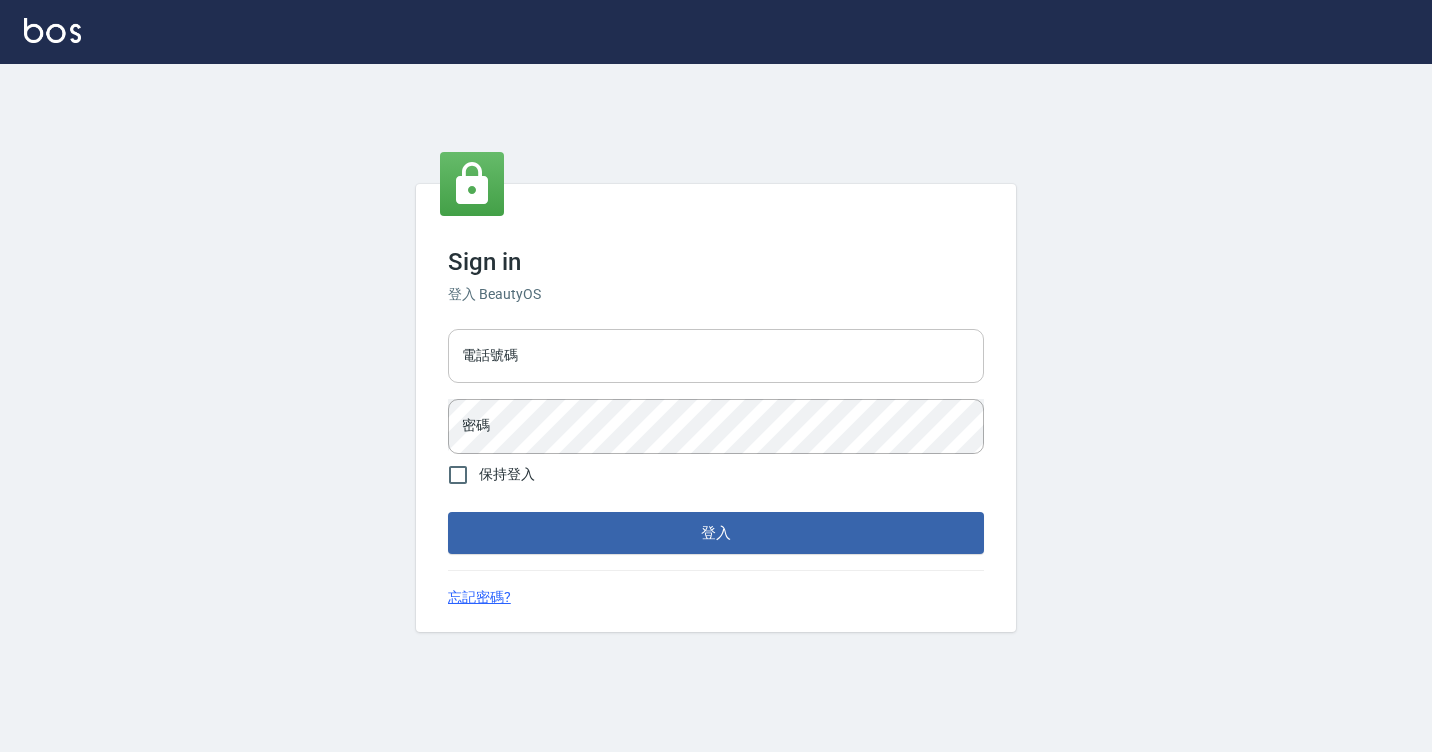 drag, startPoint x: 558, startPoint y: 350, endPoint x: 551, endPoint y: 362, distance: 13.892444 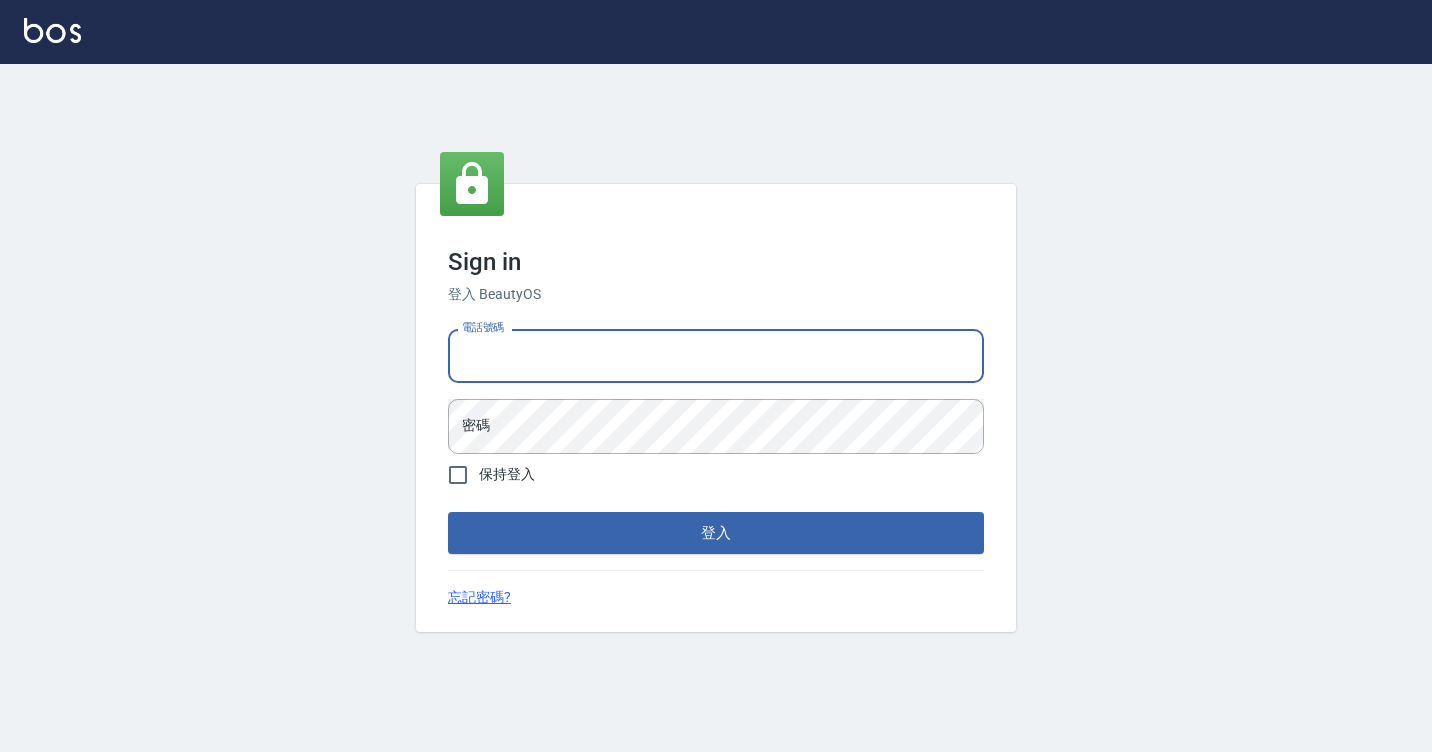 type on "7812080" 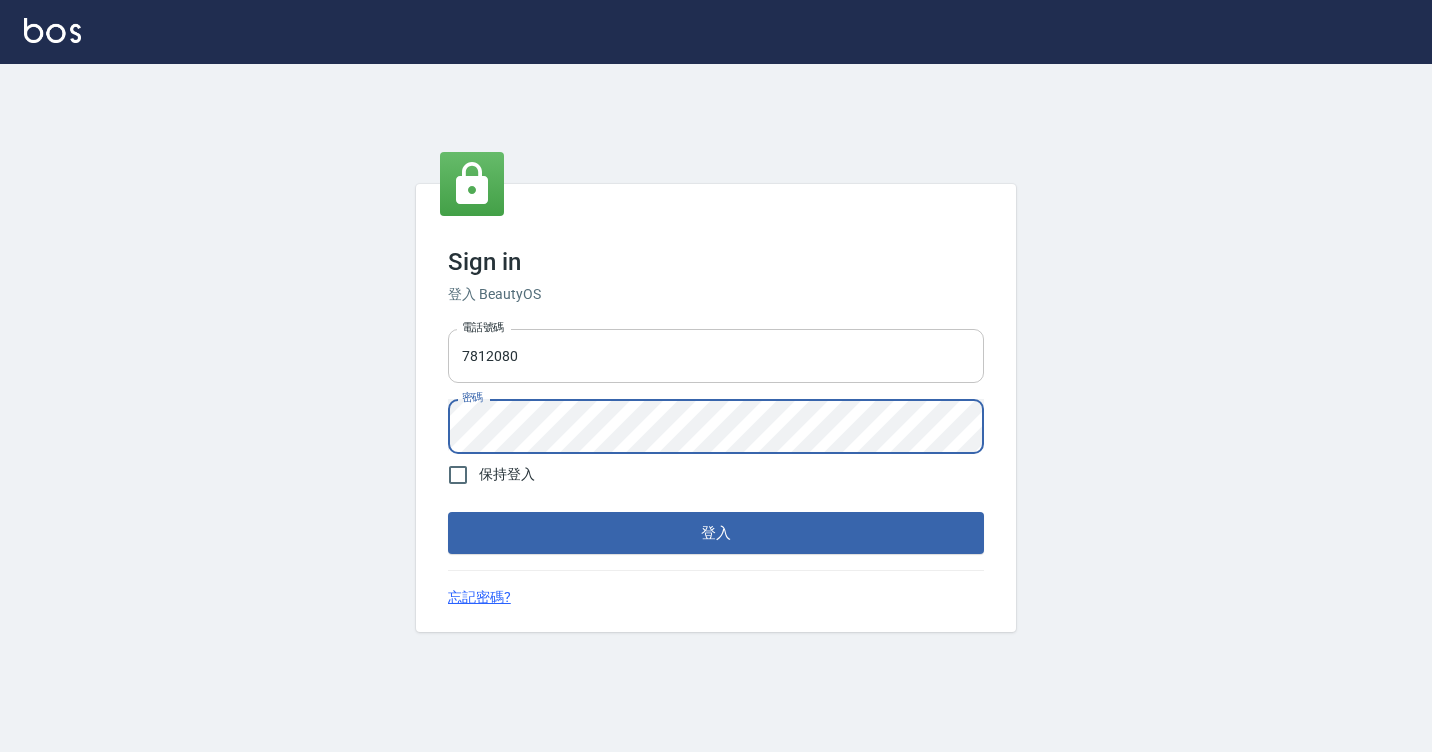click on "登入" at bounding box center (716, 533) 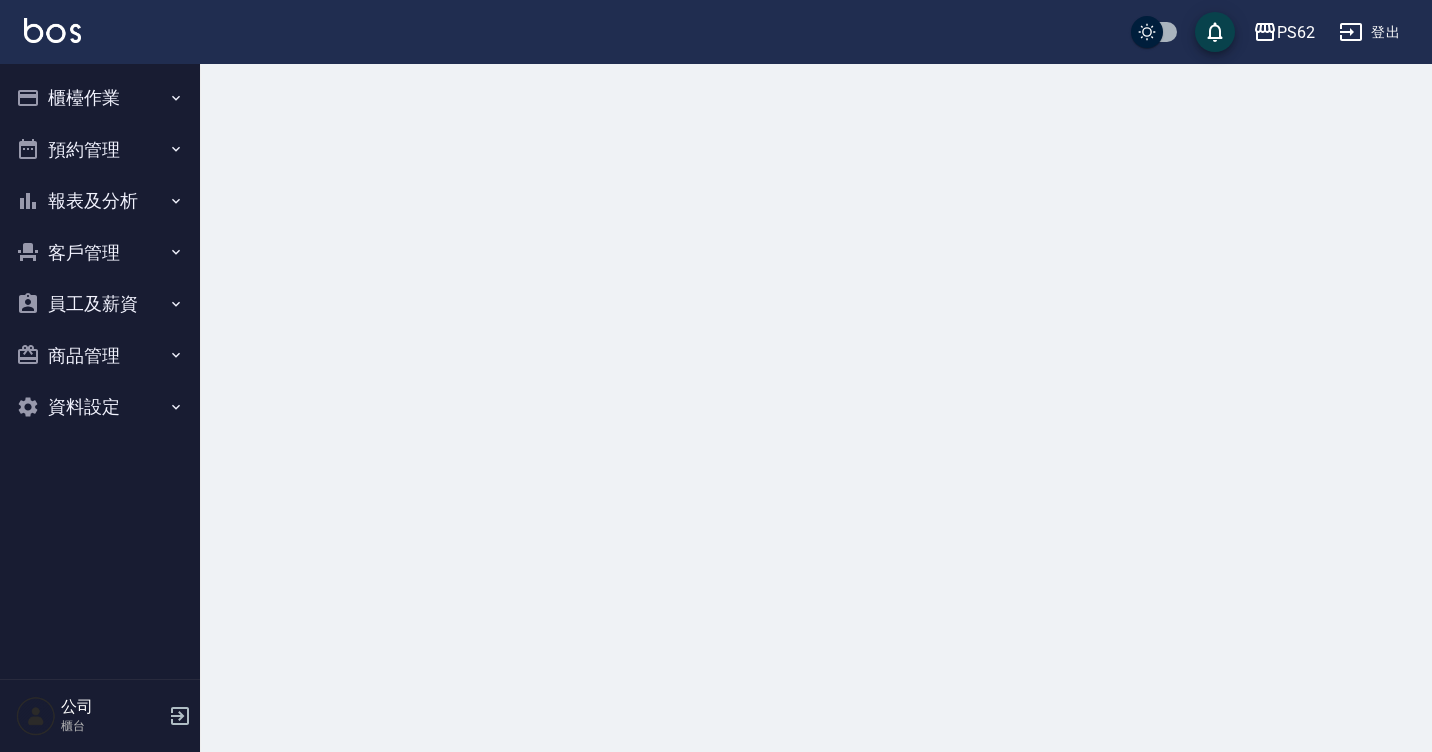 click on "櫃檯作業" at bounding box center (100, 98) 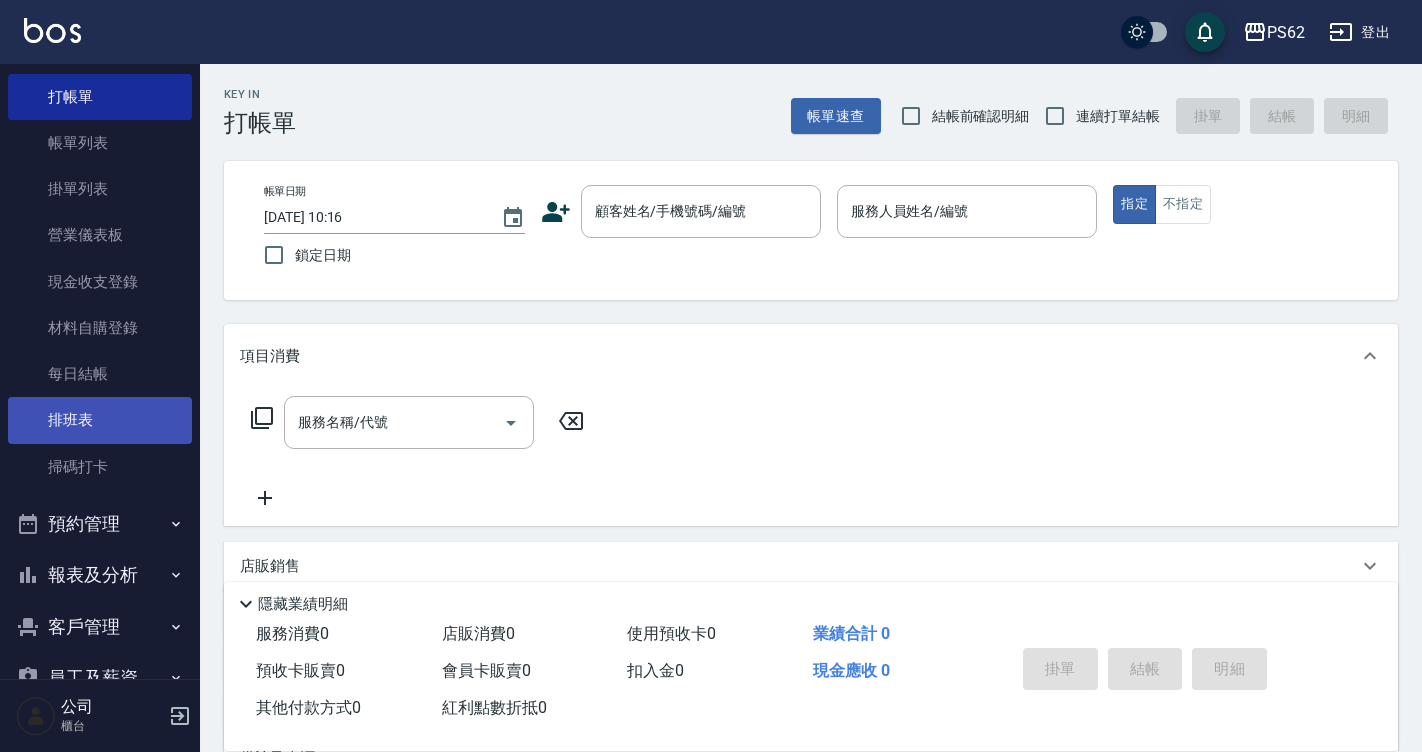 scroll, scrollTop: 100, scrollLeft: 0, axis: vertical 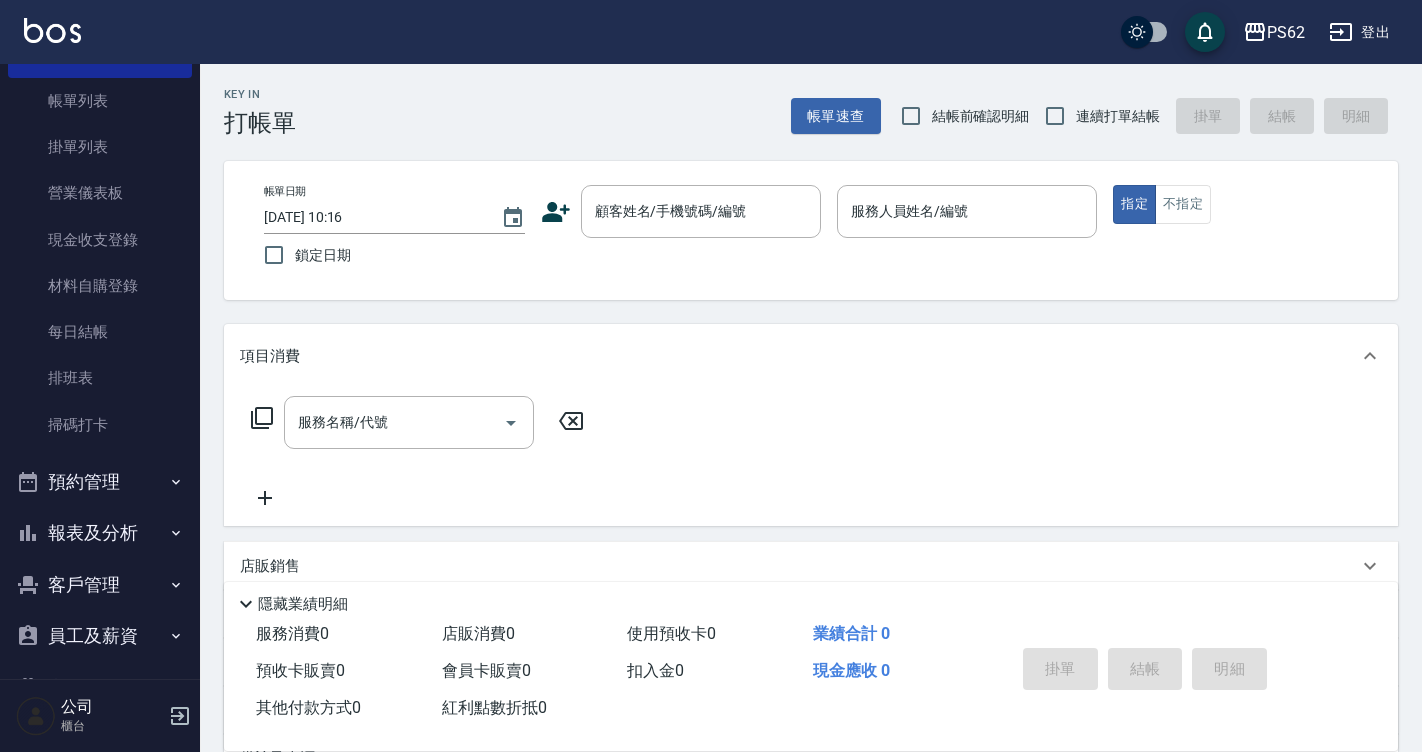 click on "預約管理" at bounding box center [100, 482] 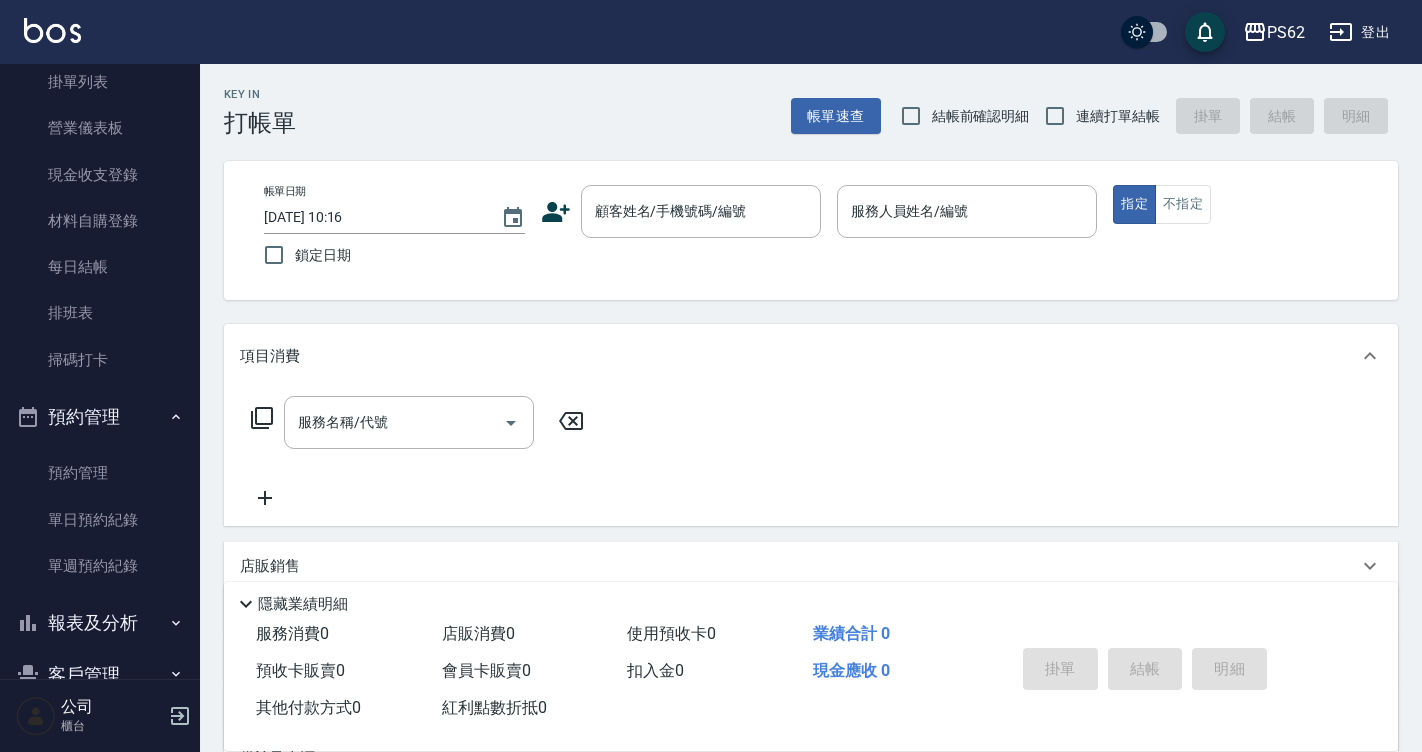 scroll, scrollTop: 200, scrollLeft: 0, axis: vertical 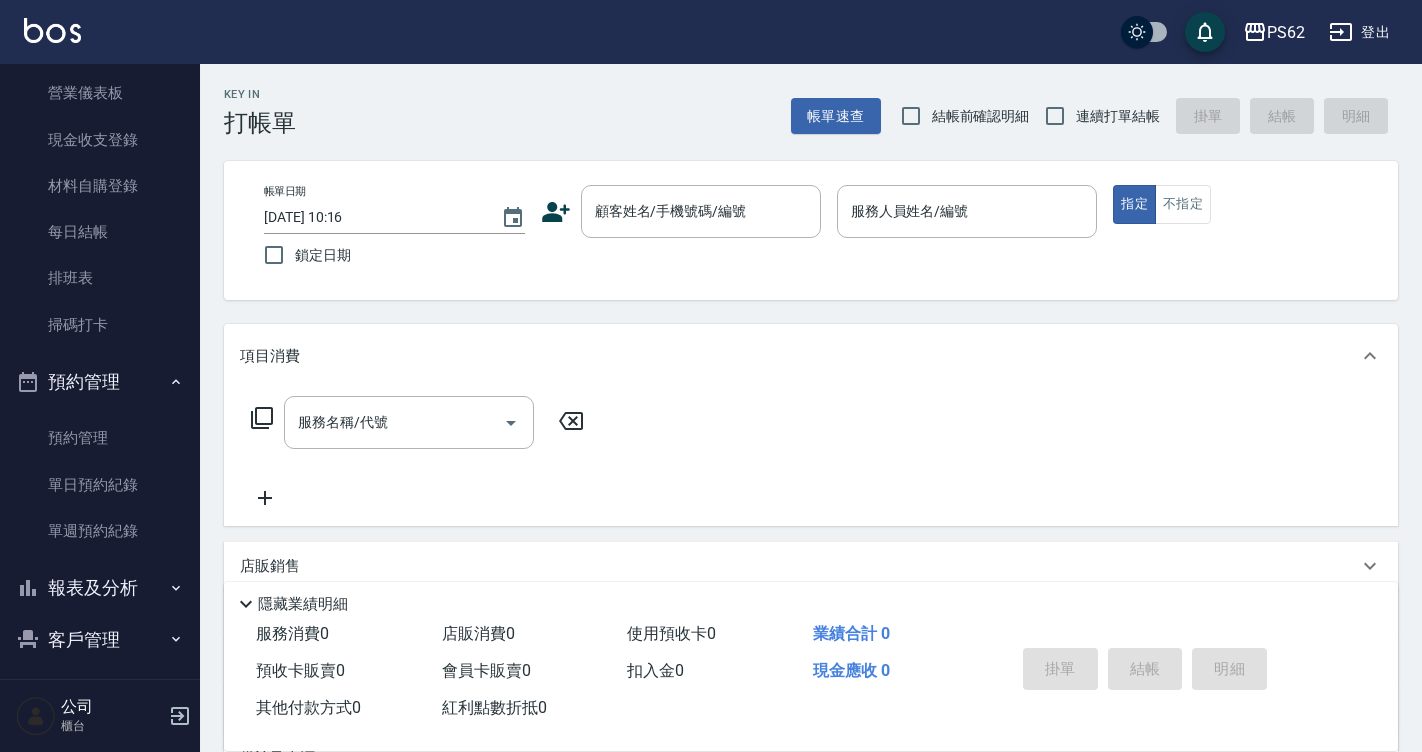 click on "預約管理" at bounding box center [100, 382] 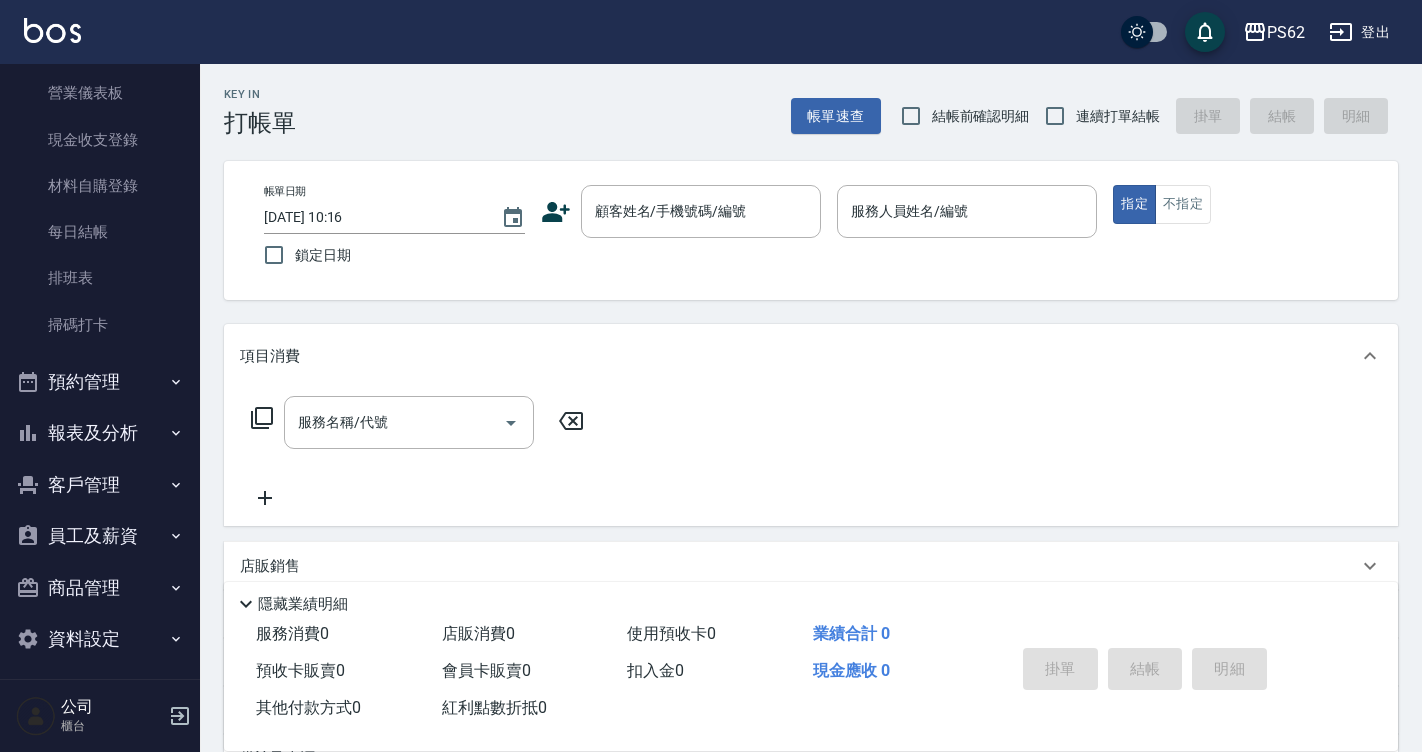 scroll, scrollTop: 210, scrollLeft: 0, axis: vertical 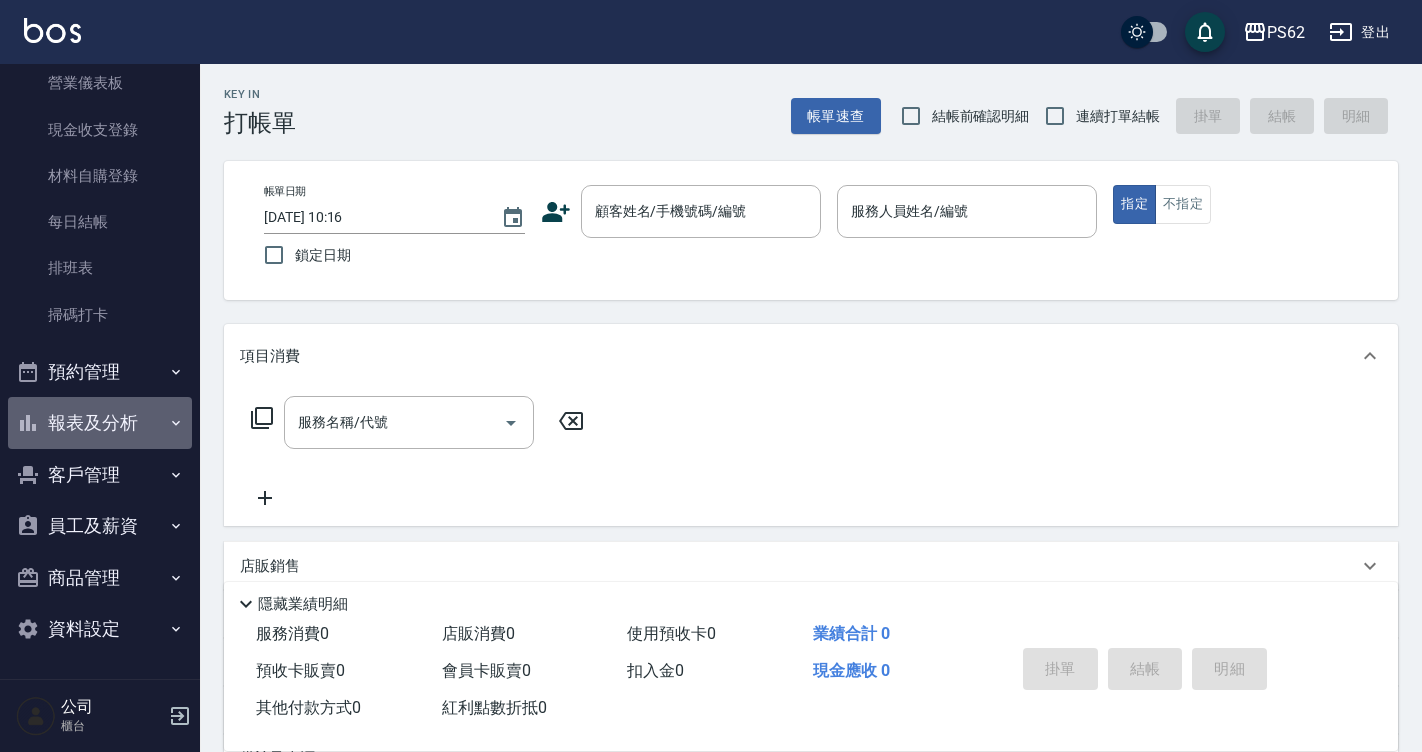 click on "報表及分析" at bounding box center (100, 423) 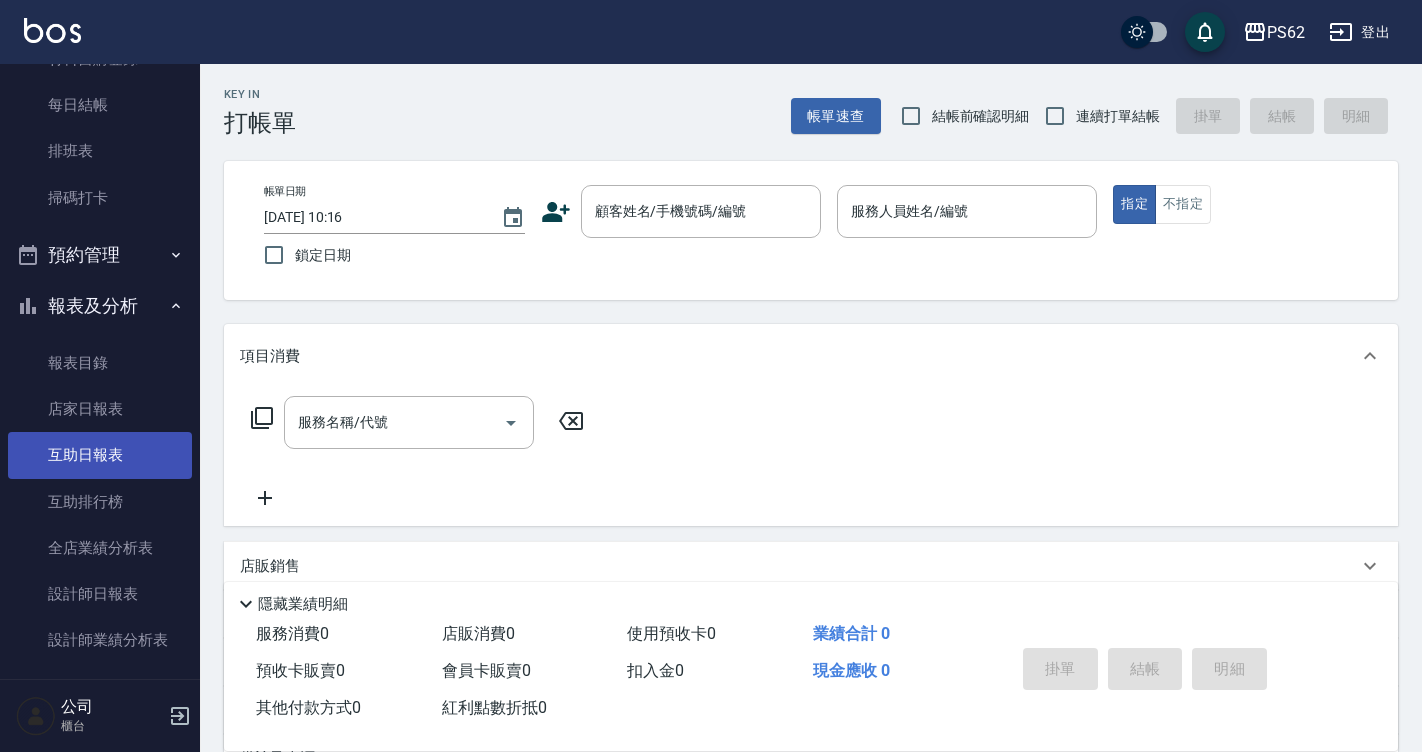 scroll, scrollTop: 510, scrollLeft: 0, axis: vertical 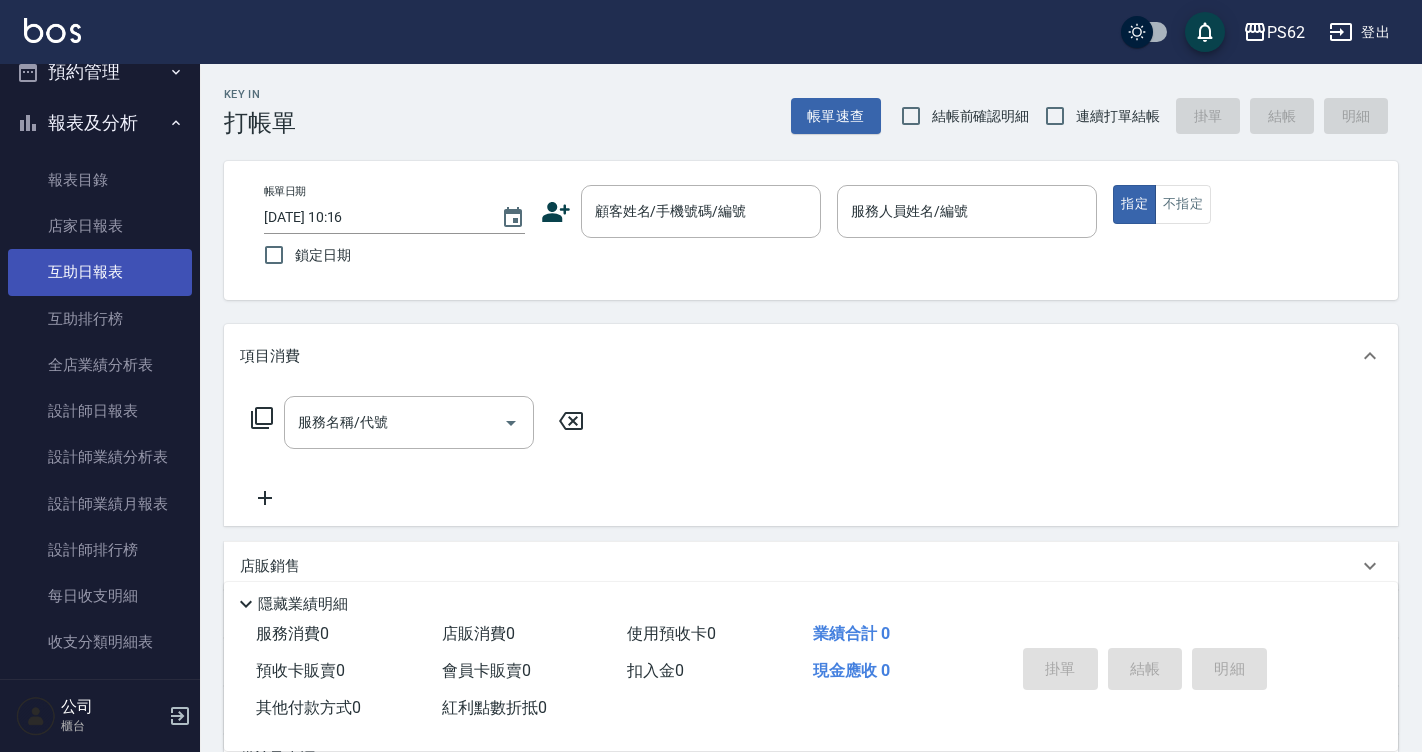 click on "設計師日報表" at bounding box center (100, 411) 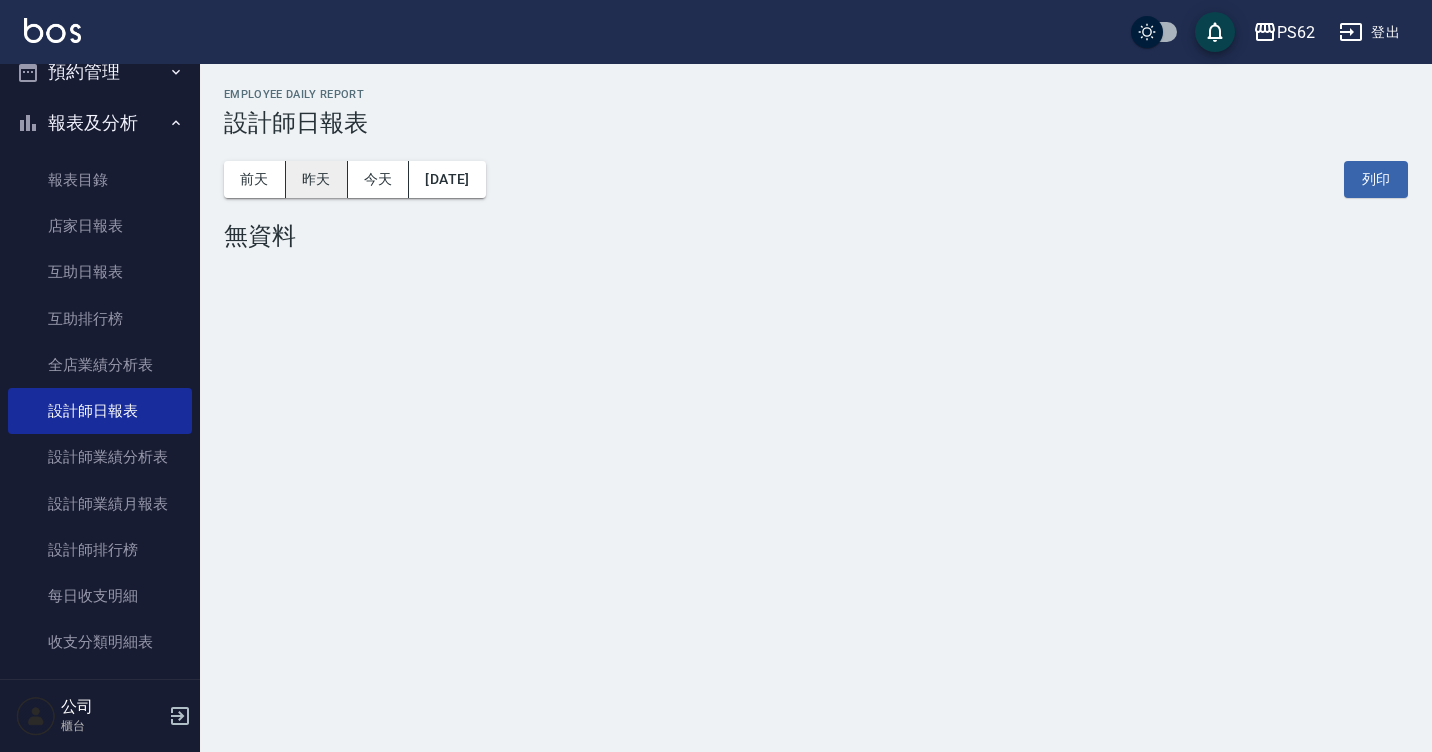 click on "昨天" at bounding box center (317, 179) 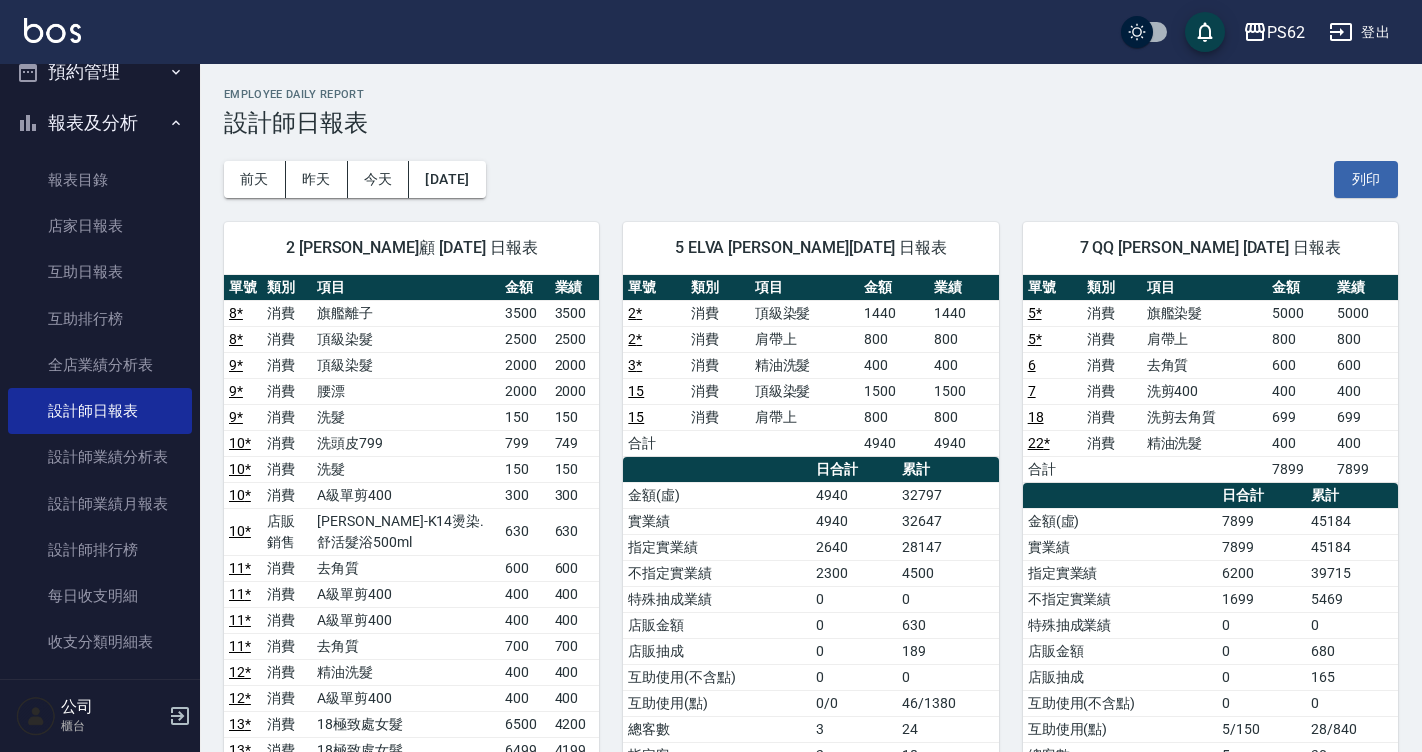 click on "6 消費 去角質 600 600" at bounding box center [1210, 365] 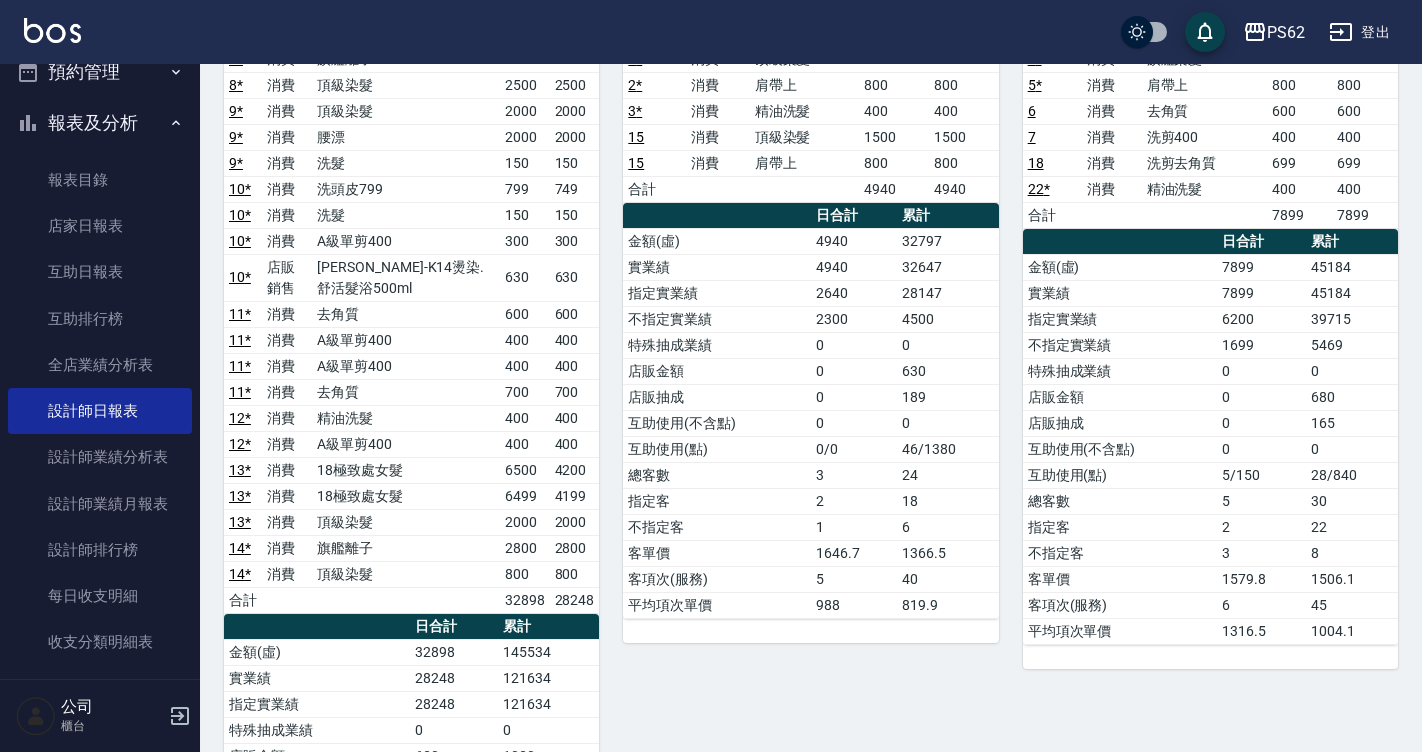 scroll, scrollTop: 300, scrollLeft: 0, axis: vertical 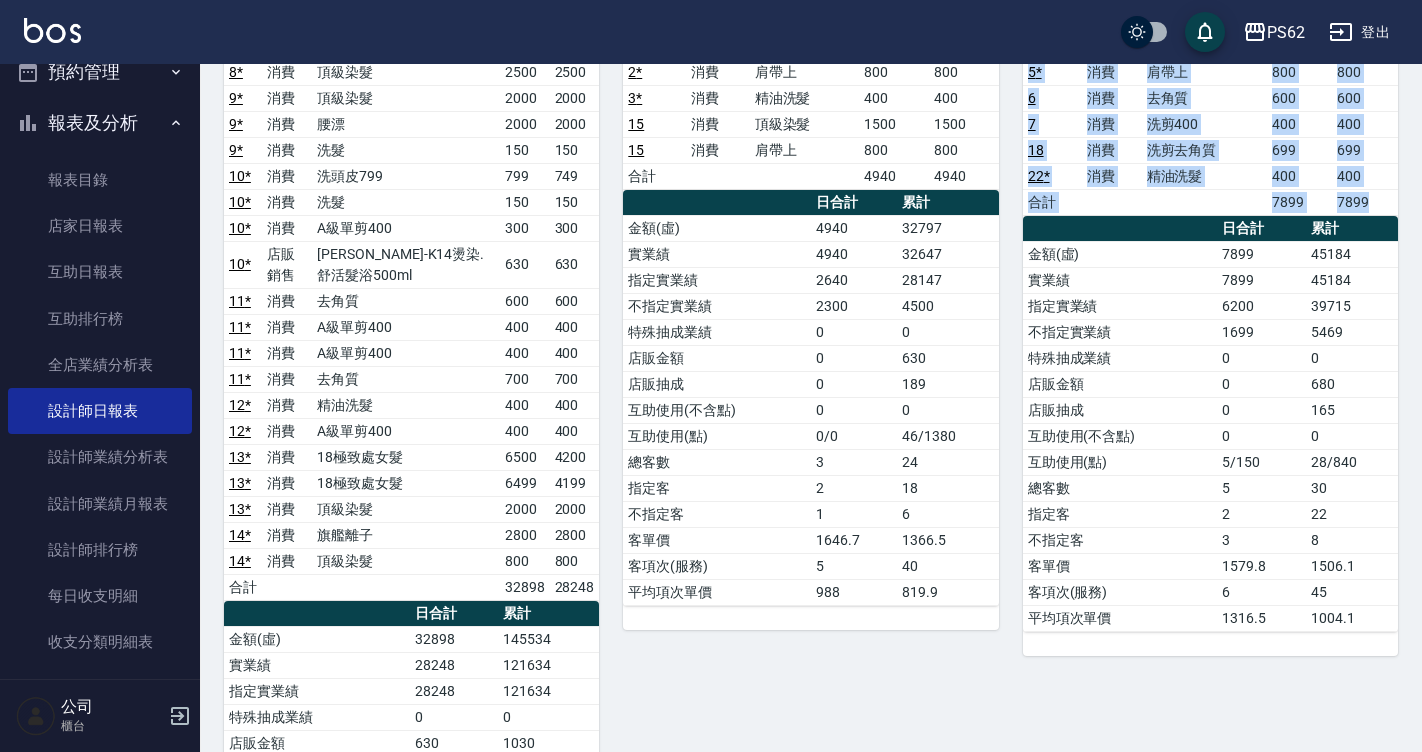 drag, startPoint x: 1420, startPoint y: 216, endPoint x: 1406, endPoint y: 329, distance: 113.86395 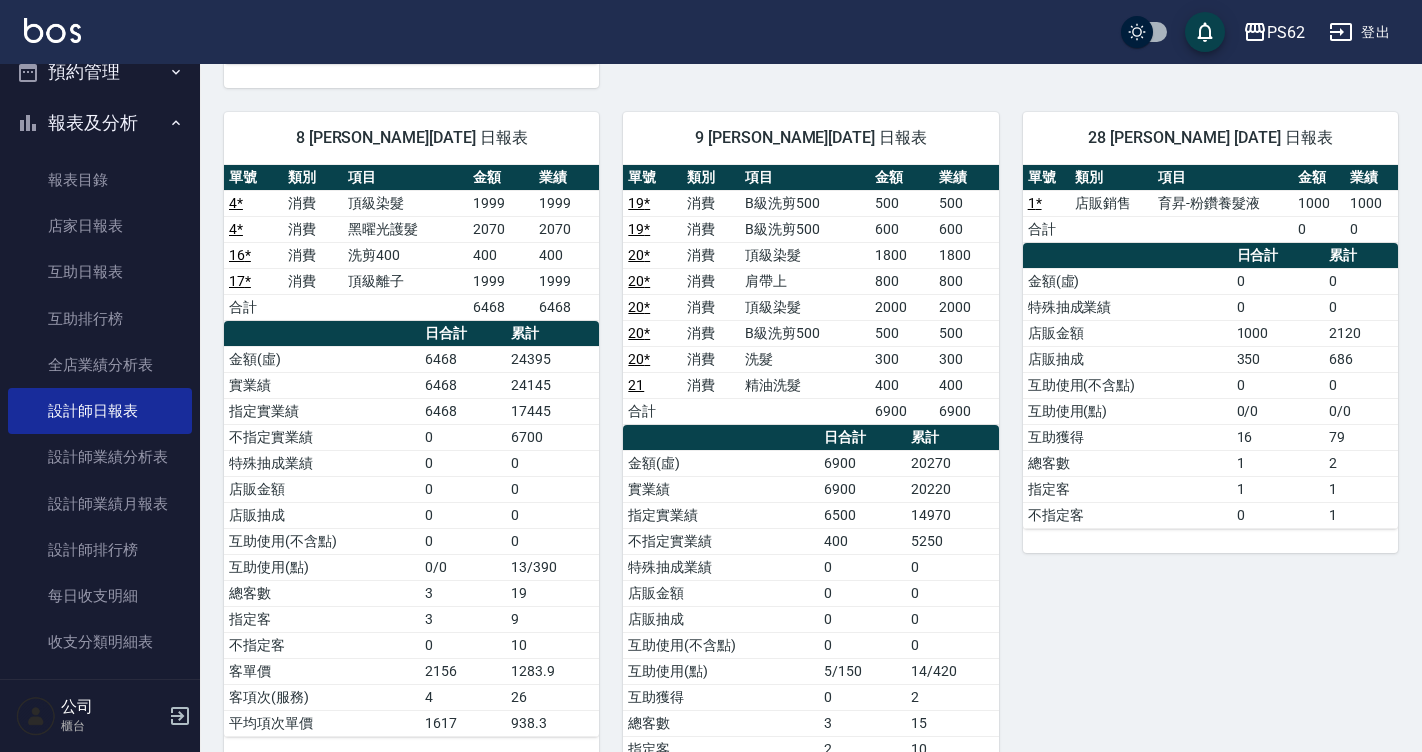 scroll, scrollTop: 1174, scrollLeft: 0, axis: vertical 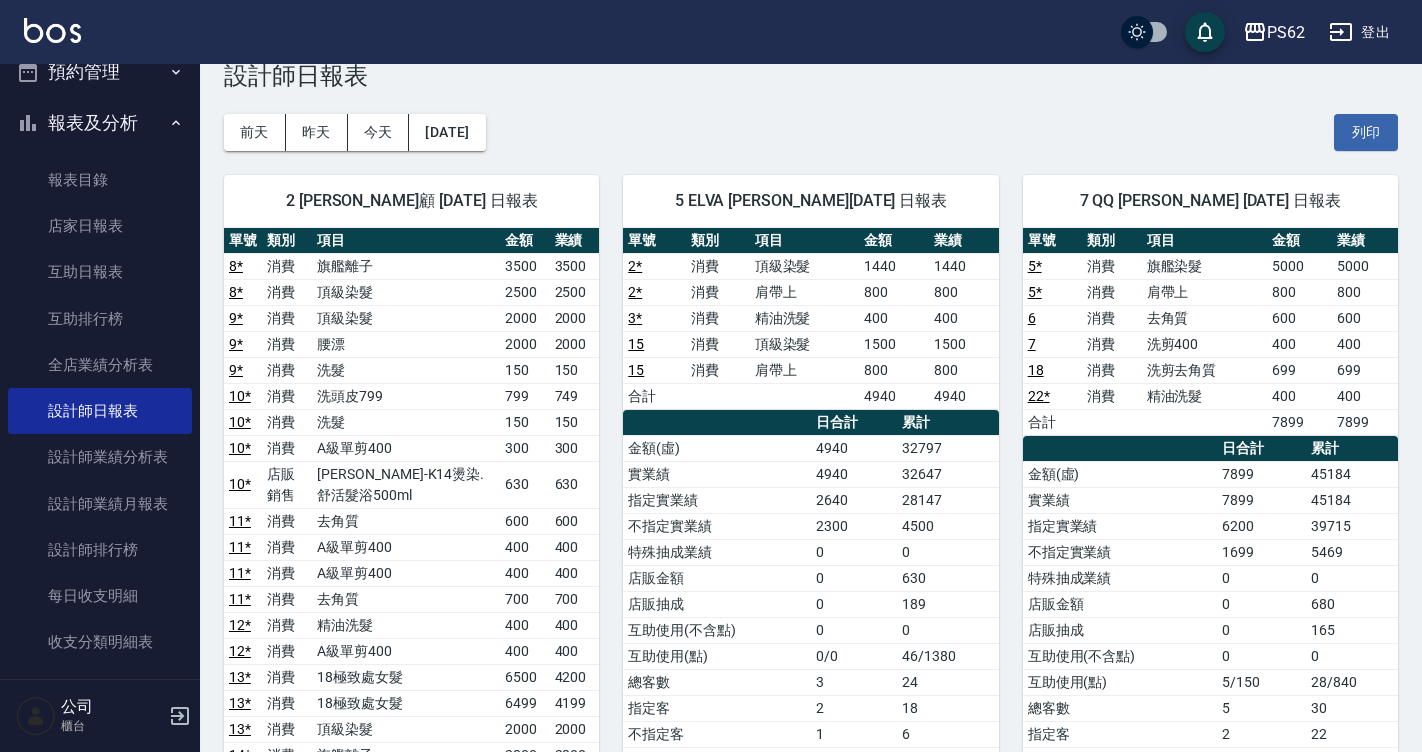 click on "消費" at bounding box center [717, 266] 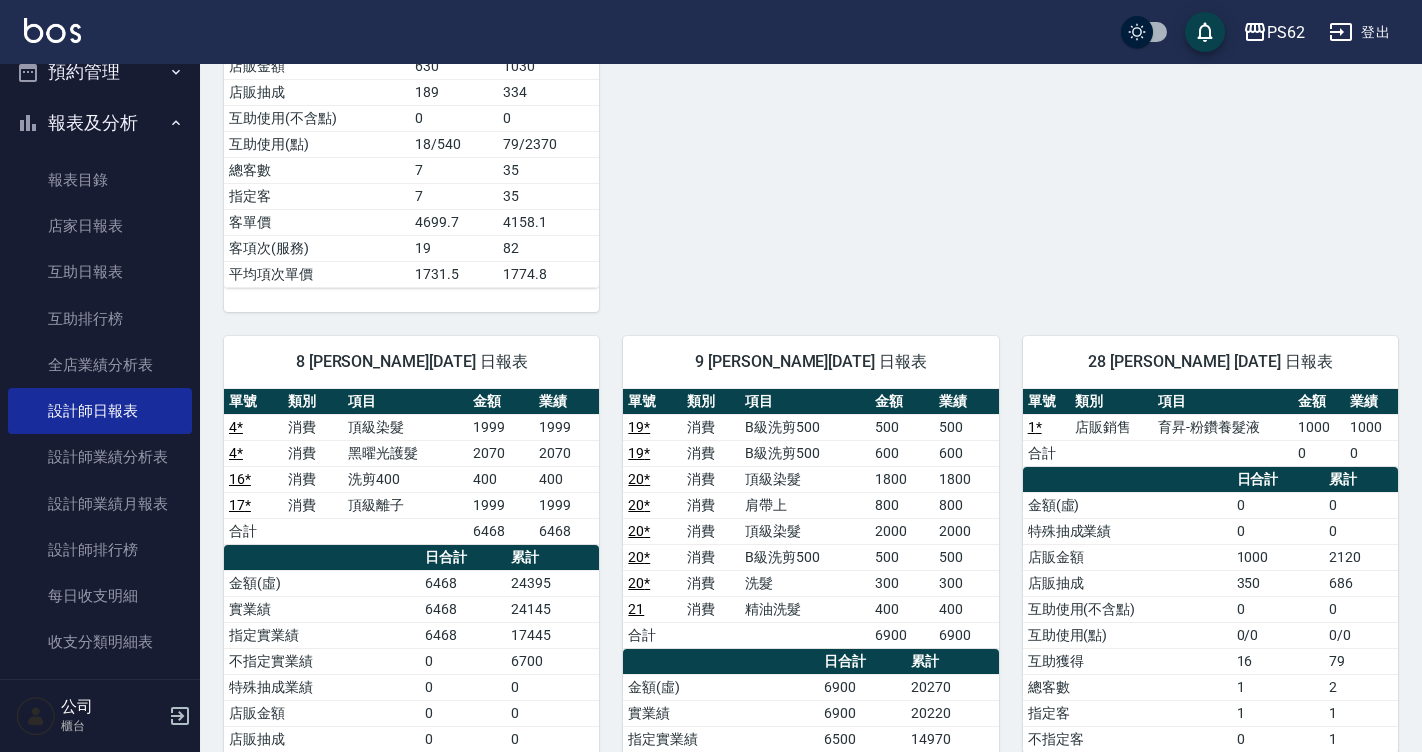 scroll, scrollTop: 931, scrollLeft: 0, axis: vertical 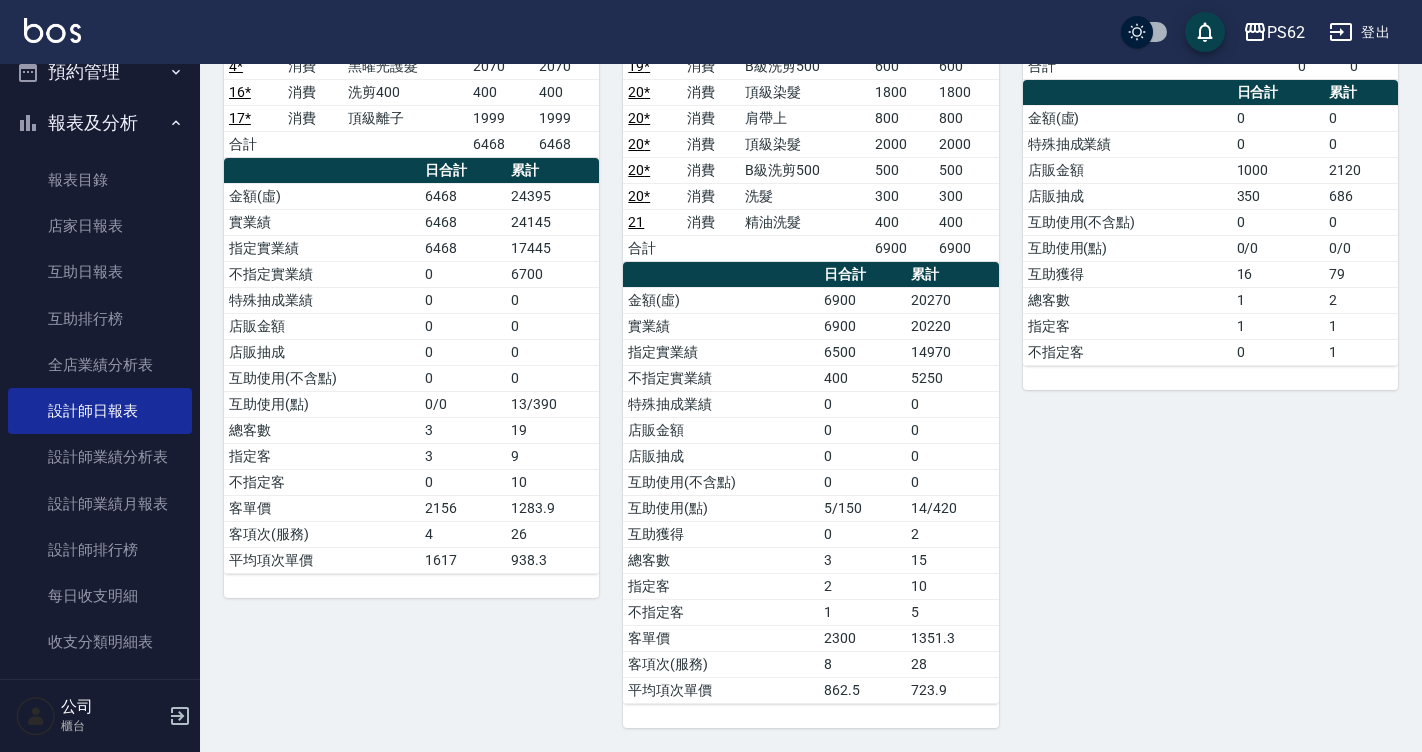 click on "單號 類別 項目 金額 業績 4 * 消費 頂級染髮 1999 1999 4 * 消費 黑曜光護髮 2070 2070 16 * 消費 洗剪400 400 400 17 * 消費 頂級離子 1999 1999 合計 6468 6468 日合計 累計 金額(虛) 6468 24395 實業績 6468 24145 指定實業績 6468 17445 不指定實業績 0 6700 特殊抽成業績 0 0 店販金額 0 0 店販抽成 0 0 互助使用(不含點) 0 0 互助使用(點) 0/0 13/390 總客數 3 19 指定客 3 9 不指定客 0 10 客單價 2156 1283.9 客項次(服務) 4 26 平均項次單價 1617 938.3" at bounding box center [411, 300] 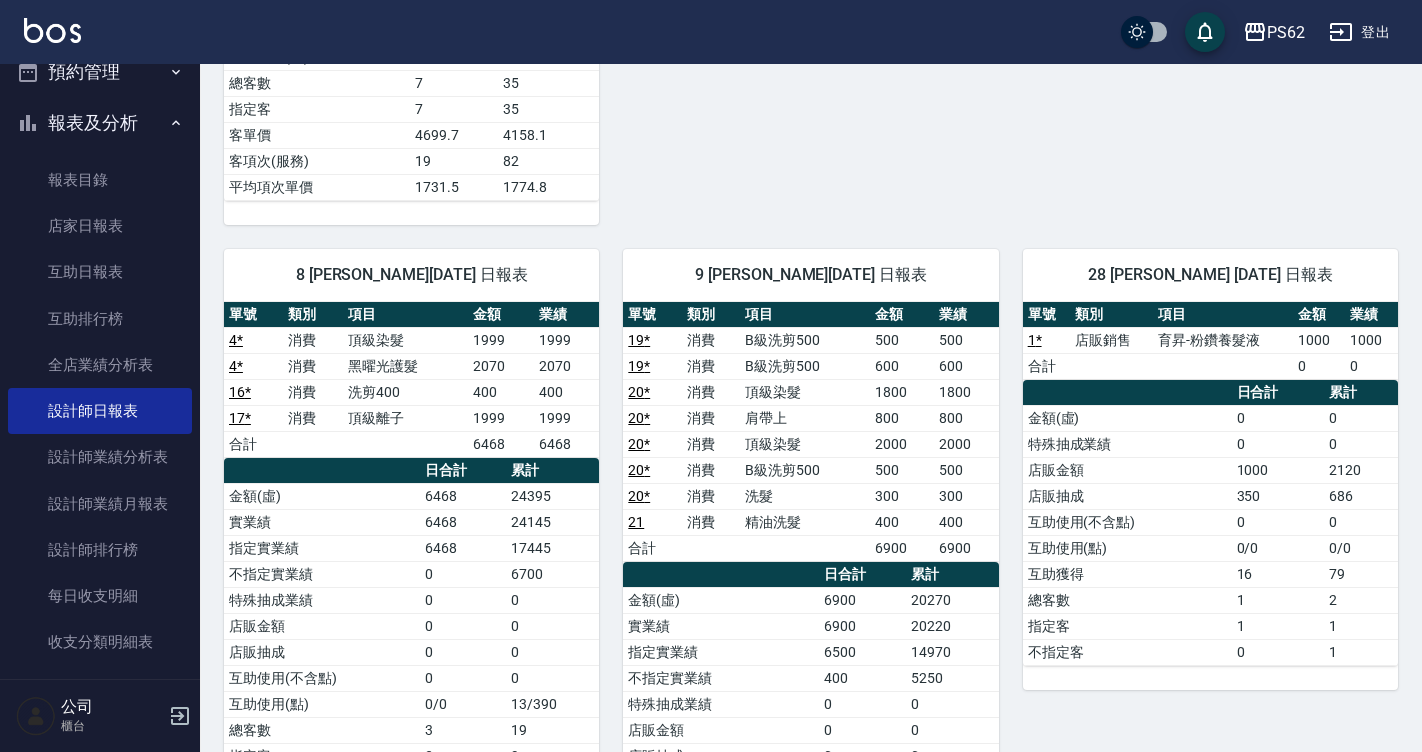 click on "5 ELVA 葉亞萱 07/09/2025 日報表  單號 類別 項目 金額 業績 2 * 消費 頂級染髮 1440 1440 2 * 消費 肩帶上 800 800 3 * 消費 精油洗髮 400 400 15 消費 頂級染髮 1500 1500 15 消費 肩帶上 800 800 合計 4940 4940 日合計 累計 金額(虛) 4940 32797 實業績 4940 32647 指定實業績 2640 28147 不指定實業績 2300 4500 特殊抽成業績 0 0 店販金額 0 630 店販抽成 0 189 互助使用(不含點) 0 0 互助使用(點) 0/0 46/1380 總客數 3 24 指定客 2 18 不指定客 1 6 客單價 1646.7 1366.5 客項次(服務) 5 40 平均項次單價 988 819.9" at bounding box center (798, -304) 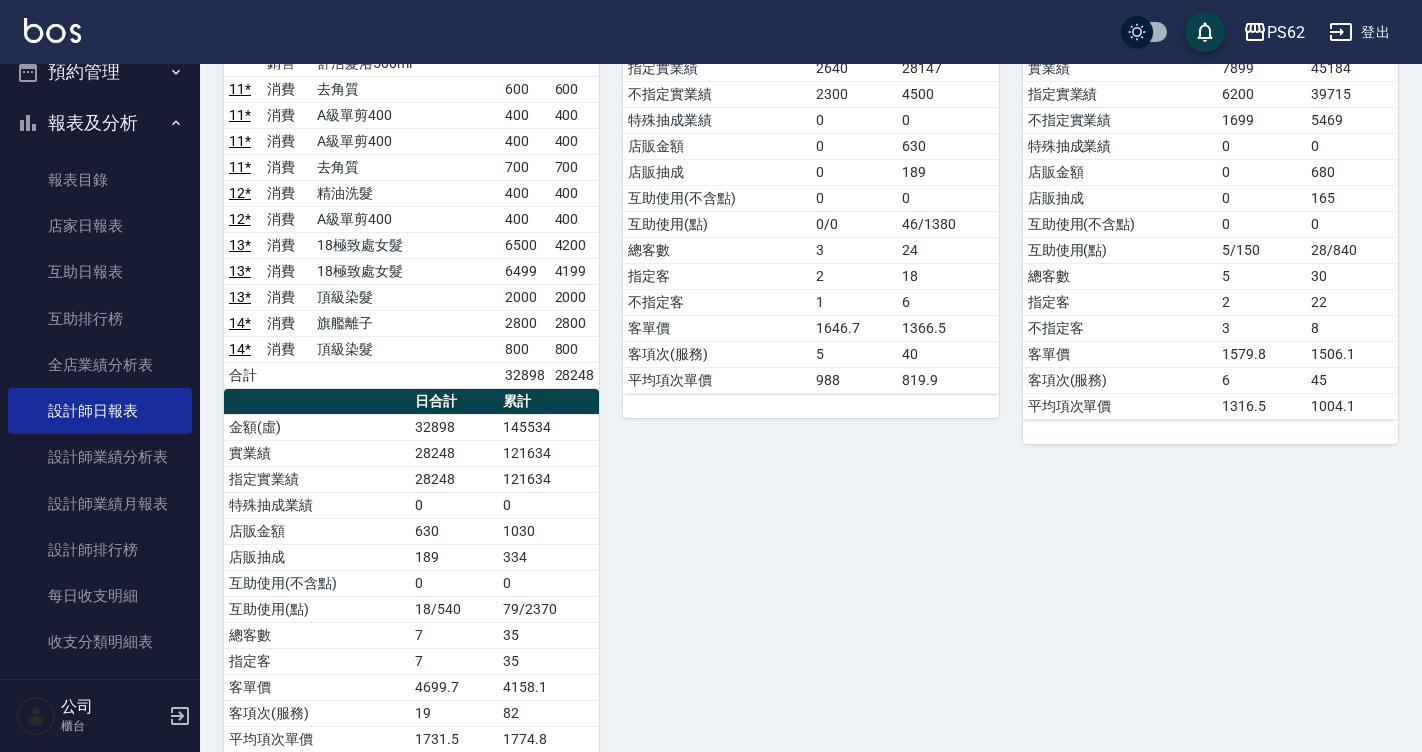 scroll, scrollTop: 431, scrollLeft: 0, axis: vertical 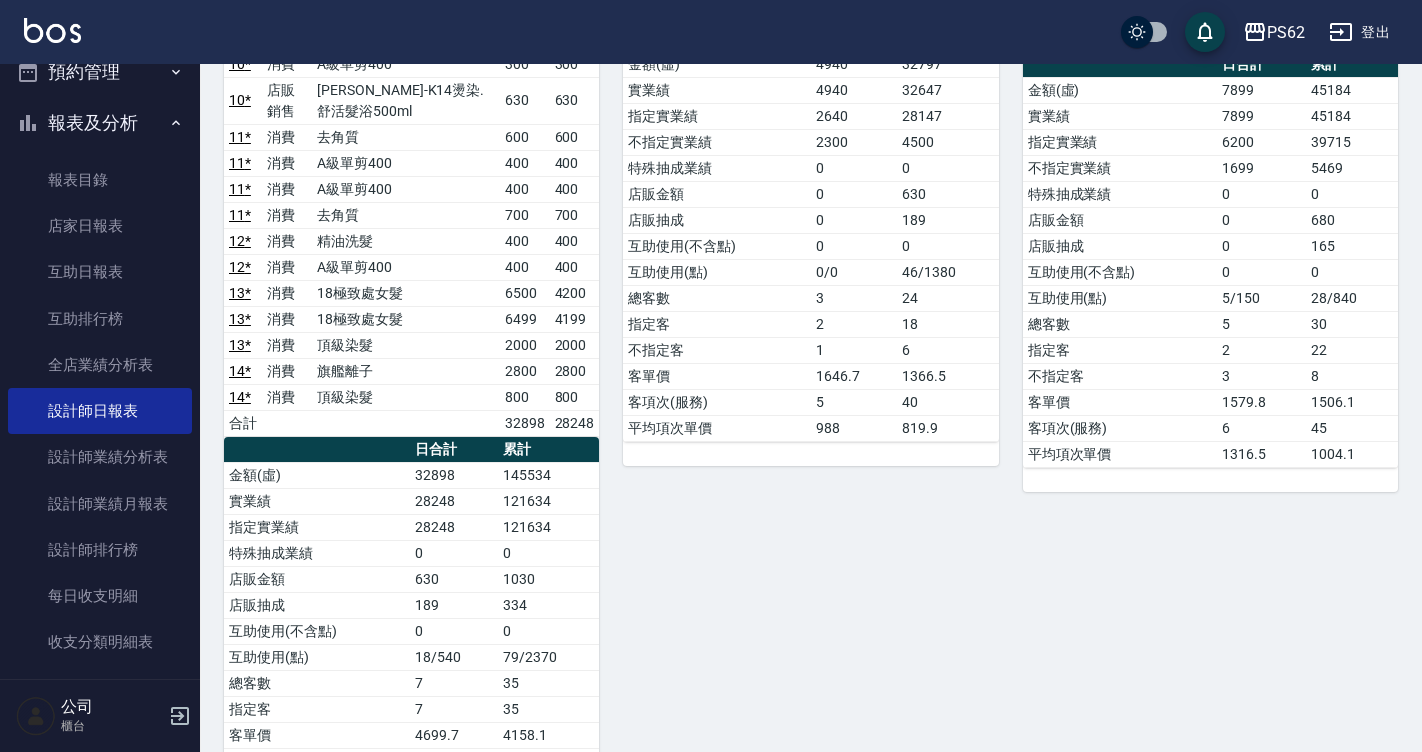 click on "5 ELVA 葉亞萱 07/09/2025 日報表  單號 類別 項目 金額 業績 2 * 消費 頂級染髮 1440 1440 2 * 消費 肩帶上 800 800 3 * 消費 精油洗髮 400 400 15 消費 頂級染髮 1500 1500 15 消費 肩帶上 800 800 合計 4940 4940 日合計 累計 金額(虛) 4940 32797 實業績 4940 32647 指定實業績 2640 28147 不指定實業績 2300 4500 特殊抽成業績 0 0 店販金額 0 630 店販抽成 0 189 互助使用(不含點) 0 0 互助使用(點) 0/0 46/1380 總客數 3 24 指定客 2 18 不指定客 1 6 客單價 1646.7 1366.5 客項次(服務) 5 40 平均項次單價 988 819.9" at bounding box center (798, 296) 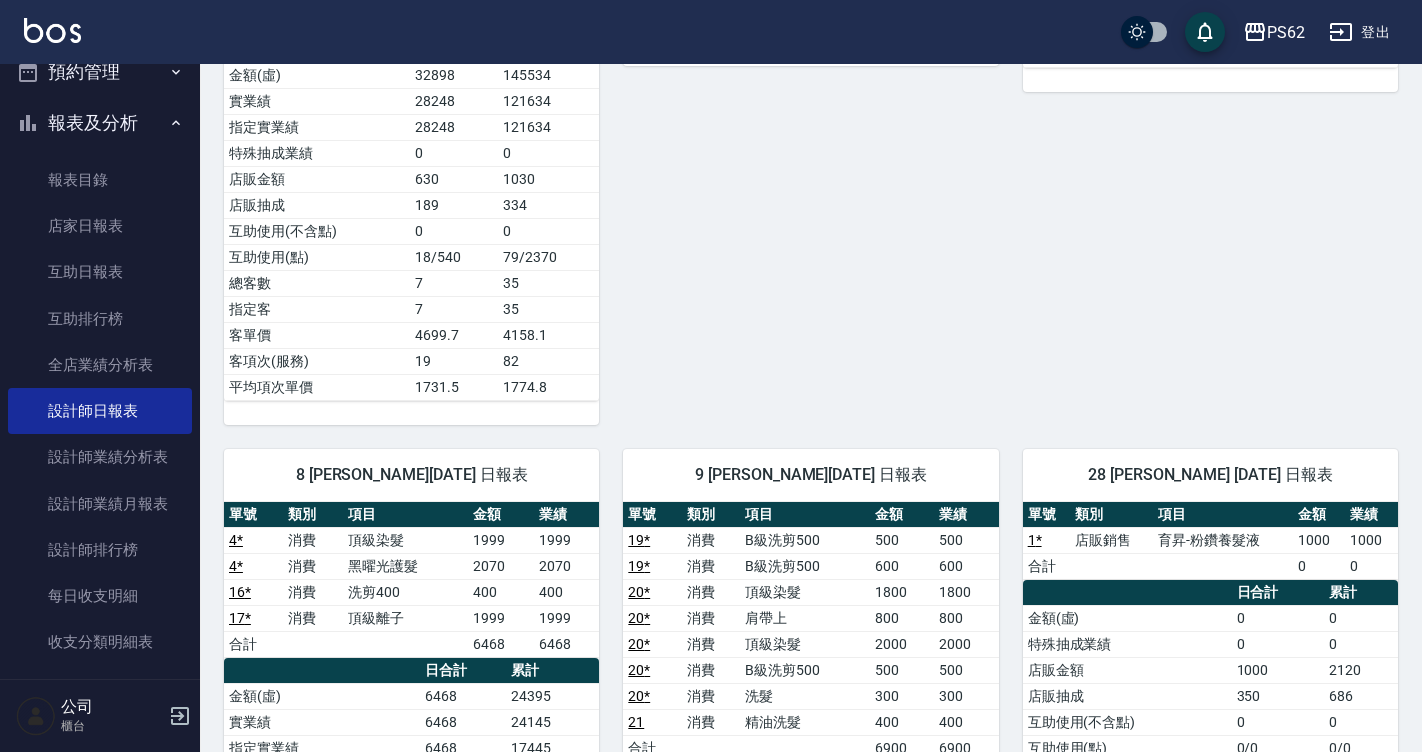 scroll, scrollTop: 631, scrollLeft: 0, axis: vertical 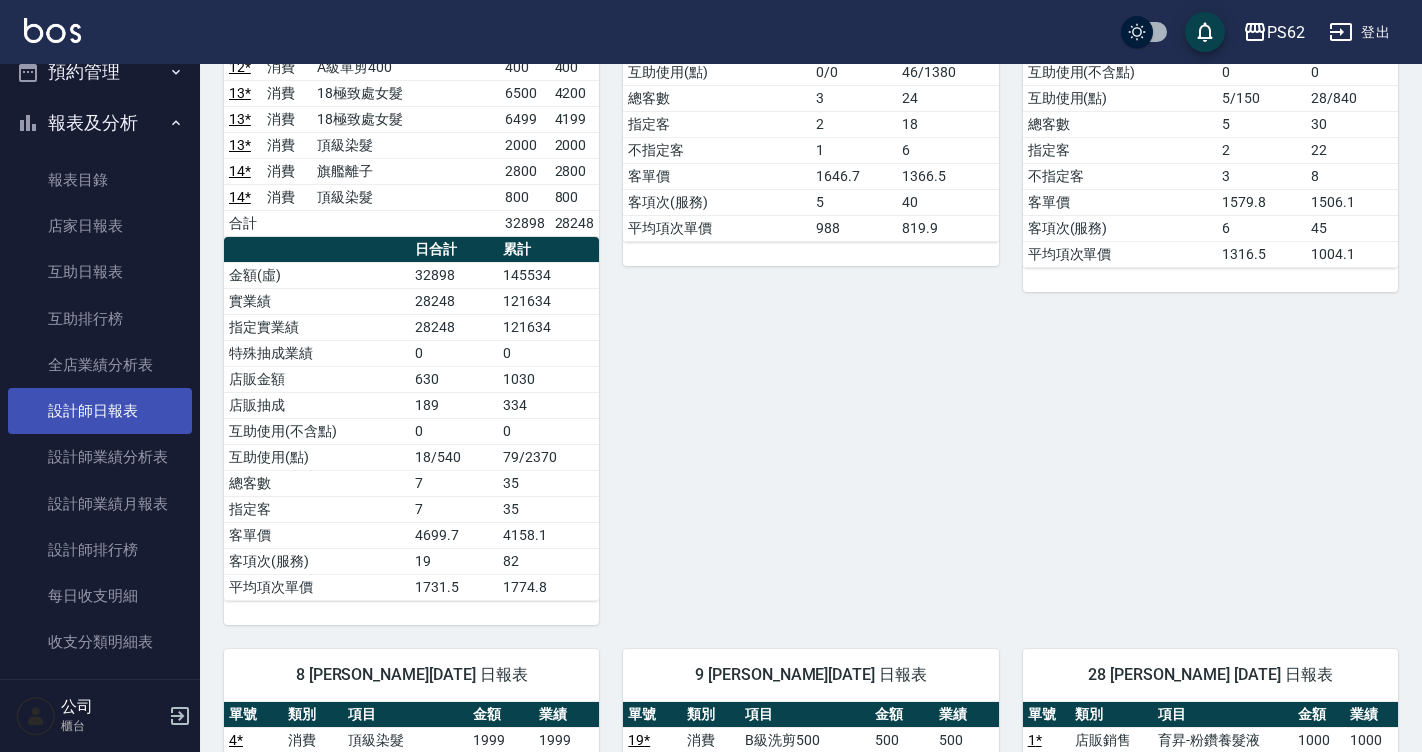 click on "設計師日報表" at bounding box center [100, 411] 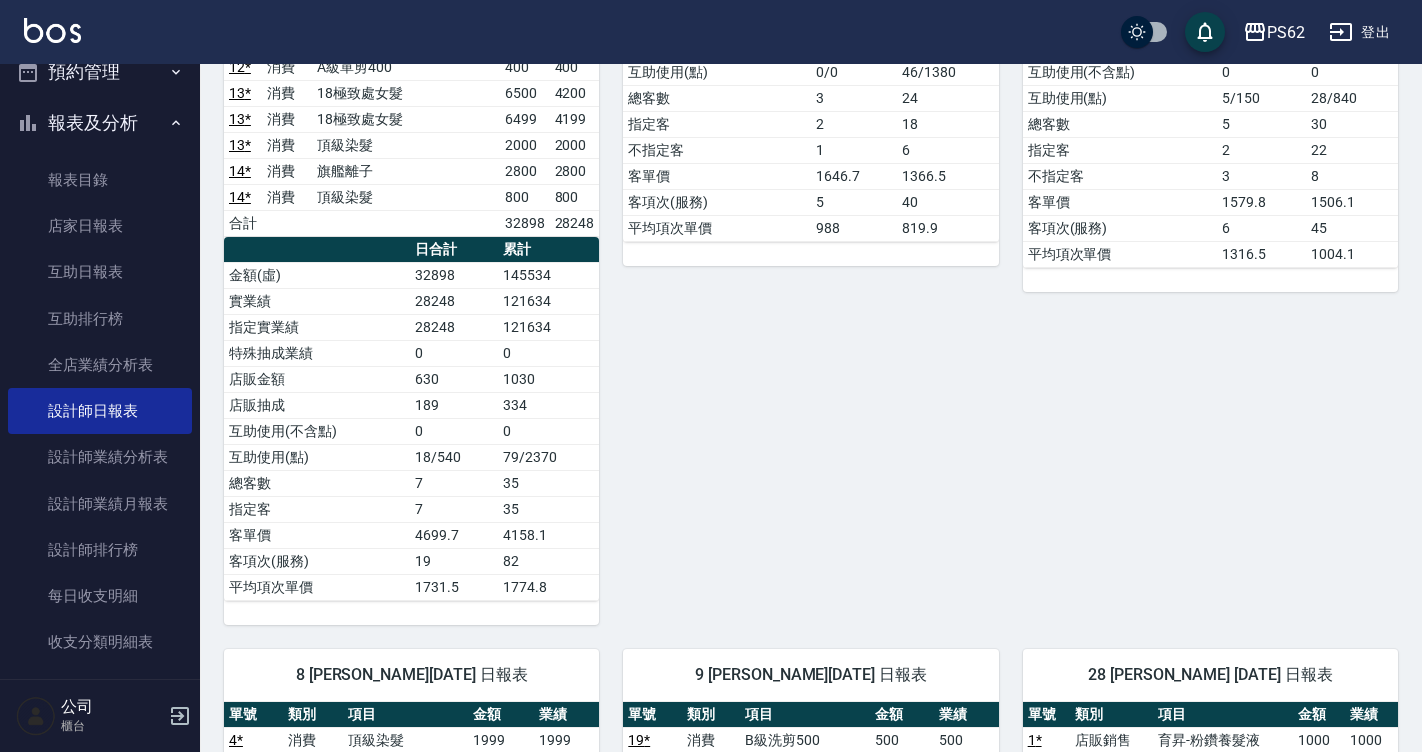 click on "5 ELVA 葉亞萱 07/09/2025 日報表  單號 類別 項目 金額 業績 2 * 消費 頂級染髮 1440 1440 2 * 消費 肩帶上 800 800 3 * 消費 精油洗髮 400 400 15 消費 頂級染髮 1500 1500 15 消費 肩帶上 800 800 合計 4940 4940 日合計 累計 金額(虛) 4940 32797 實業績 4940 32647 指定實業績 2640 28147 不指定實業績 2300 4500 特殊抽成業績 0 0 店販金額 0 630 店販抽成 0 189 互助使用(不含點) 0 0 互助使用(點) 0/0 46/1380 總客數 3 24 指定客 2 18 不指定客 1 6 客單價 1646.7 1366.5 客項次(服務) 5 40 平均項次單價 988 819.9" at bounding box center (798, 96) 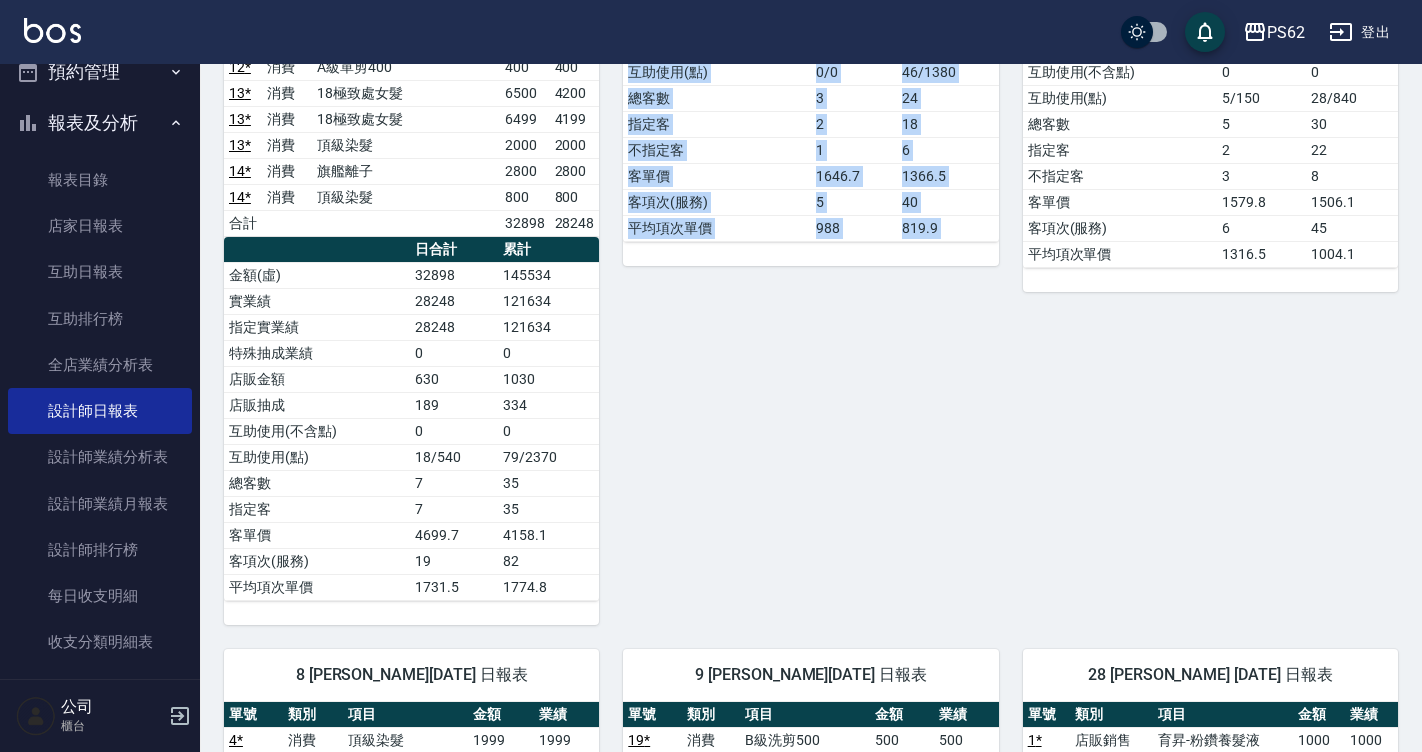 click on "5 ELVA 葉亞萱 07/09/2025 日報表  單號 類別 項目 金額 業績 2 * 消費 頂級染髮 1440 1440 2 * 消費 肩帶上 800 800 3 * 消費 精油洗髮 400 400 15 消費 頂級染髮 1500 1500 15 消費 肩帶上 800 800 合計 4940 4940 日合計 累計 金額(虛) 4940 32797 實業績 4940 32647 指定實業績 2640 28147 不指定實業績 2300 4500 特殊抽成業績 0 0 店販金額 0 630 店販抽成 0 189 互助使用(不含點) 0 0 互助使用(點) 0/0 46/1380 總客數 3 24 指定客 2 18 不指定客 1 6 客單價 1646.7 1366.5 客項次(服務) 5 40 平均項次單價 988 819.9" at bounding box center (798, 96) 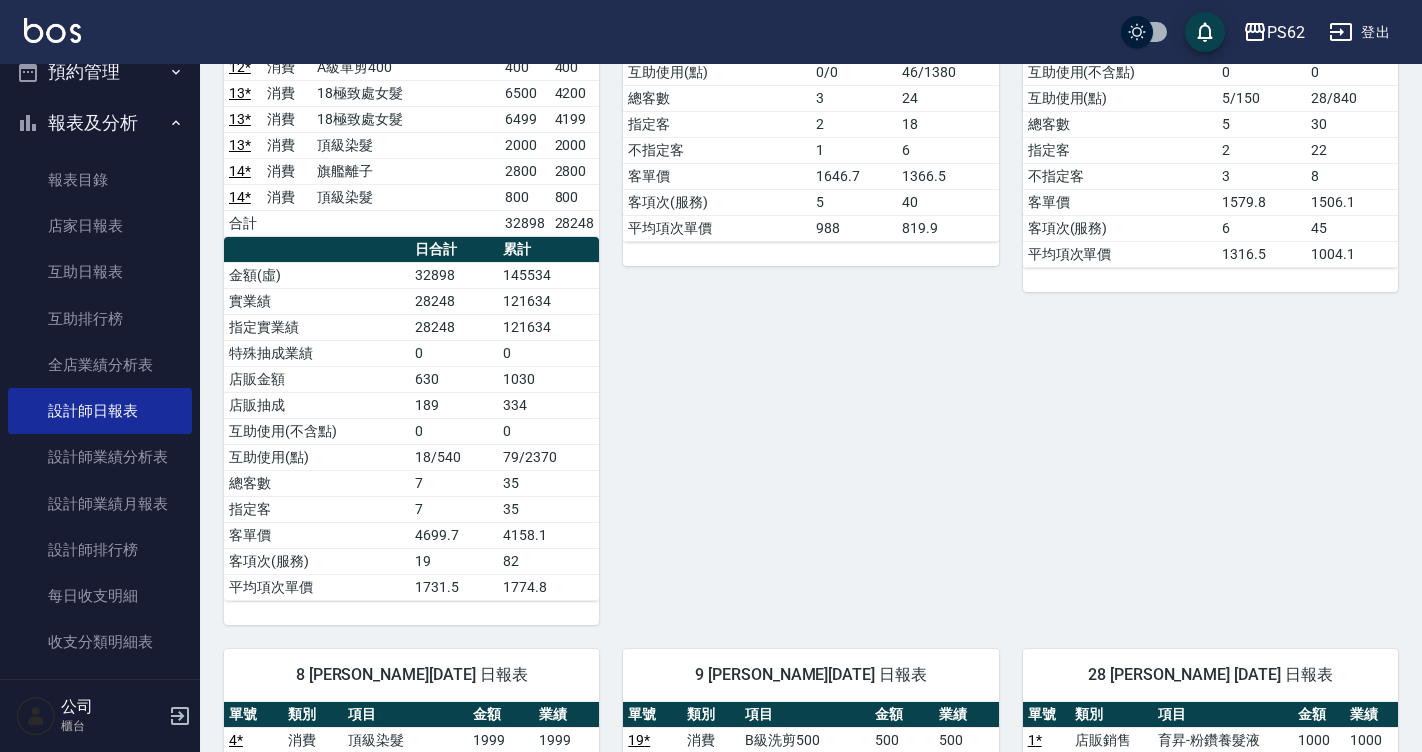 click on "5 ELVA 葉亞萱 07/09/2025 日報表  單號 類別 項目 金額 業績 2 * 消費 頂級染髮 1440 1440 2 * 消費 肩帶上 800 800 3 * 消費 精油洗髮 400 400 15 消費 頂級染髮 1500 1500 15 消費 肩帶上 800 800 合計 4940 4940 日合計 累計 金額(虛) 4940 32797 實業績 4940 32647 指定實業績 2640 28147 不指定實業績 2300 4500 特殊抽成業績 0 0 店販金額 0 630 店販抽成 0 189 互助使用(不含點) 0 0 互助使用(點) 0/0 46/1380 總客數 3 24 指定客 2 18 不指定客 1 6 客單價 1646.7 1366.5 客項次(服務) 5 40 平均項次單價 988 819.9" at bounding box center (798, 96) 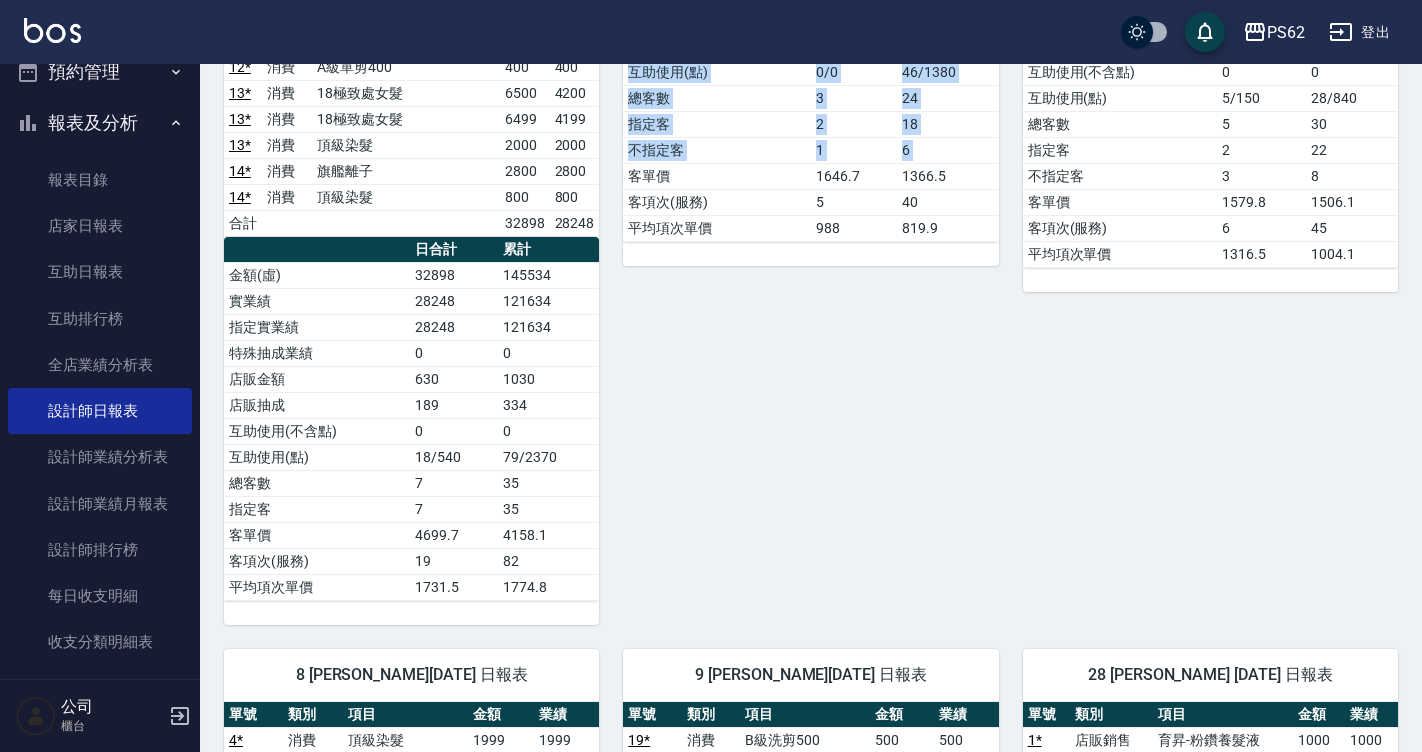 click on "5 ELVA 葉亞萱 07/09/2025 日報表  單號 類別 項目 金額 業績 2 * 消費 頂級染髮 1440 1440 2 * 消費 肩帶上 800 800 3 * 消費 精油洗髮 400 400 15 消費 頂級染髮 1500 1500 15 消費 肩帶上 800 800 合計 4940 4940 日合計 累計 金額(虛) 4940 32797 實業績 4940 32647 指定實業績 2640 28147 不指定實業績 2300 4500 特殊抽成業績 0 0 店販金額 0 630 店販抽成 0 189 互助使用(不含點) 0 0 互助使用(點) 0/0 46/1380 總客數 3 24 指定客 2 18 不指定客 1 6 客單價 1646.7 1366.5 客項次(服務) 5 40 平均項次單價 988 819.9" at bounding box center [798, 96] 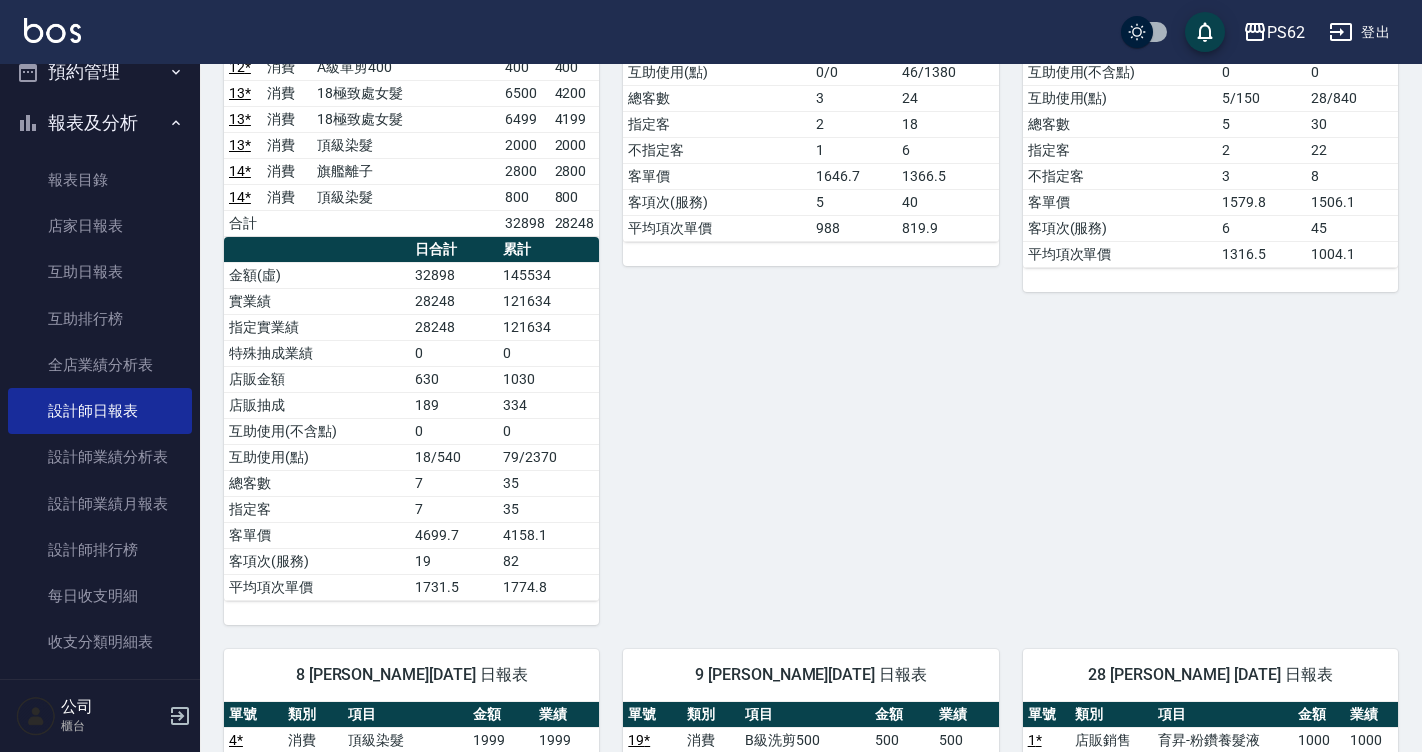 click on "5 ELVA 葉亞萱 07/09/2025 日報表  單號 類別 項目 金額 業績 2 * 消費 頂級染髮 1440 1440 2 * 消費 肩帶上 800 800 3 * 消費 精油洗髮 400 400 15 消費 頂級染髮 1500 1500 15 消費 肩帶上 800 800 合計 4940 4940 日合計 累計 金額(虛) 4940 32797 實業績 4940 32647 指定實業績 2640 28147 不指定實業績 2300 4500 特殊抽成業績 0 0 店販金額 0 630 店販抽成 0 189 互助使用(不含點) 0 0 互助使用(點) 0/0 46/1380 總客數 3 24 指定客 2 18 不指定客 1 6 客單價 1646.7 1366.5 客項次(服務) 5 40 平均項次單價 988 819.9" at bounding box center (798, 96) 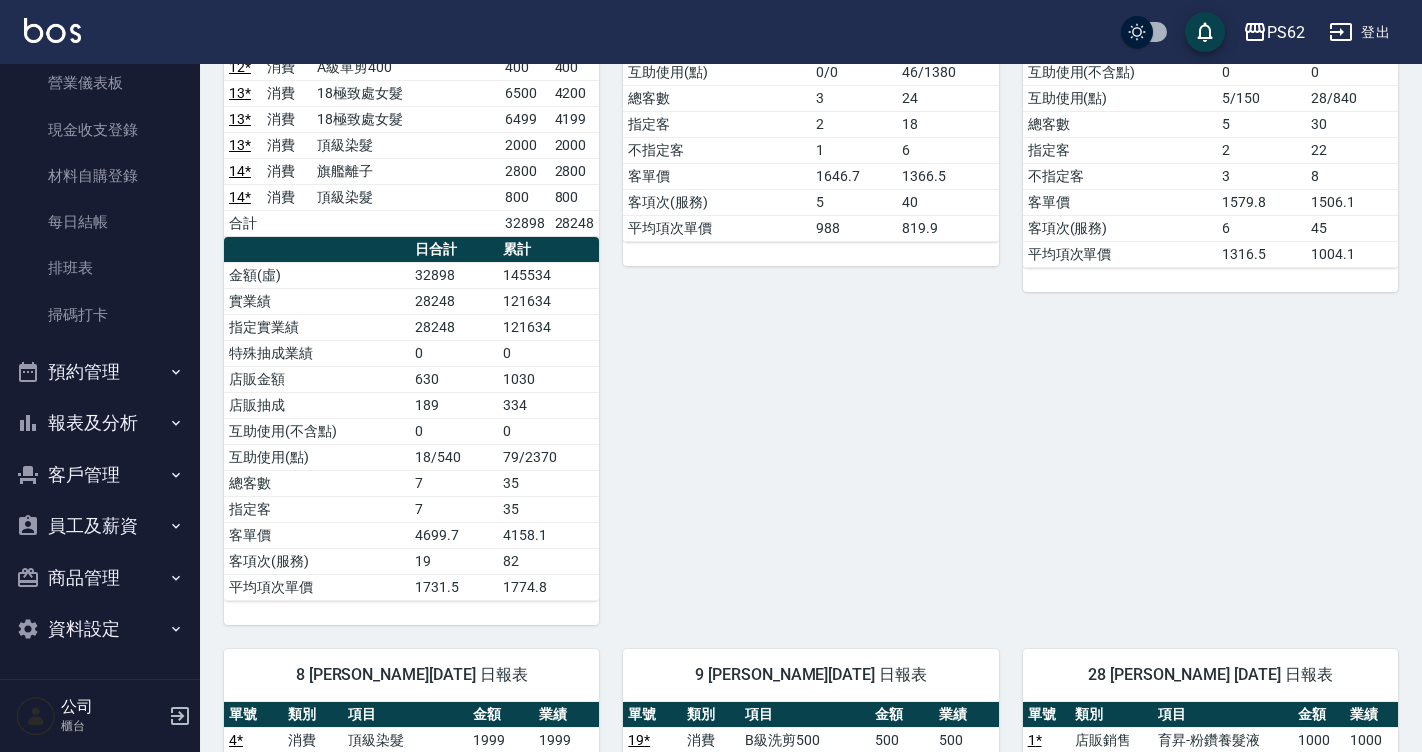 scroll, scrollTop: 210, scrollLeft: 0, axis: vertical 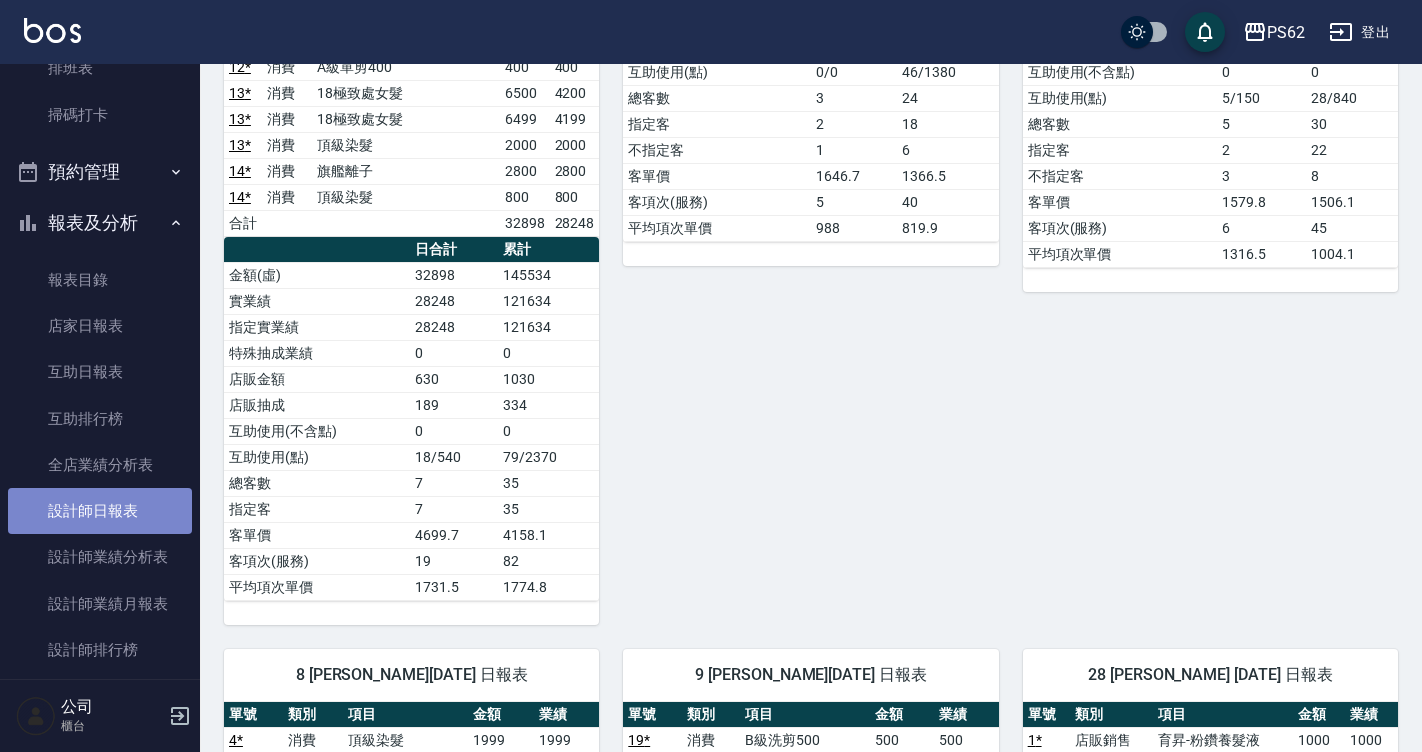 click on "設計師日報表" at bounding box center [100, 511] 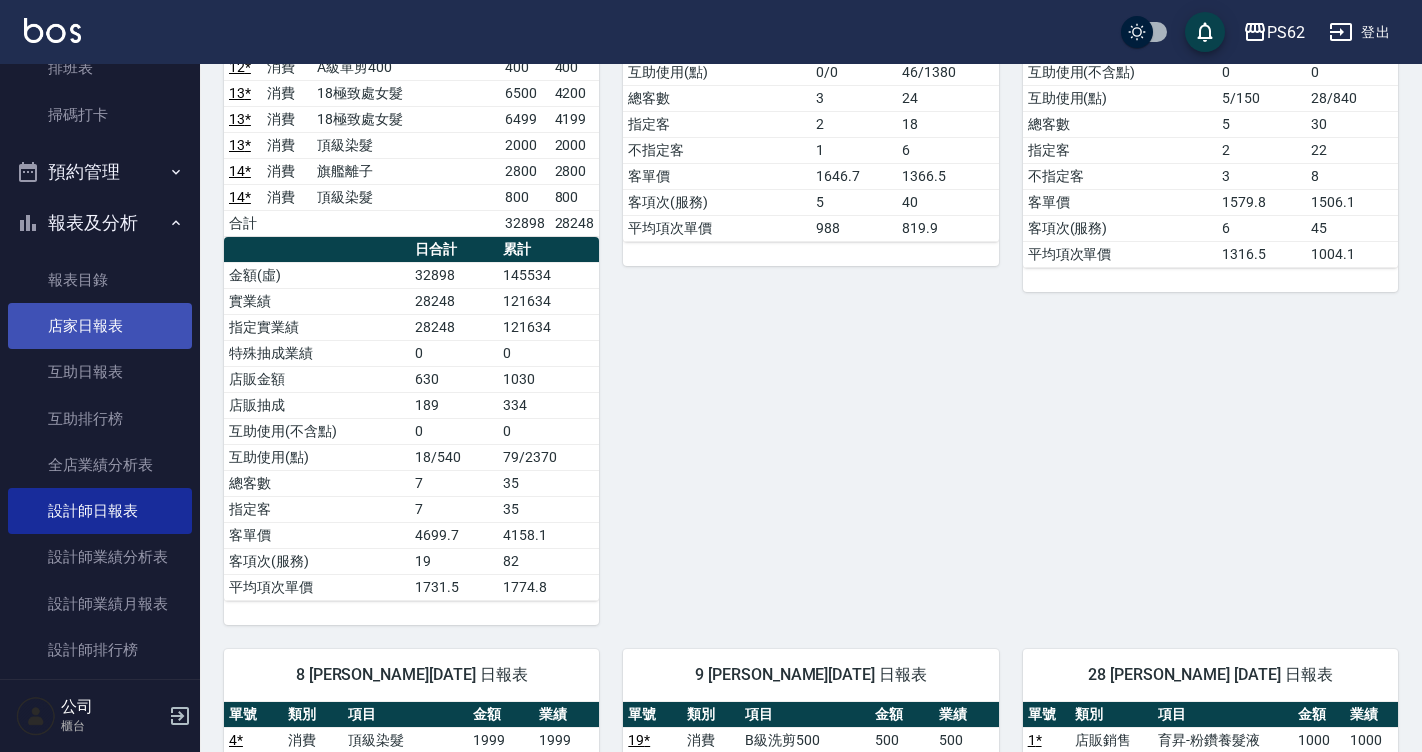 click on "店家日報表" at bounding box center [100, 326] 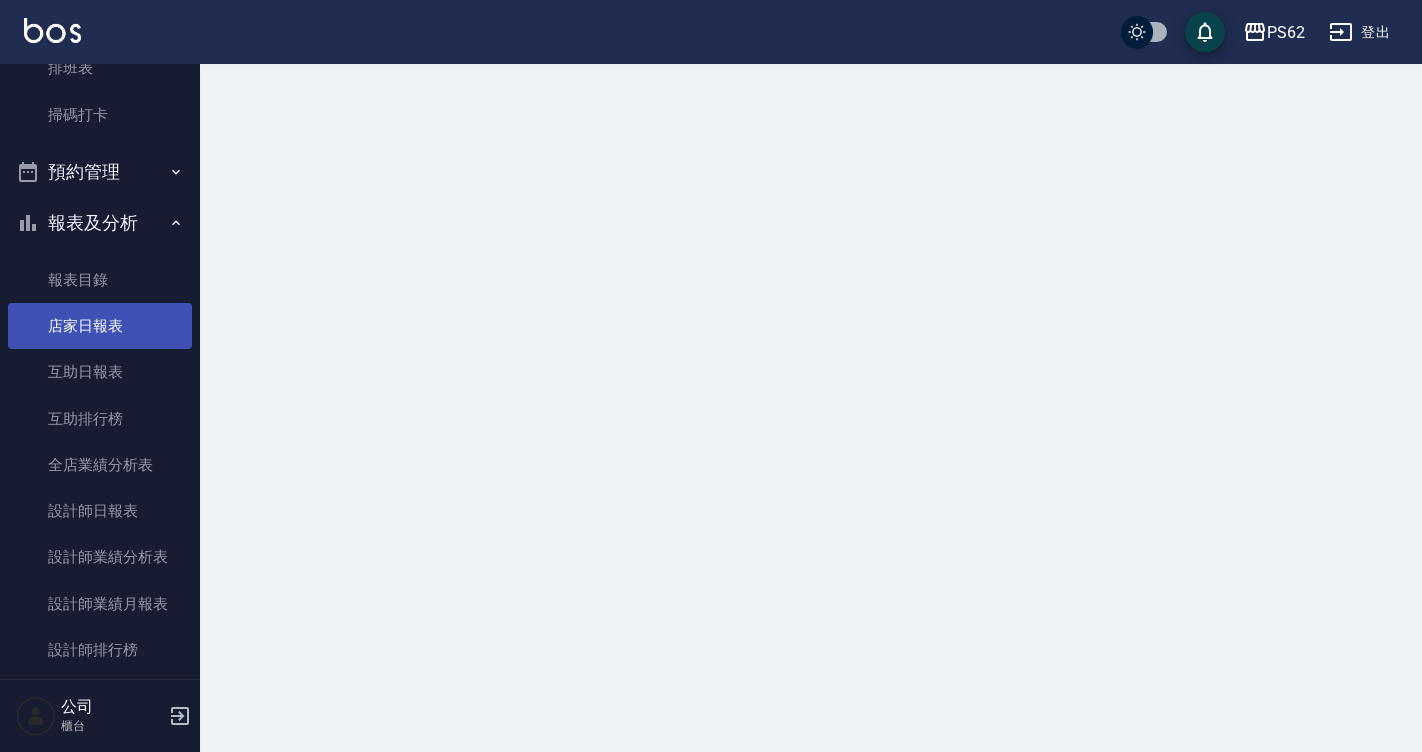 scroll, scrollTop: 0, scrollLeft: 0, axis: both 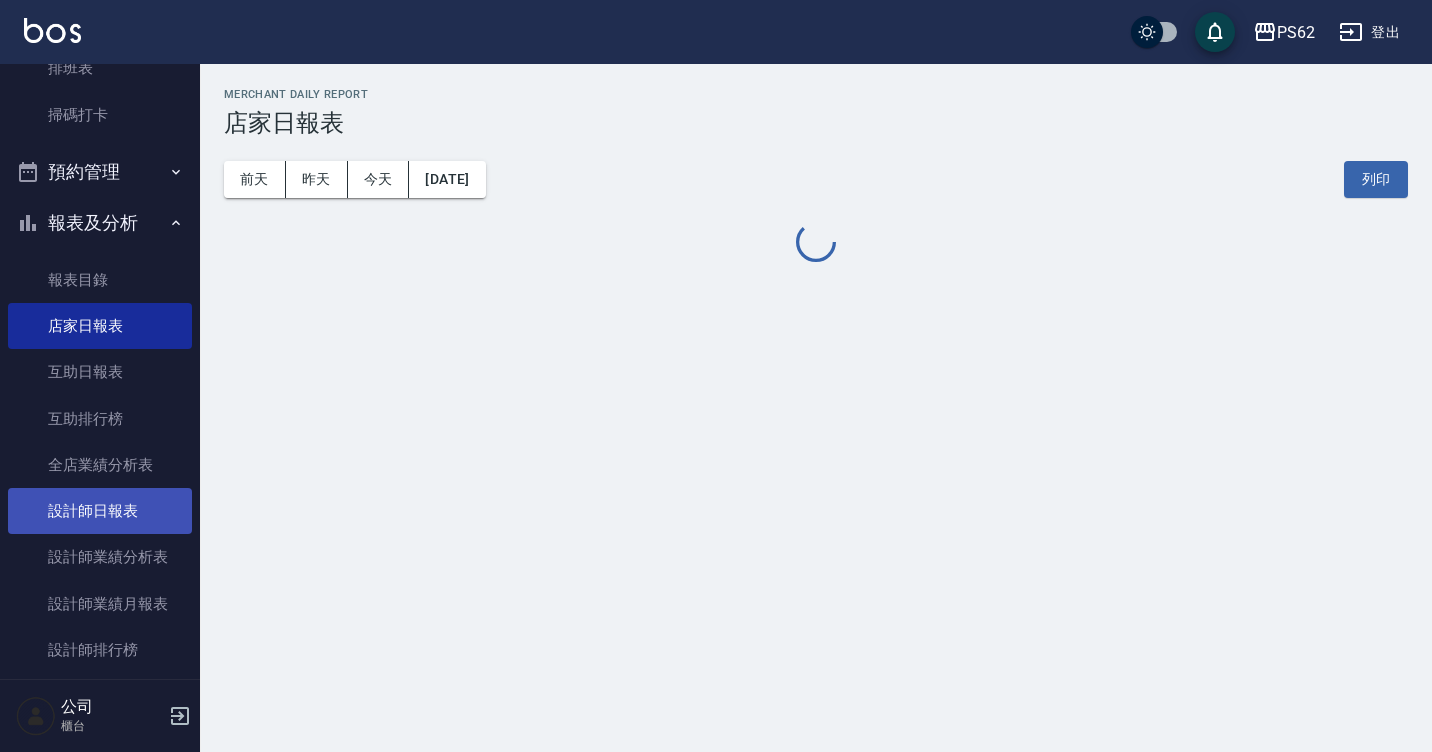 click on "設計師日報表" at bounding box center [100, 511] 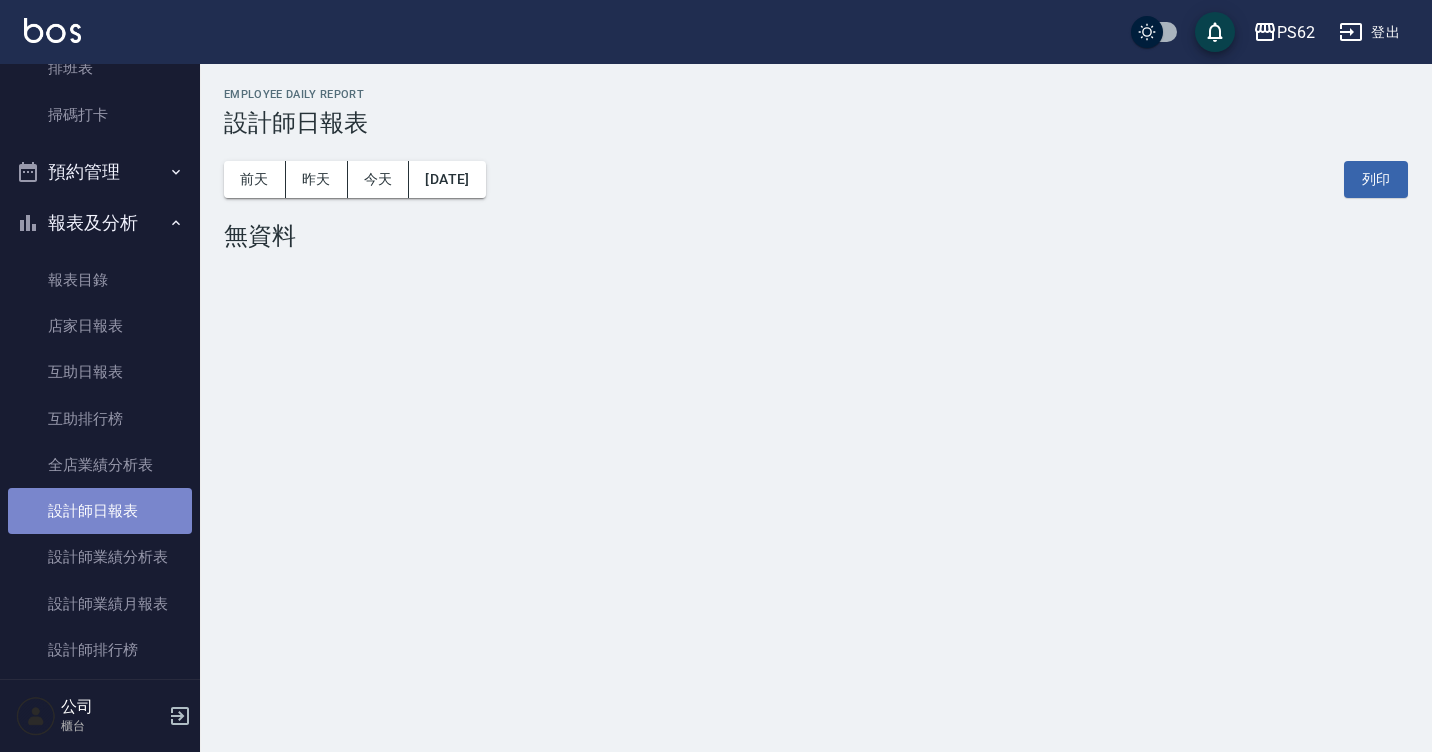 click on "設計師日報表" at bounding box center [100, 511] 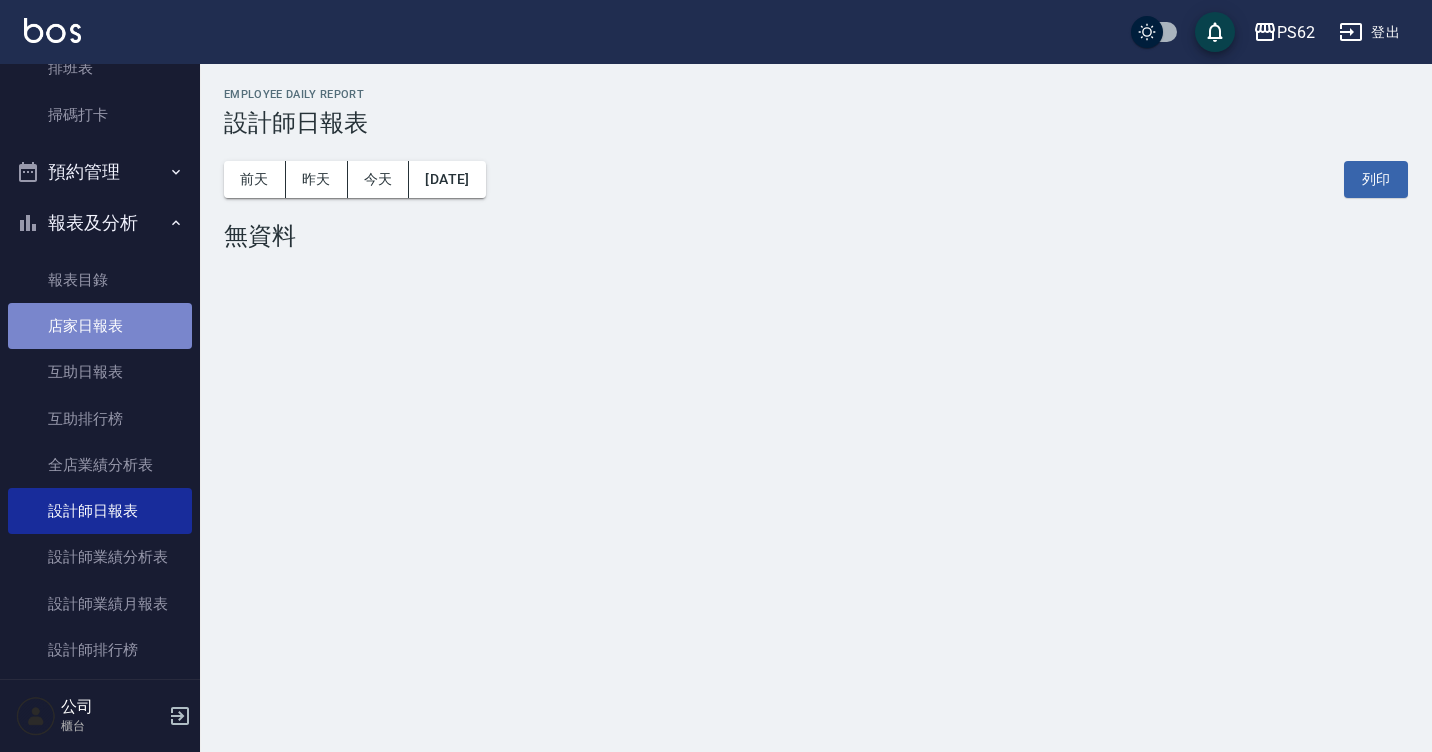 click on "店家日報表" at bounding box center (100, 326) 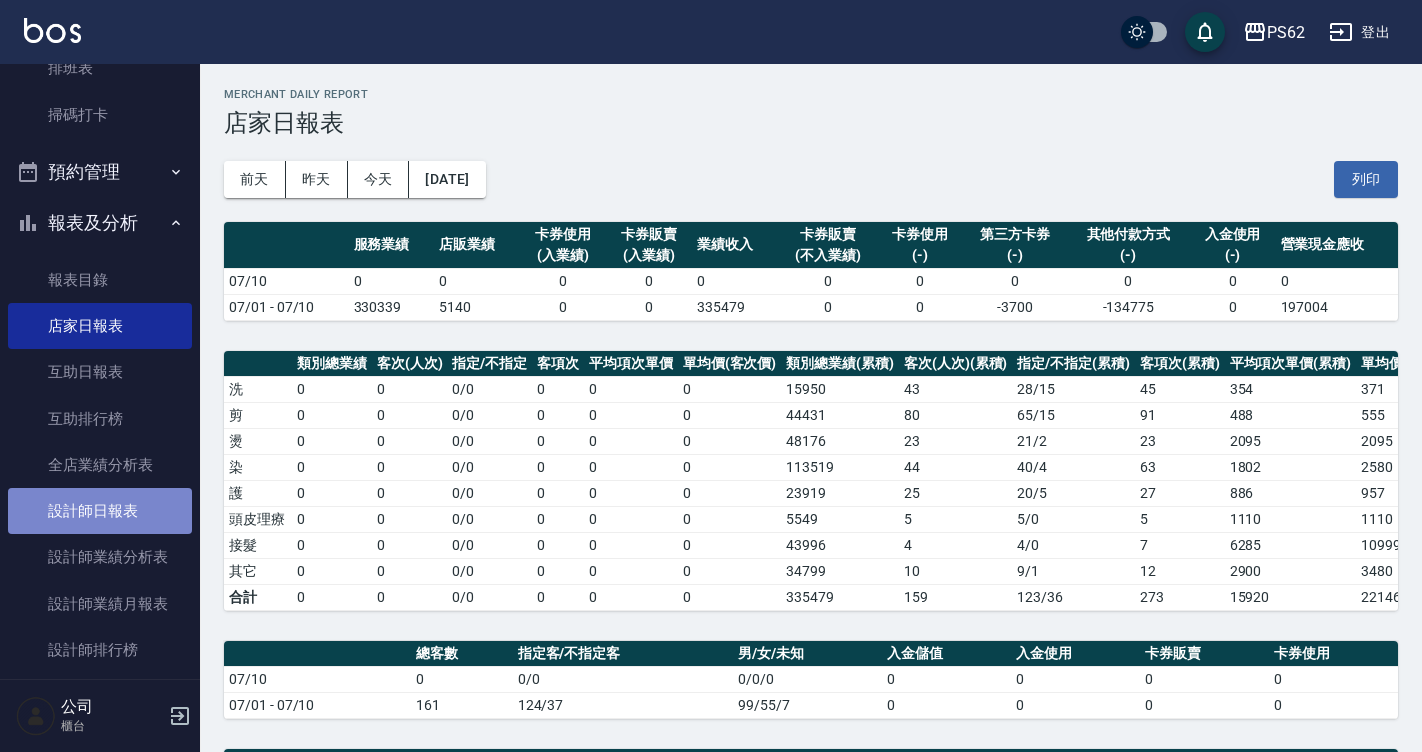 click on "設計師日報表" at bounding box center [100, 511] 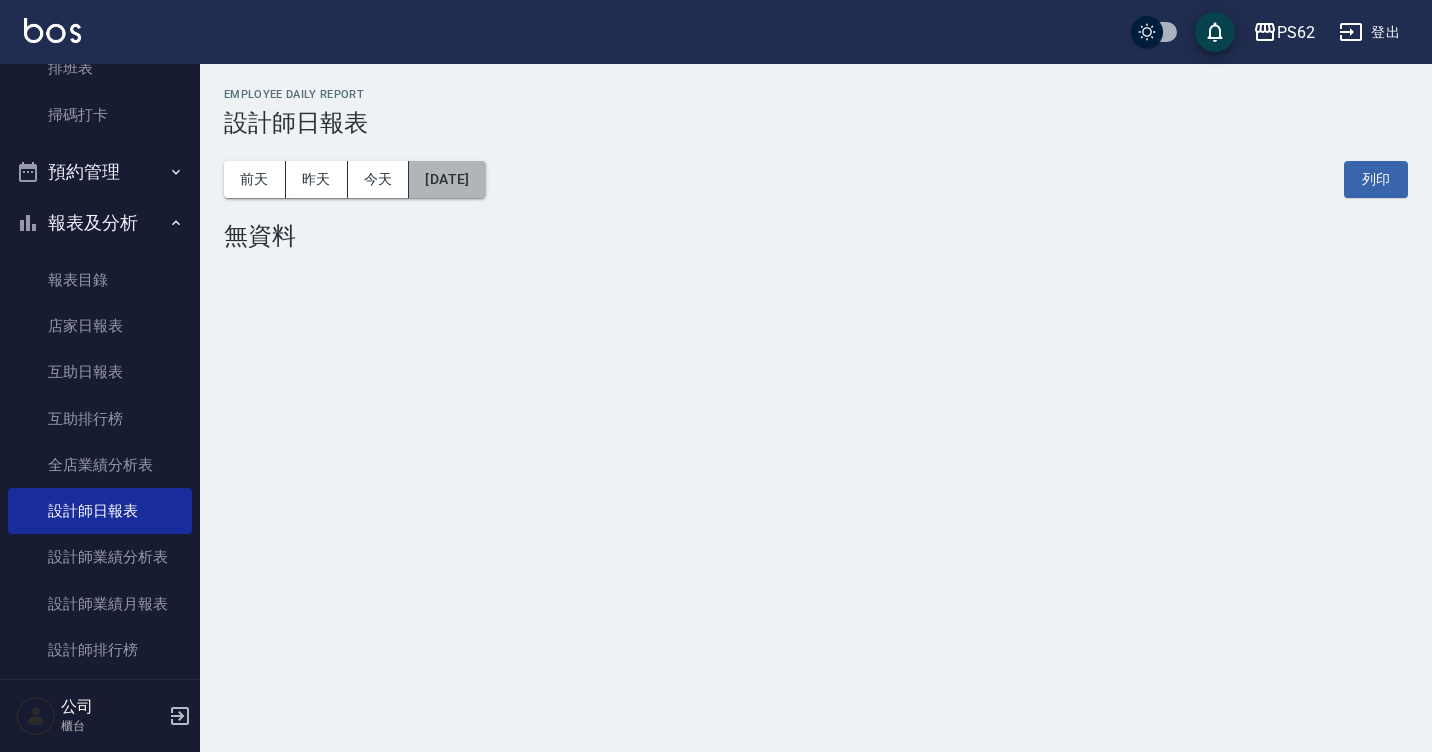 click on "[DATE]" at bounding box center (447, 179) 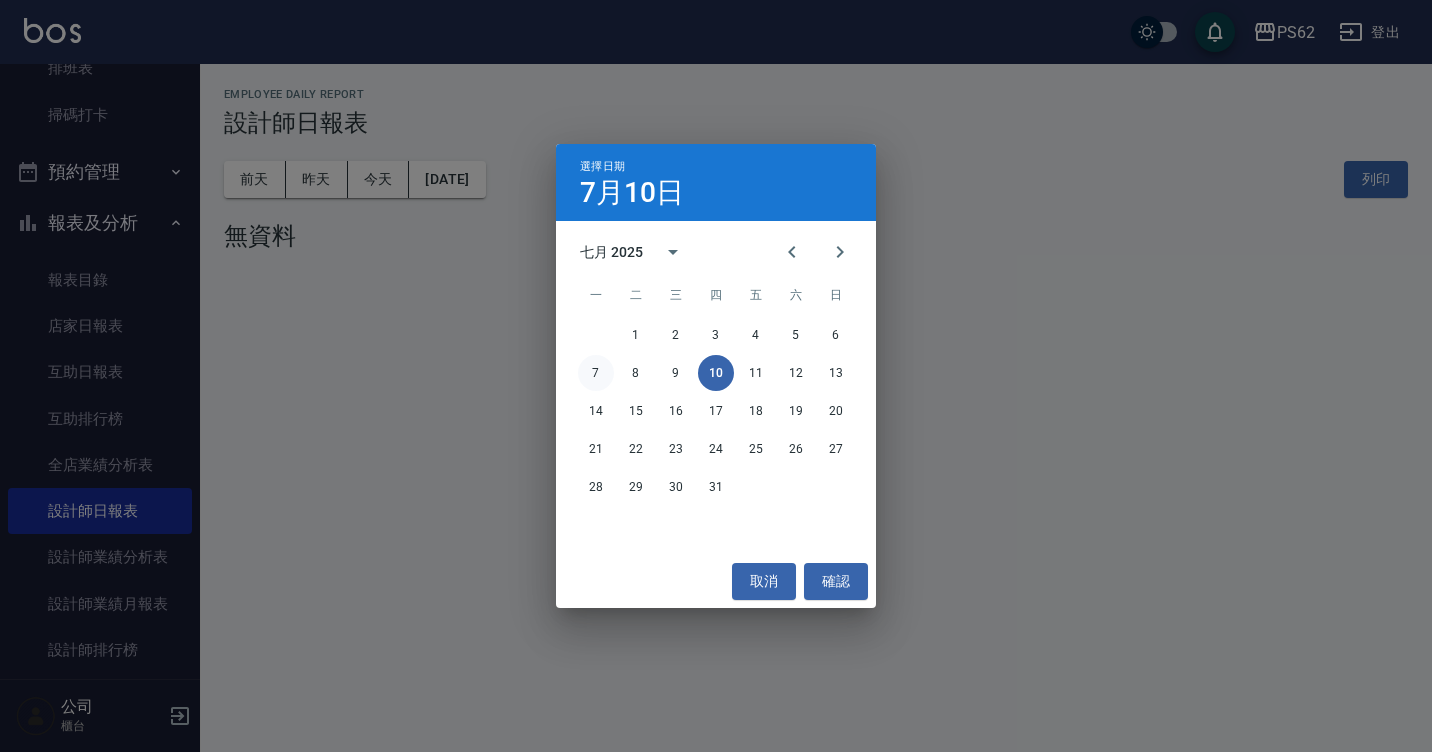 click on "7" at bounding box center [596, 373] 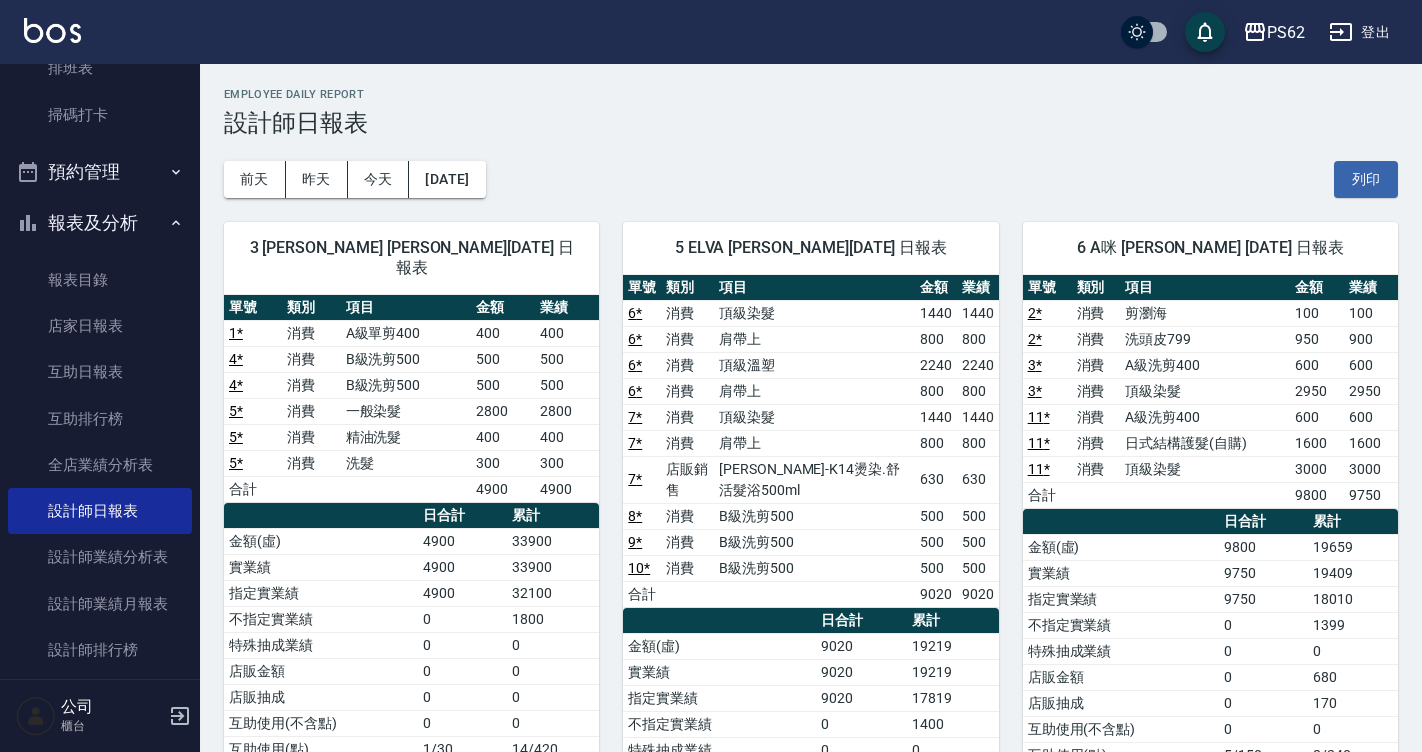 click on "前天 昨天 今天 2025/07/07 列印" at bounding box center [811, 179] 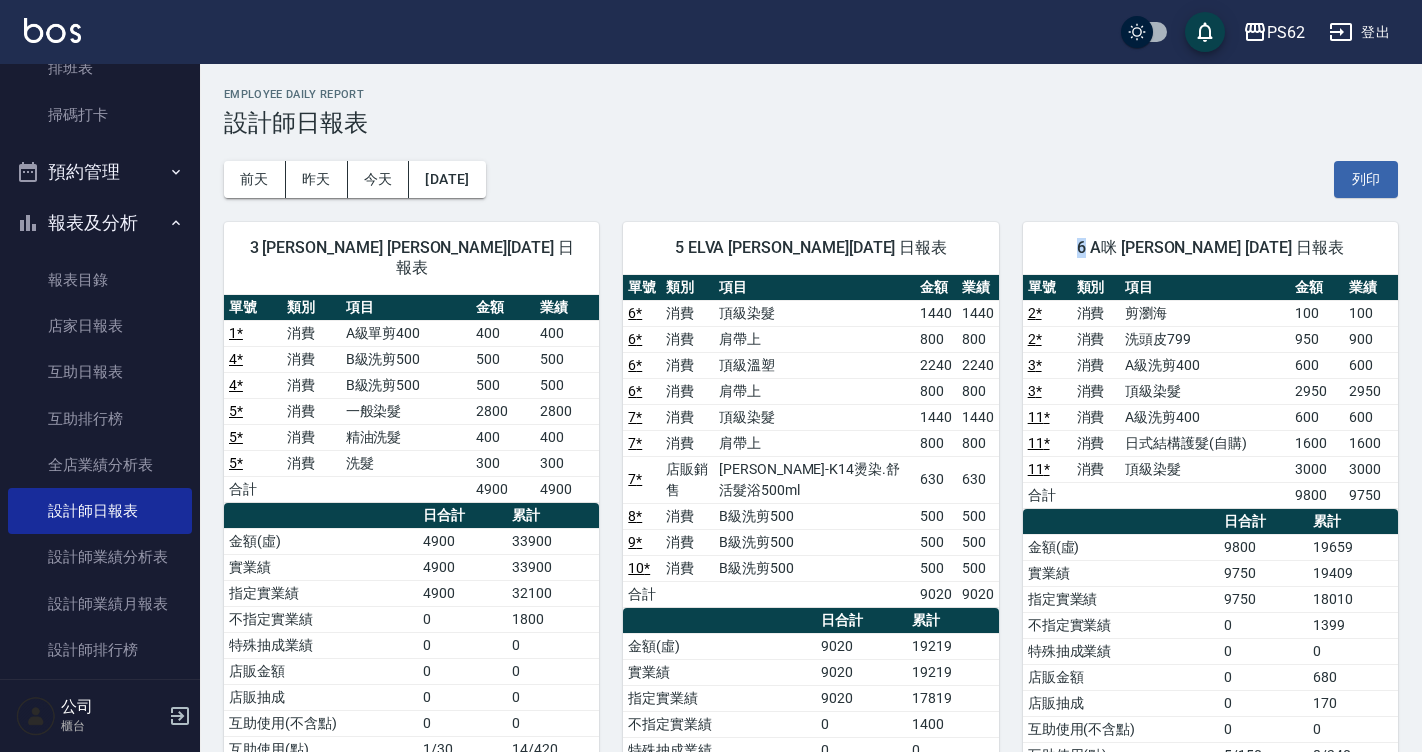 click on "6 A咪 李姿慧 07/07/2025 日報表  單號 類別 項目 金額 業績 2 * 消費 剪瀏海 100 100 2 * 消費 洗頭皮799 950 900 3 * 消費 A級洗剪400 600 600 3 * 消費 頂級染髮 2950 2950 11 * 消費 A級洗剪400 600 600 11 * 消費 日式結構護髮(自購) 1600 1600 11 * 消費 頂級染髮 3000 3000 合計 9800 9750 日合計 累計 金額(虛) 9800 19659 實業績 9750 19409 指定實業績 9750 18010 不指定實業績 0 1399 特殊抽成業績 0 0 店販金額 0 680 店販抽成 0 170 互助使用(不含點) 0 0 互助使用(點) 5/150 8/240 總客數 3 13 指定客 3 10 不指定客 0 3 客單價 3266.7 1512.2 客項次(服務) 7 21 平均項次單價 1400 936.1" at bounding box center (1198, 623) 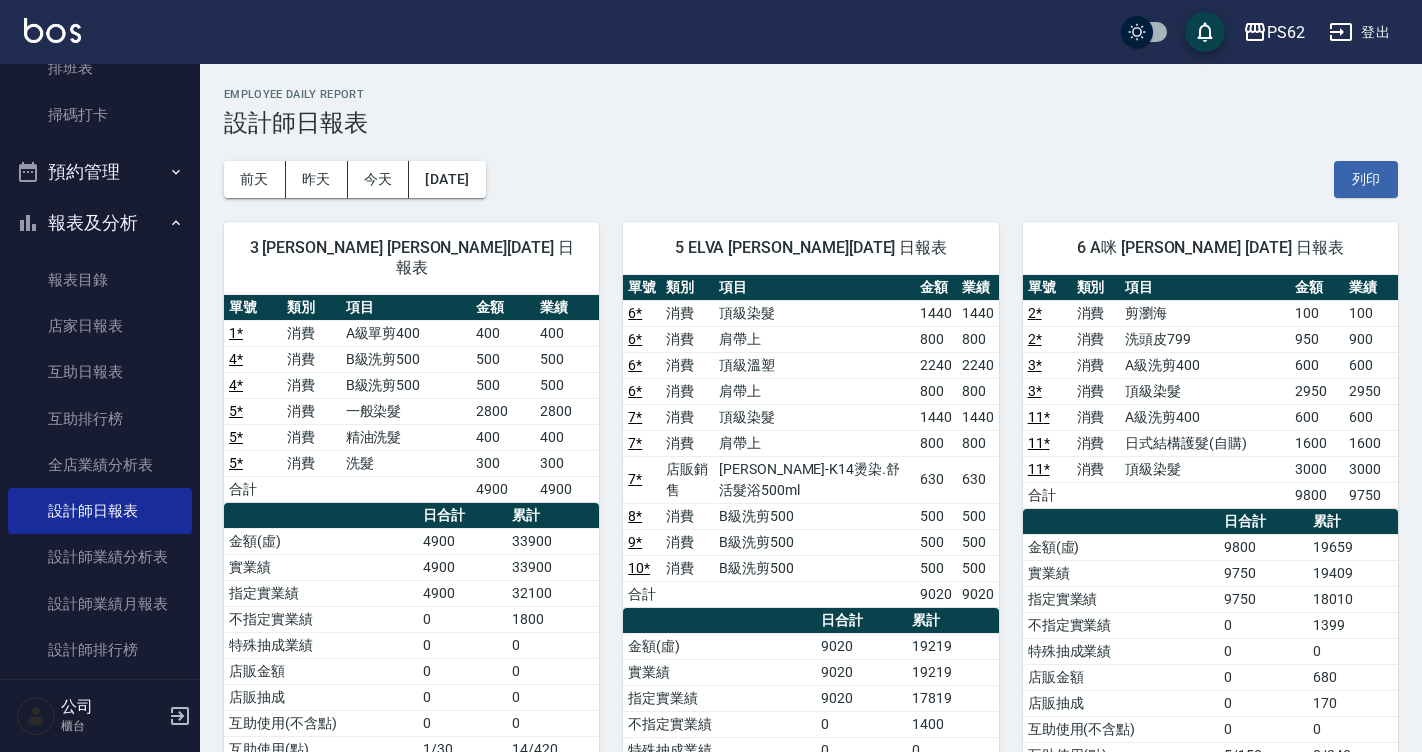 click on "前天 昨天 今天 2025/07/07 列印" at bounding box center [811, 179] 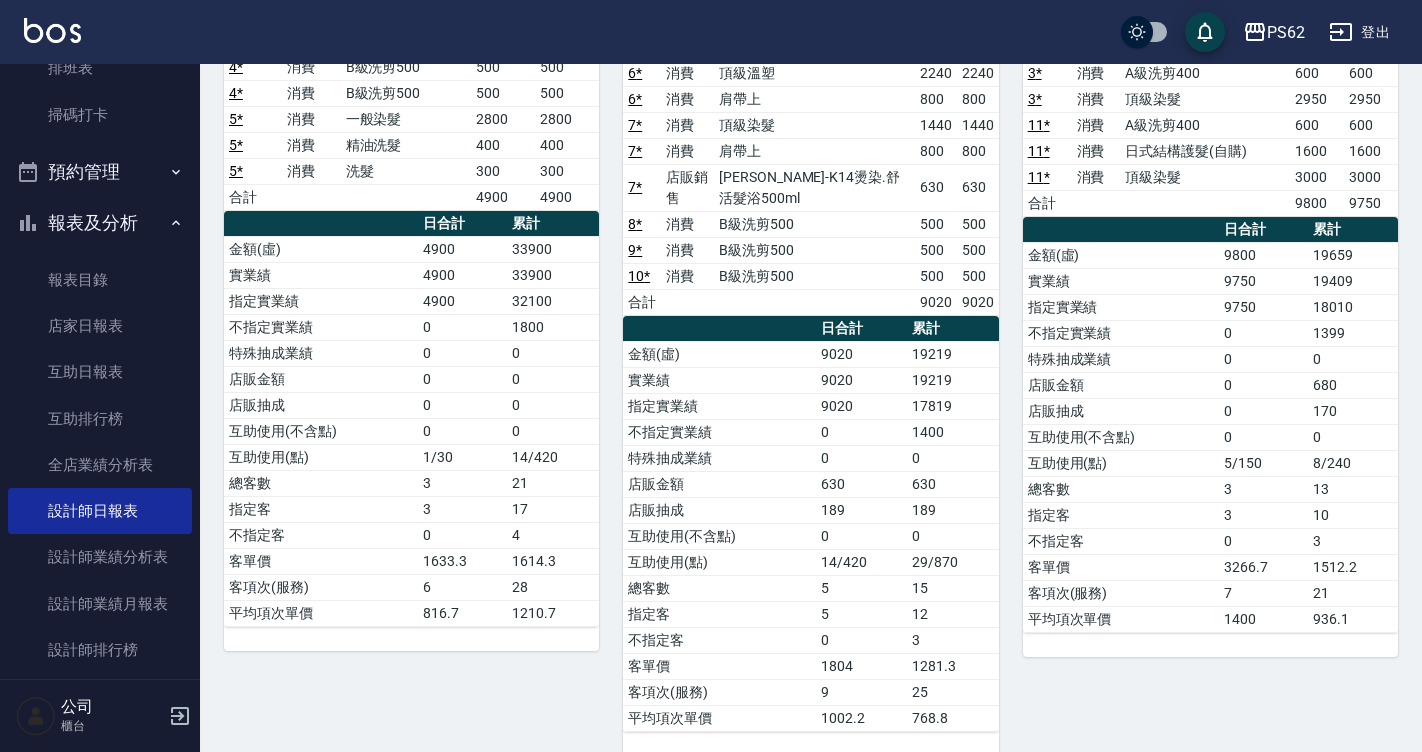 scroll, scrollTop: 297, scrollLeft: 0, axis: vertical 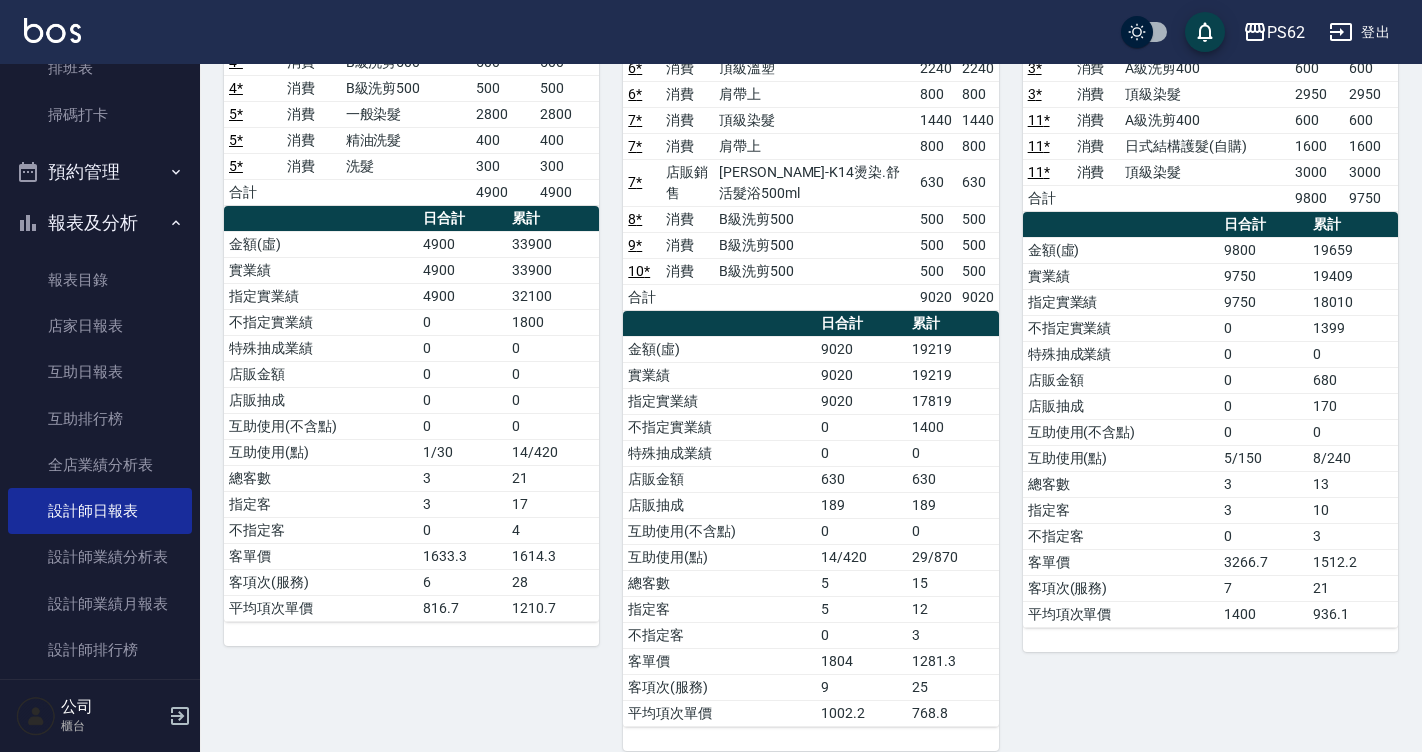 click on "6 A咪 李姿慧 07/07/2025 日報表  單號 類別 項目 金額 業績 2 * 消費 剪瀏海 100 100 2 * 消費 洗頭皮799 950 900 3 * 消費 A級洗剪400 600 600 3 * 消費 頂級染髮 2950 2950 11 * 消費 A級洗剪400 600 600 11 * 消費 日式結構護髮(自購) 1600 1600 11 * 消費 頂級染髮 3000 3000 合計 9800 9750 日合計 累計 金額(虛) 9800 19659 實業績 9750 19409 指定實業績 9750 18010 不指定實業績 0 1399 特殊抽成業績 0 0 店販金額 0 680 店販抽成 0 170 互助使用(不含點) 0 0 互助使用(點) 5/150 8/240 總客數 3 13 指定客 3 10 不指定客 0 3 客單價 3266.7 1512.2 客項次(服務) 7 21 平均項次單價 1400 936.1" at bounding box center [1198, 326] 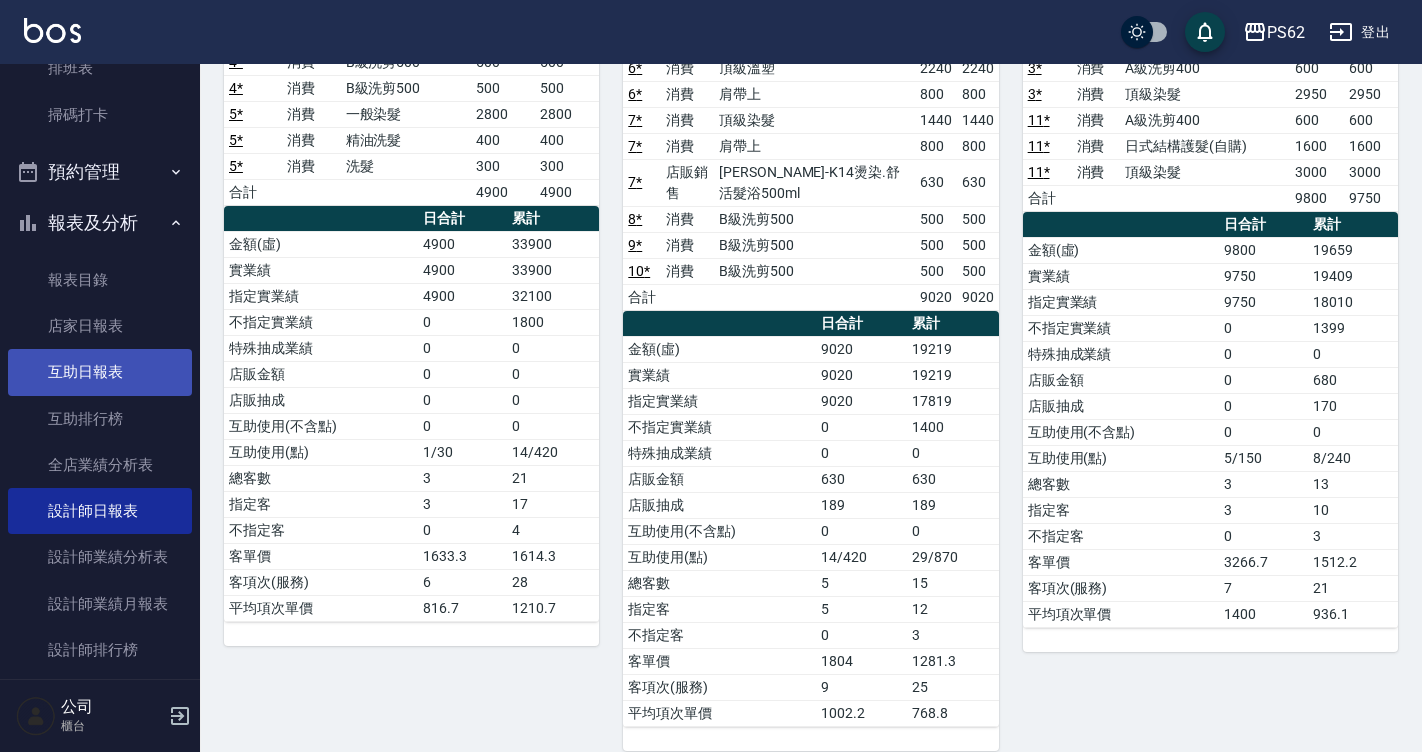 click on "互助日報表" at bounding box center (100, 372) 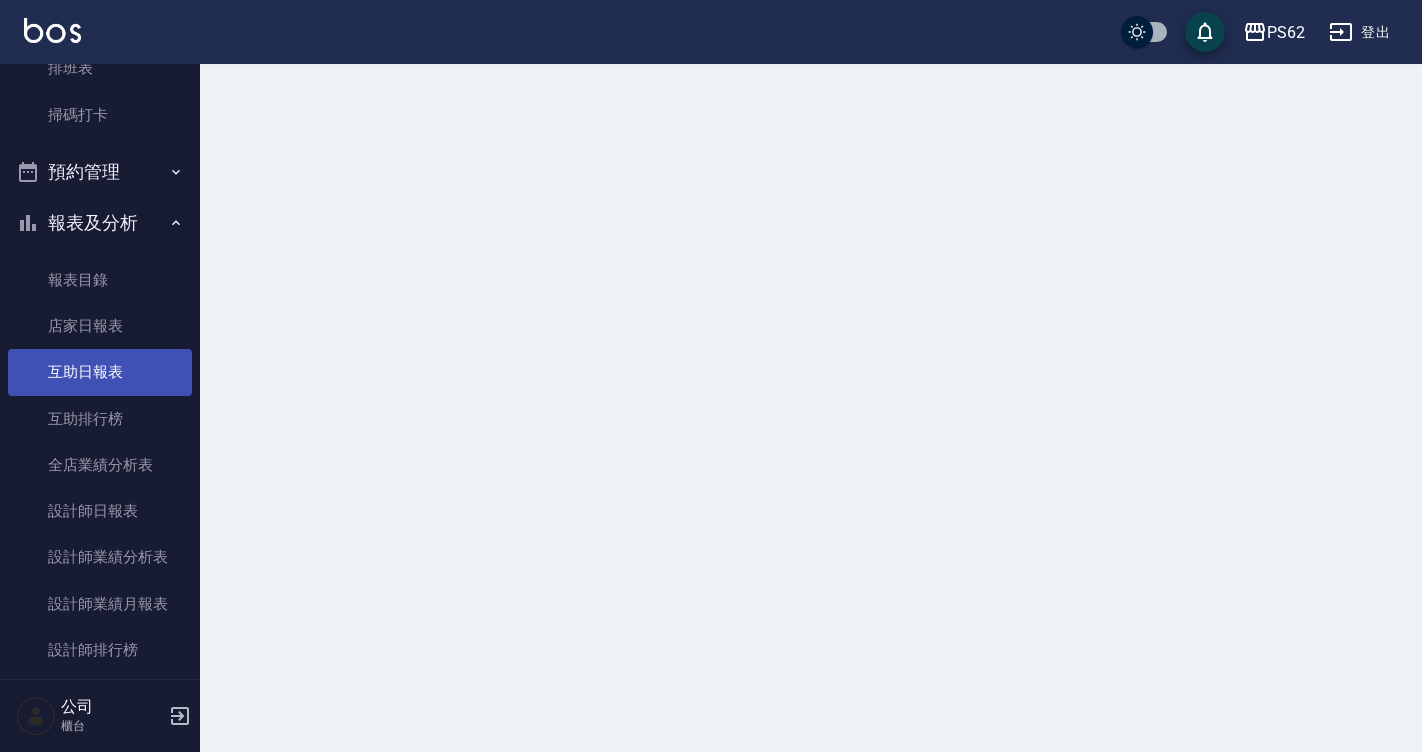 scroll, scrollTop: 0, scrollLeft: 0, axis: both 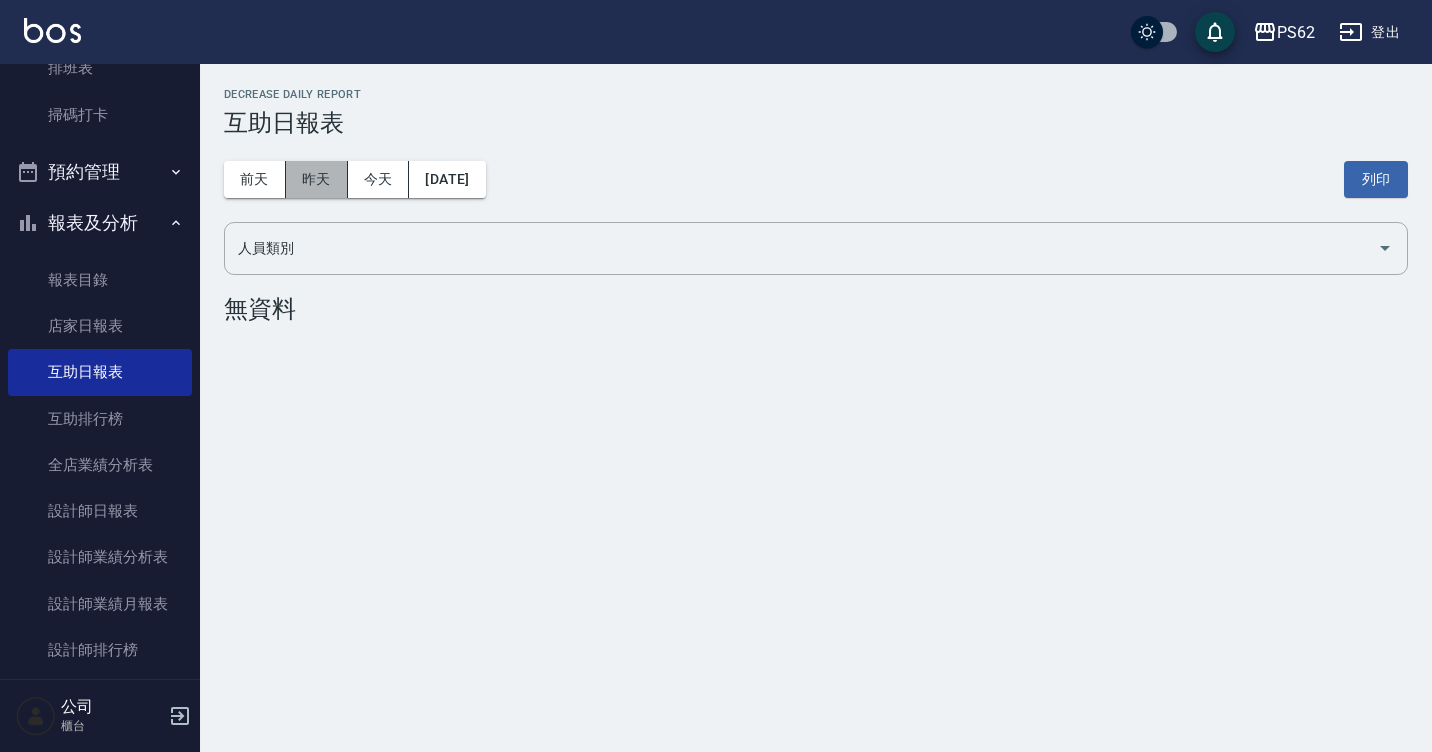 click on "昨天" at bounding box center [317, 179] 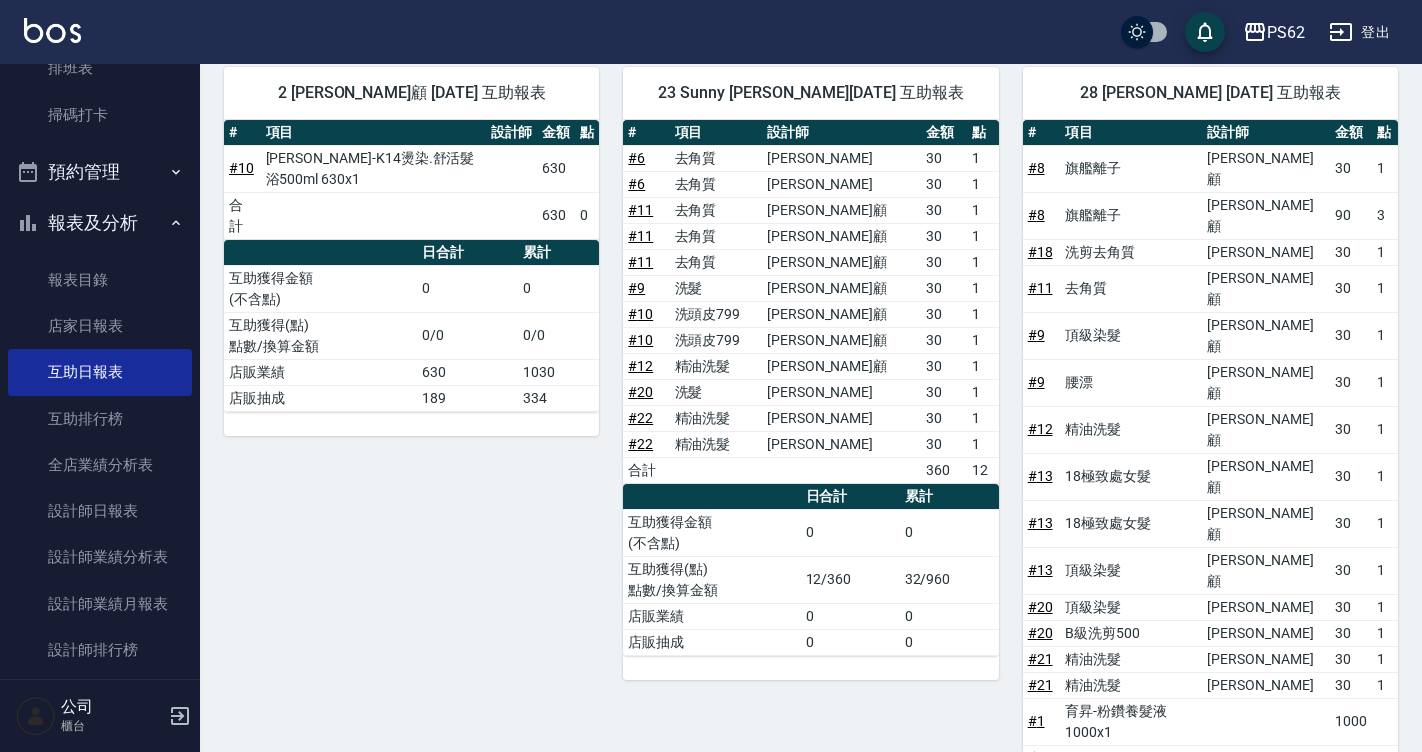 scroll, scrollTop: 258, scrollLeft: 0, axis: vertical 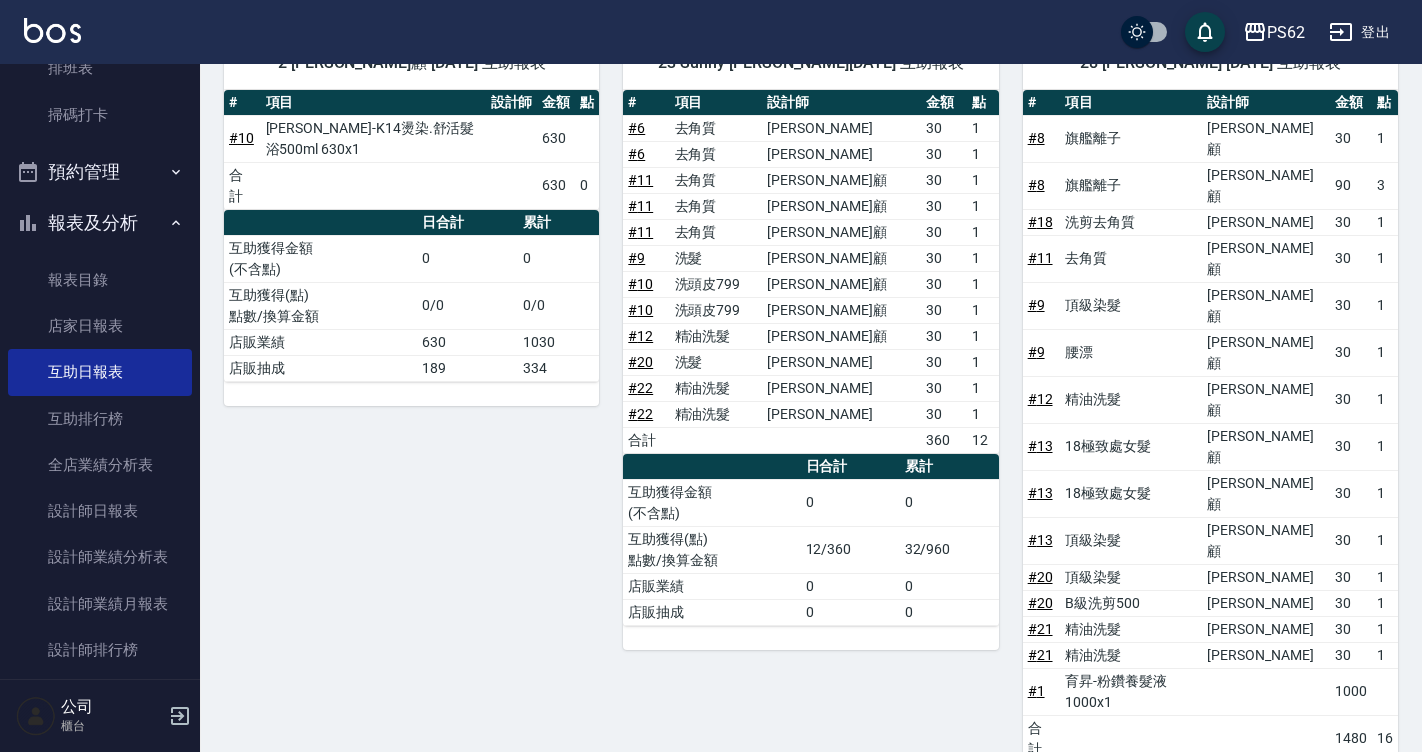 click on "2 Rita 雅云顧 07/09/2025 互助報表 # 項目 設計師 金額 點 # 10 華旭-K14燙染.舒活髮浴500ml 630x1 630 合計 630 0 日合計 累計 互助獲得金額 (不含點) 0 0 互助獲得(點) 點數/換算金額 0/0 0/0 店販業績 630 1030 店販抽成 189 334" at bounding box center [399, 486] 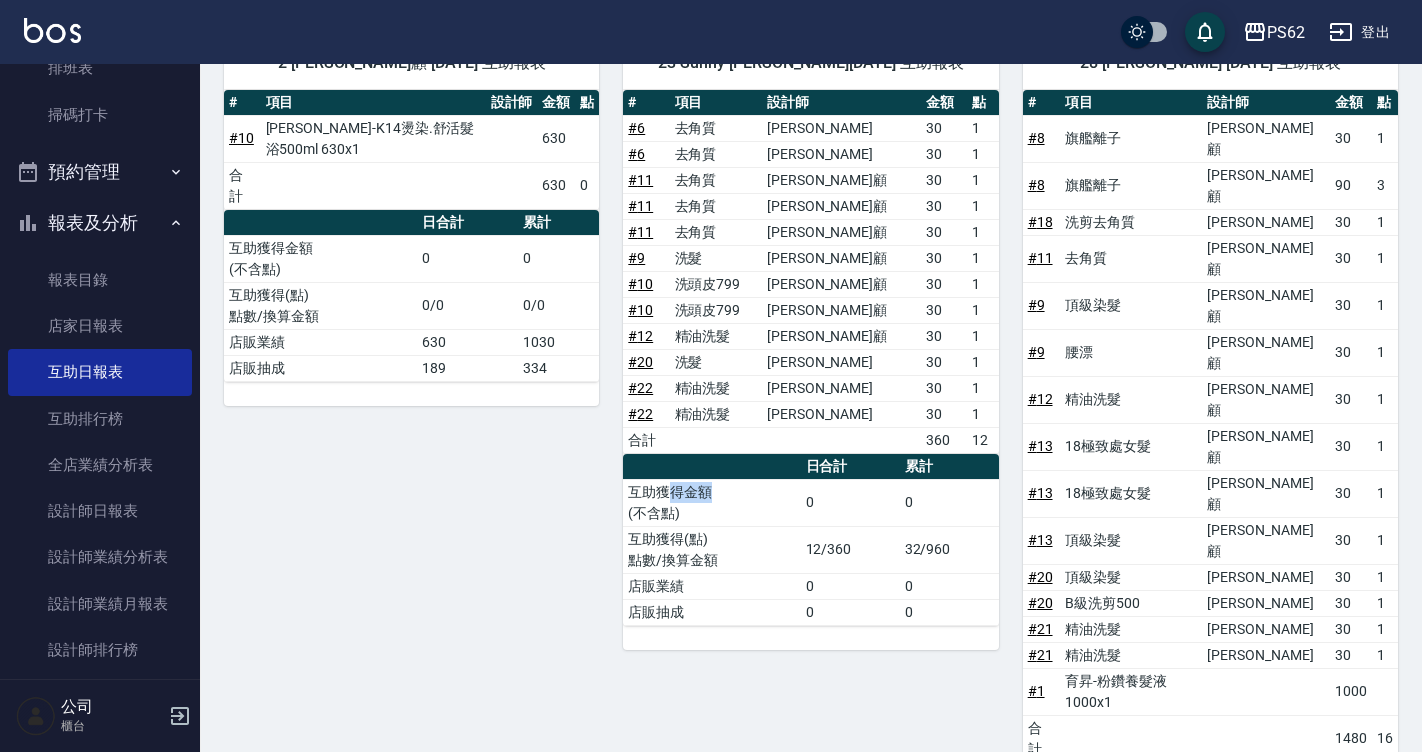 click on "互助獲得金額 (不含點)" at bounding box center (711, 502) 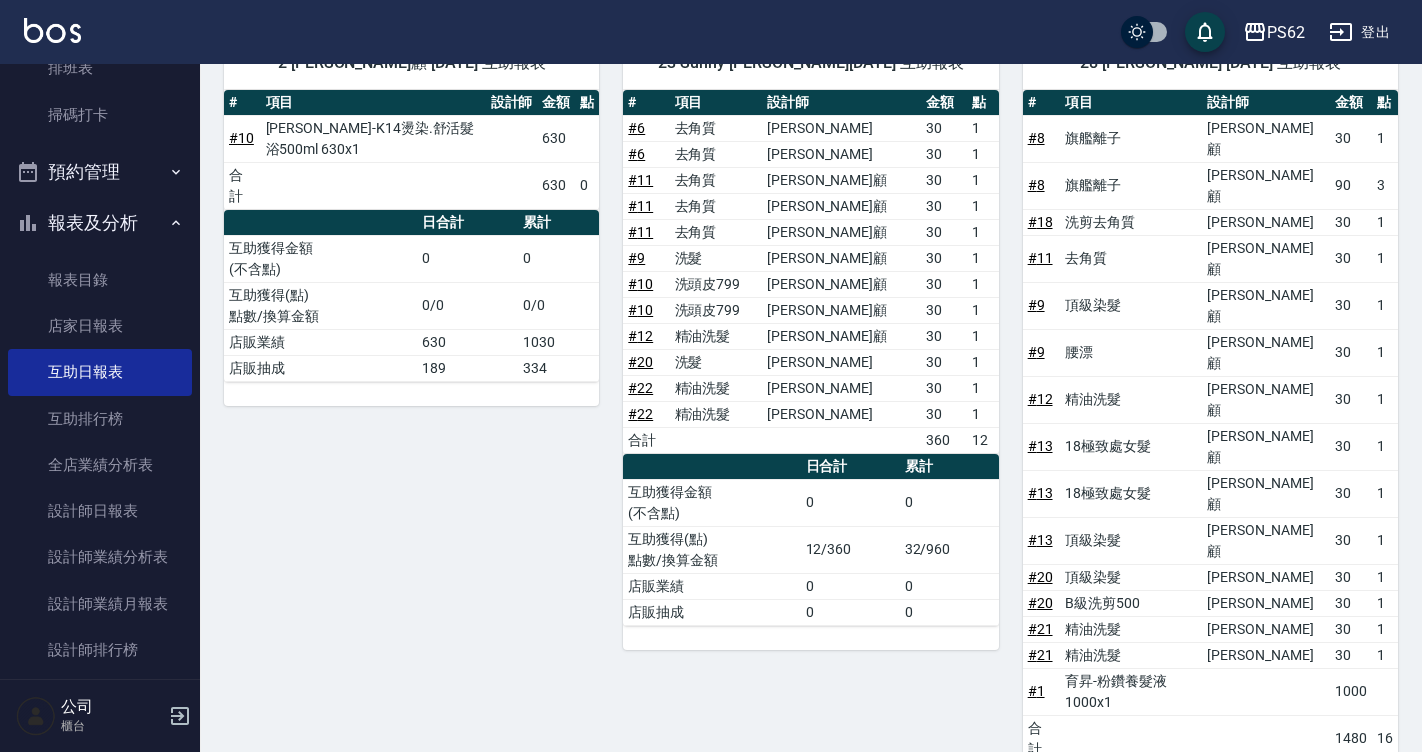 click on "互助獲得金額 (不含點)" at bounding box center (711, 502) 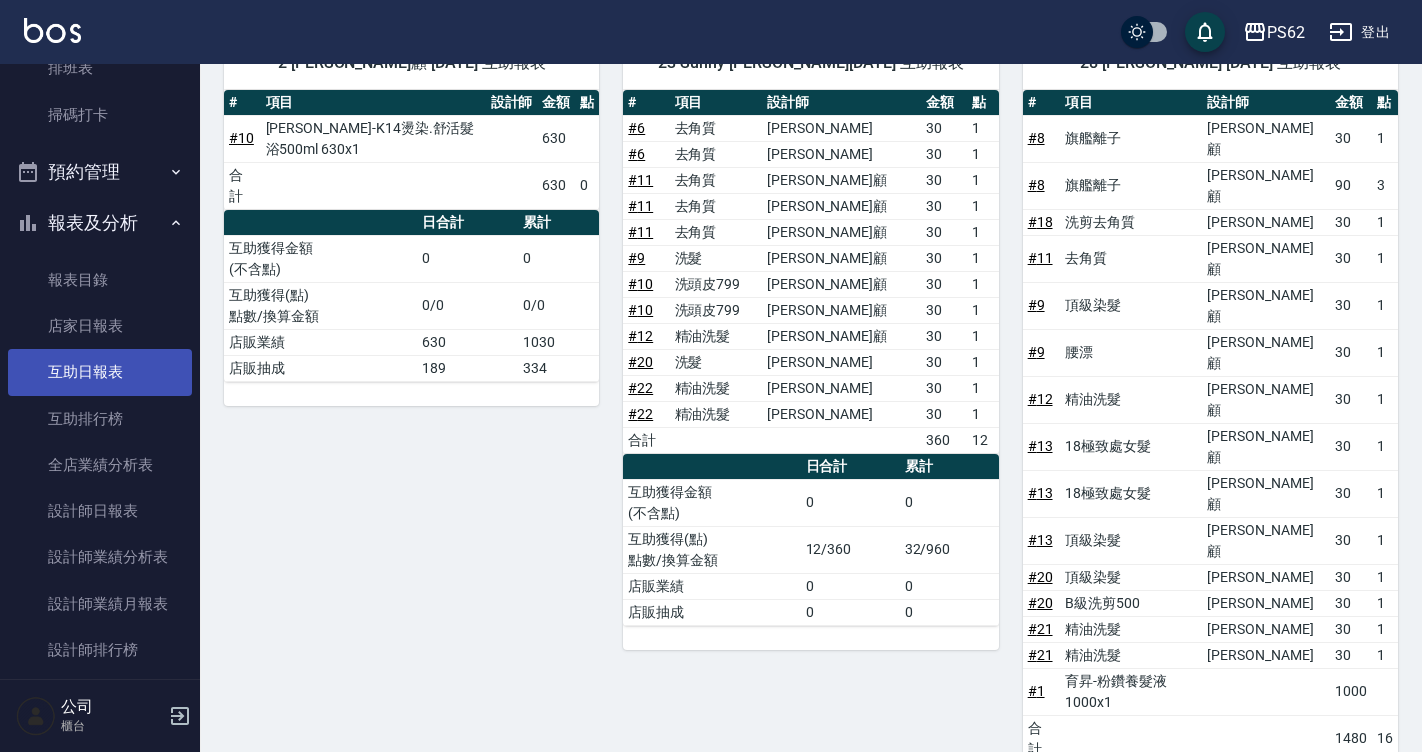 drag, startPoint x: 156, startPoint y: 332, endPoint x: 140, endPoint y: 353, distance: 26.400757 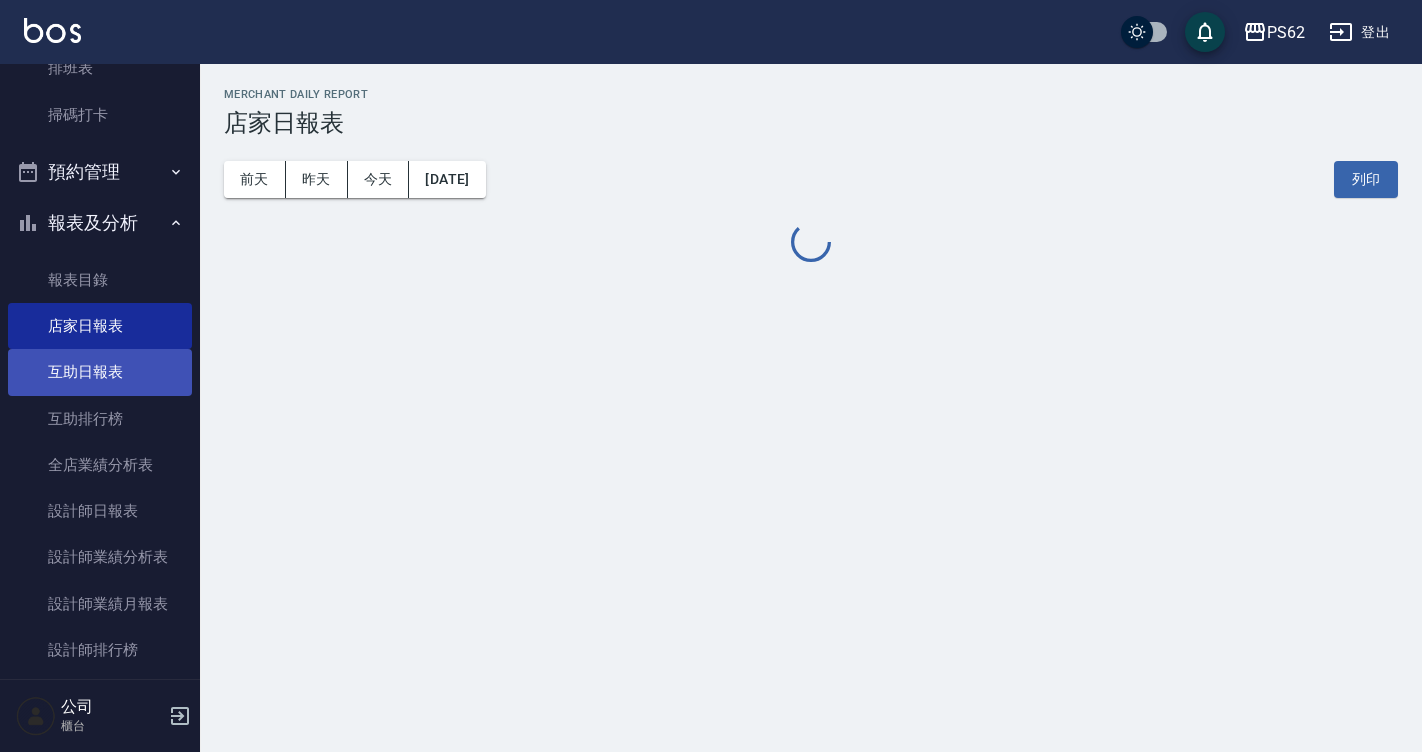 scroll, scrollTop: 0, scrollLeft: 0, axis: both 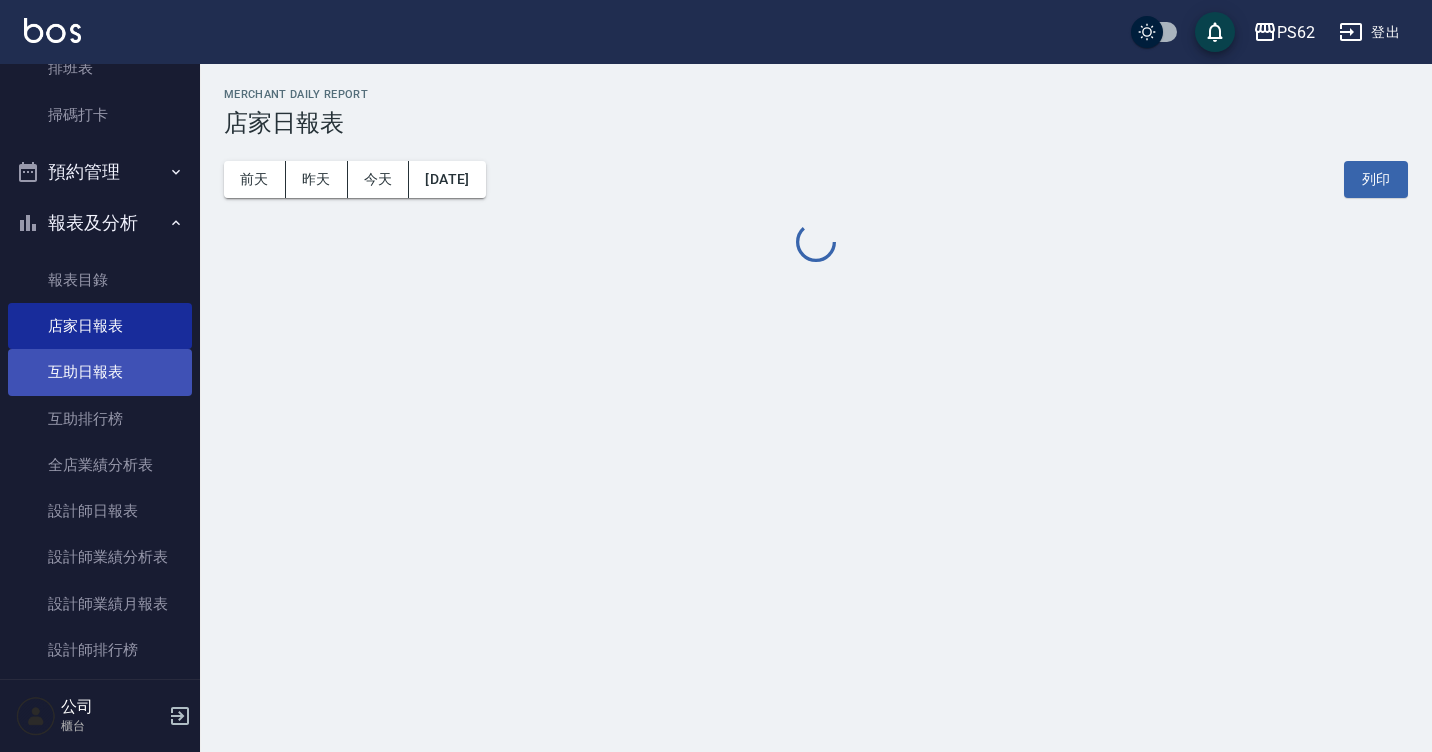 click on "互助日報表" at bounding box center (100, 372) 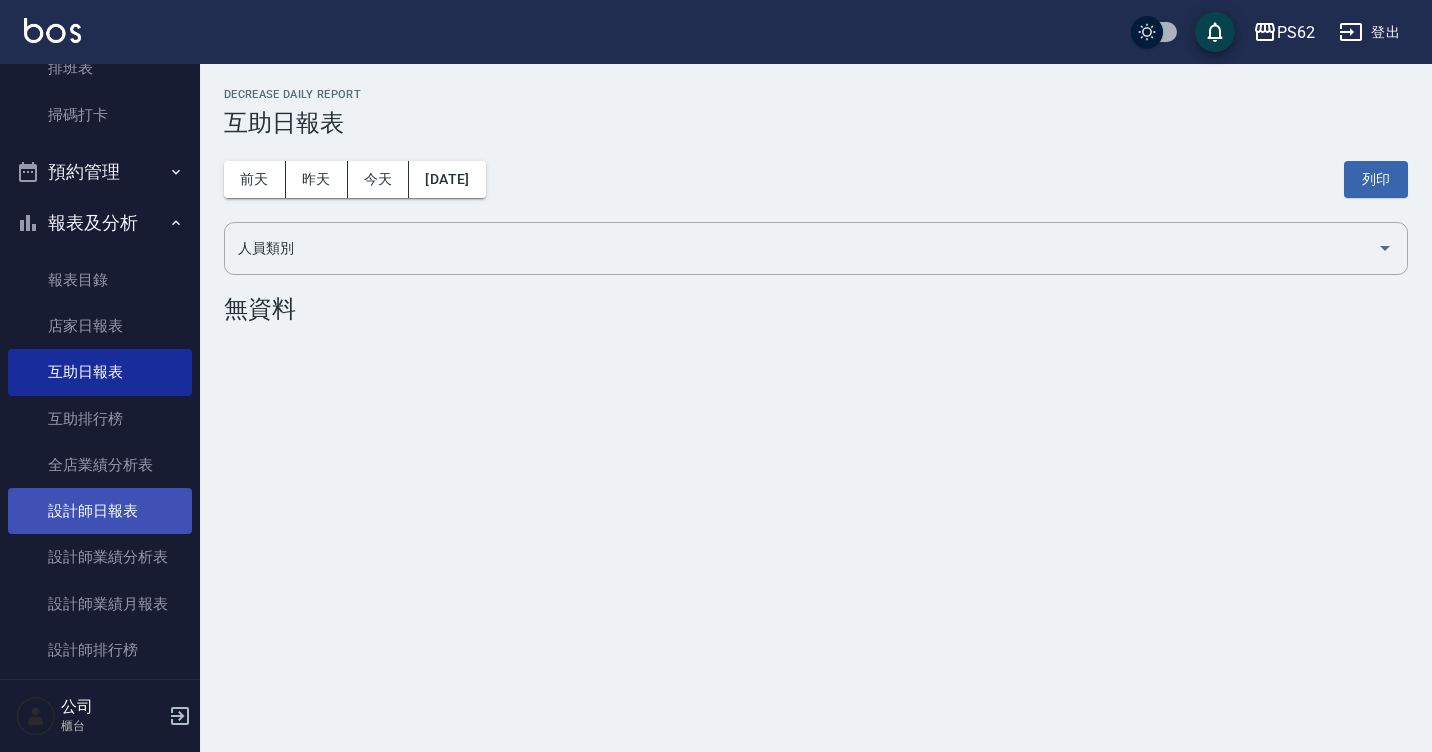 click on "設計師日報表" at bounding box center [100, 511] 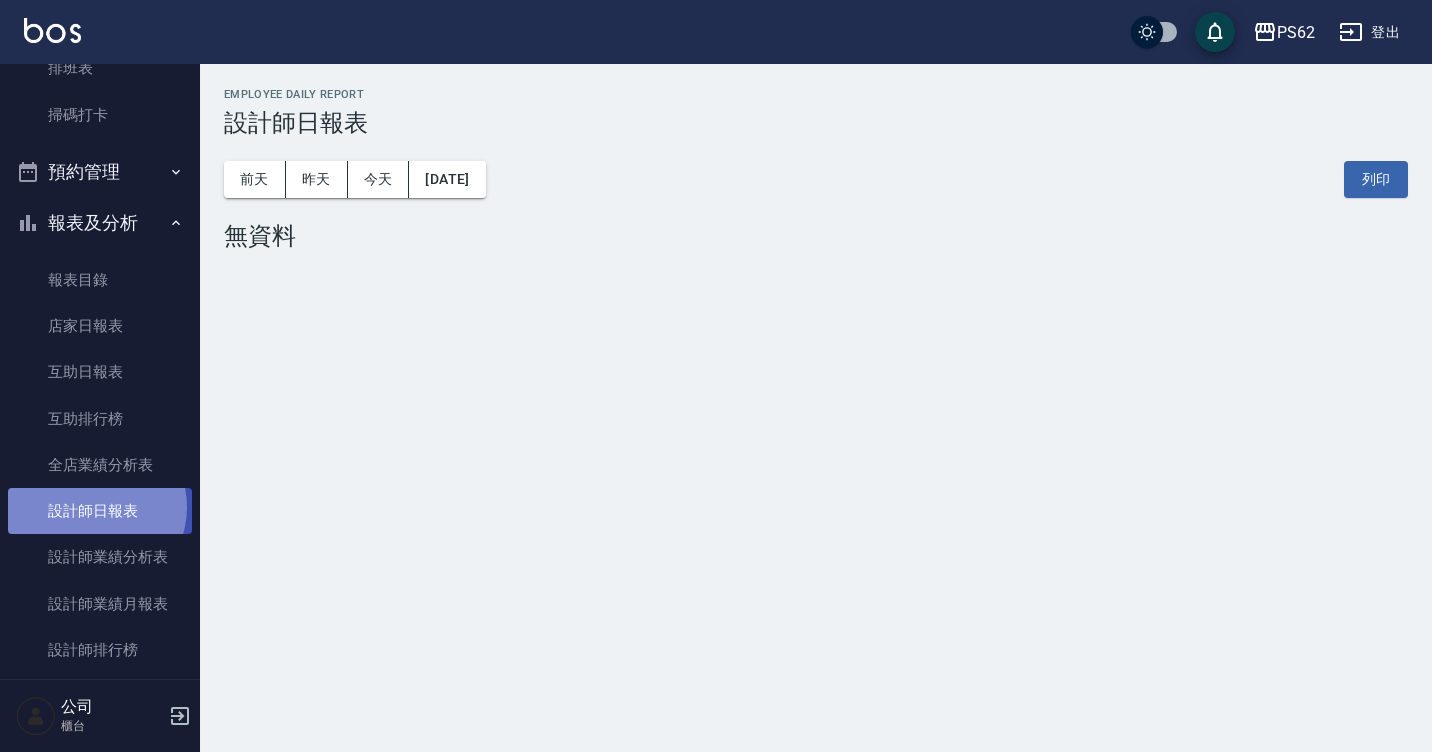 click on "設計師日報表" at bounding box center (100, 511) 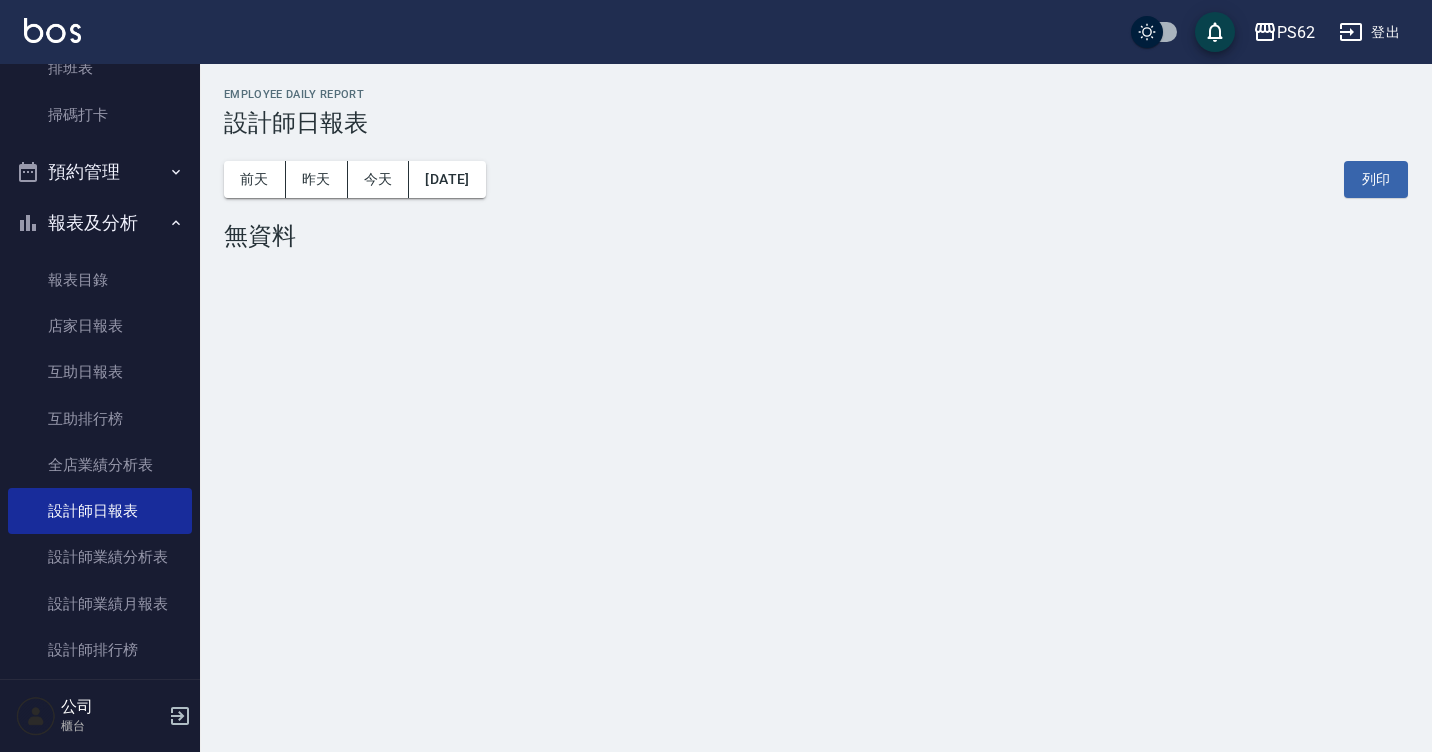 click on "前天 昨天 今天 2025/07/10 列印" at bounding box center [816, 179] 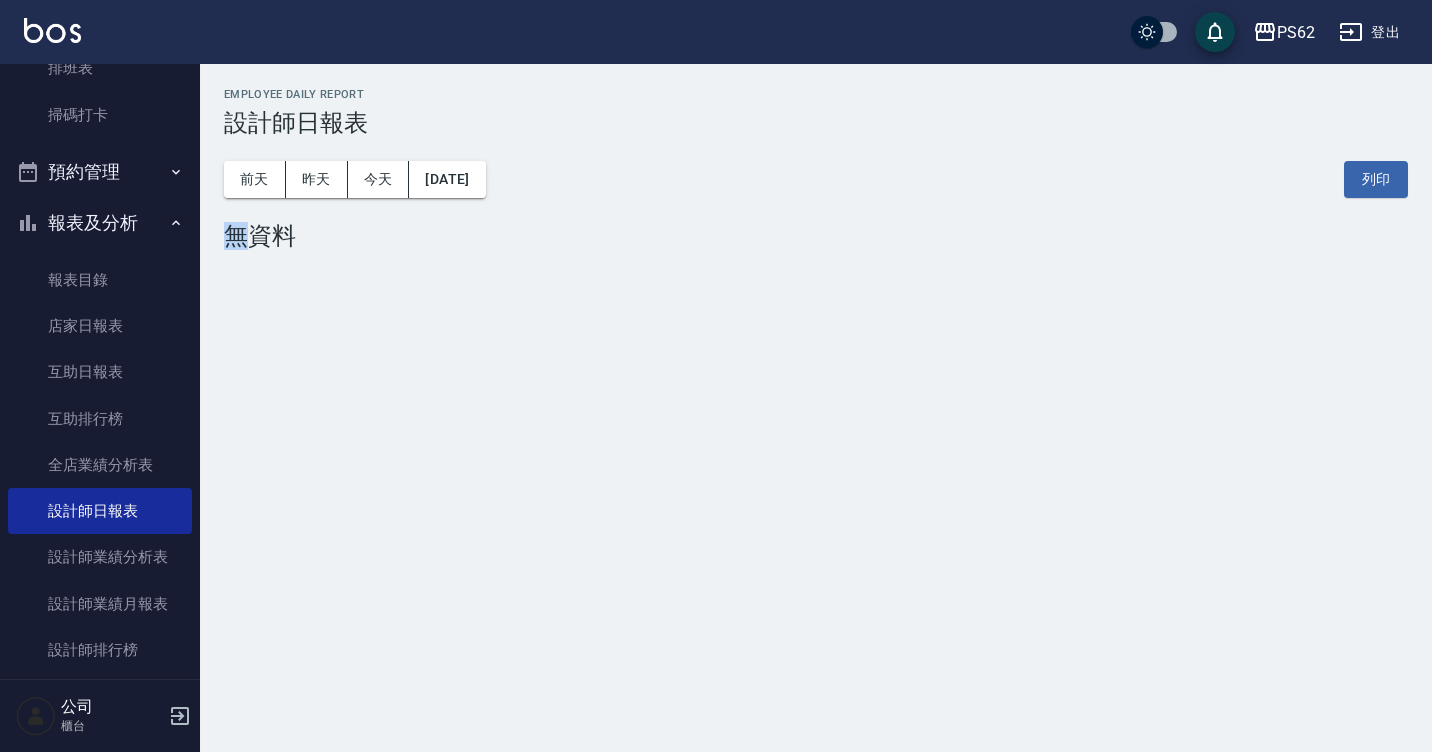 click on "前天 昨天 今天 2025/07/10 列印" at bounding box center (816, 179) 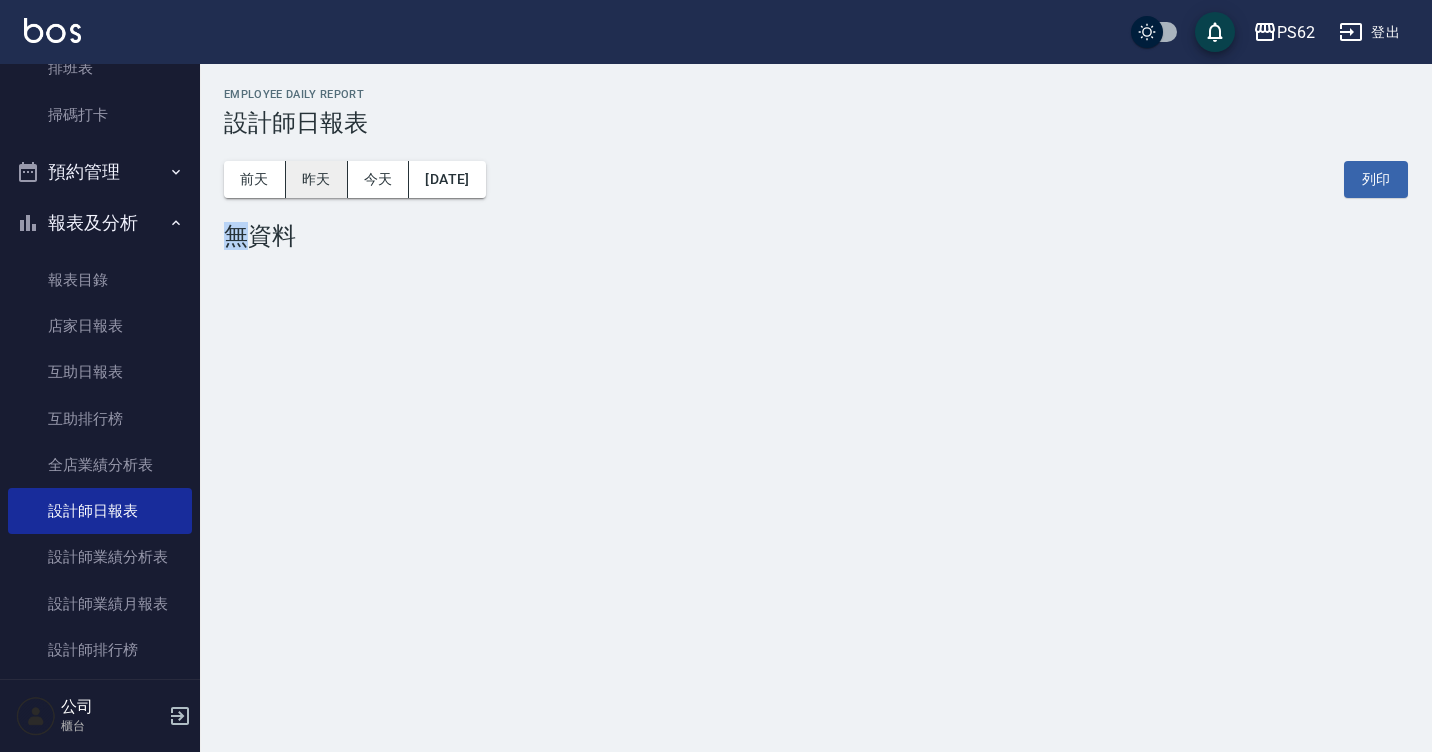 click on "昨天" at bounding box center [317, 179] 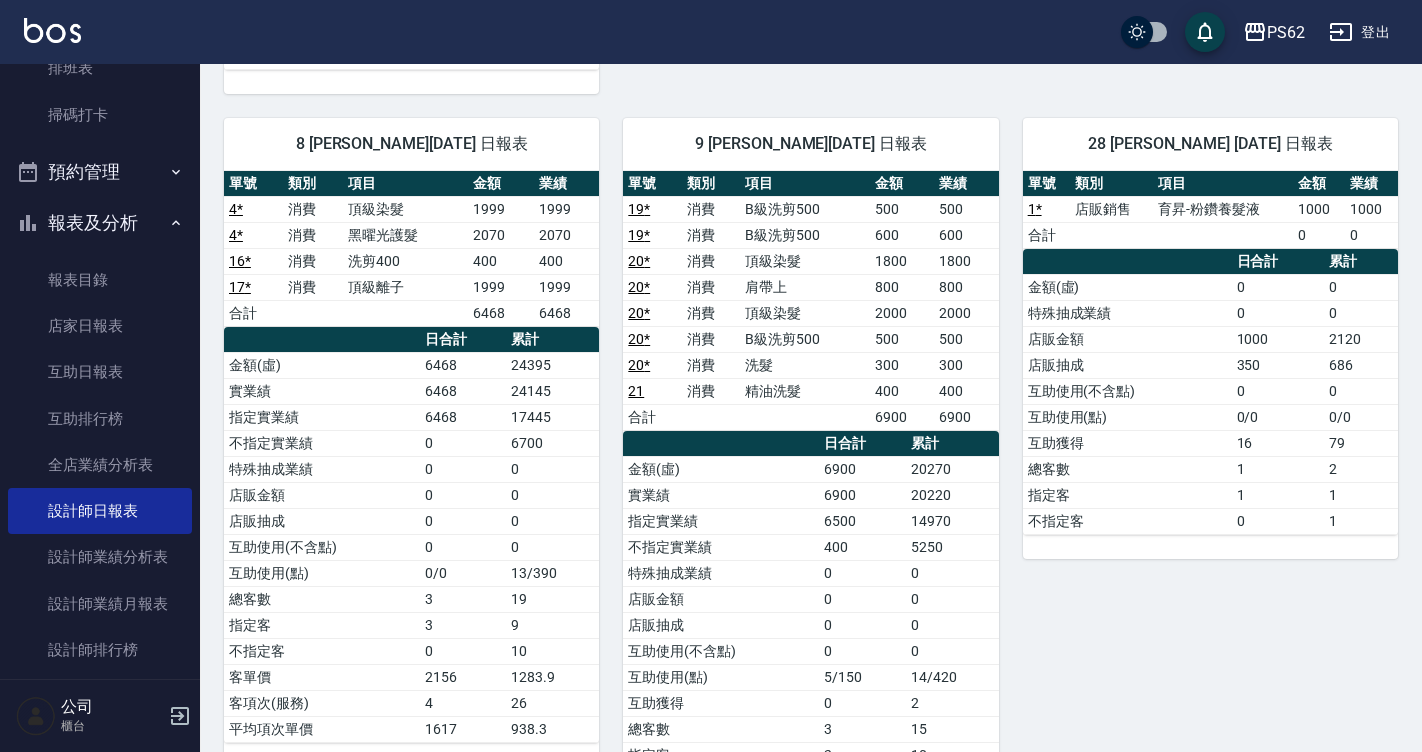 scroll, scrollTop: 1165, scrollLeft: 0, axis: vertical 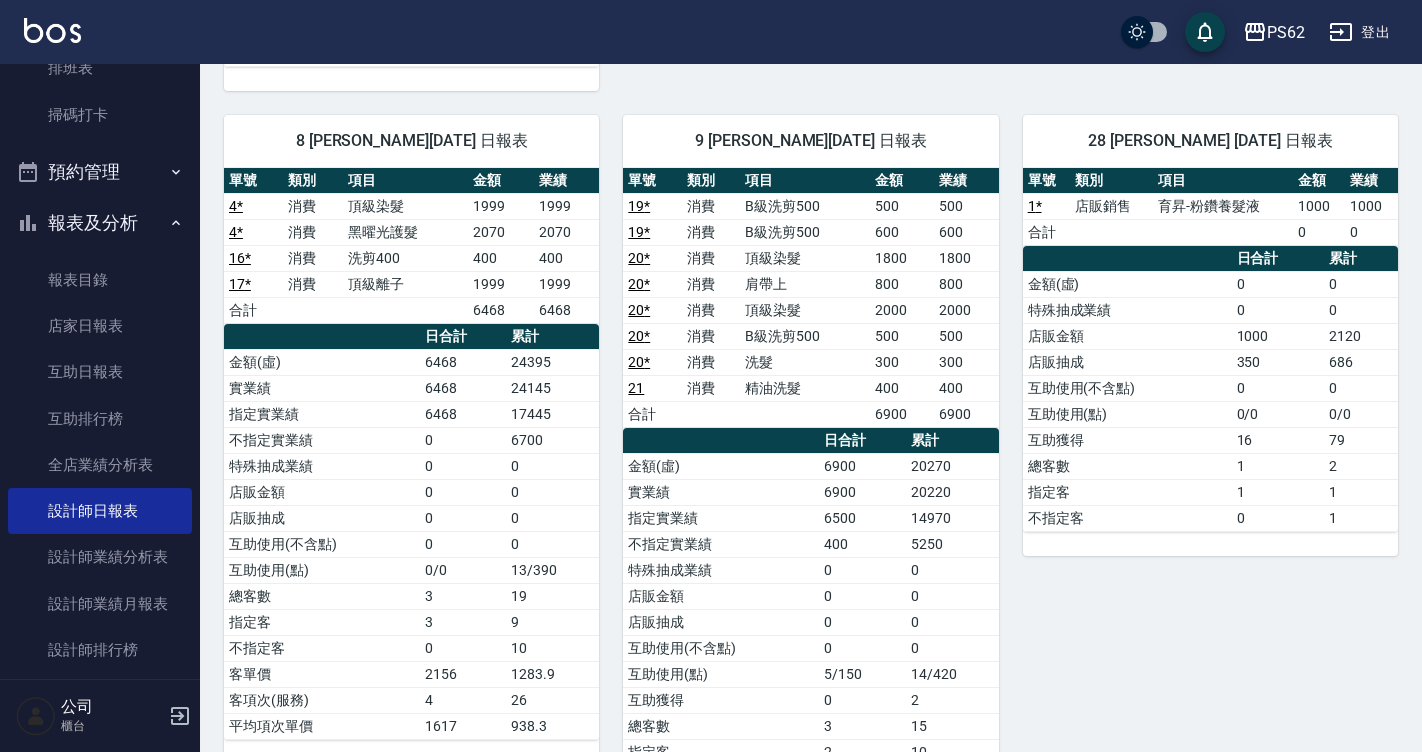click on "金額(虛)" at bounding box center [1127, 284] 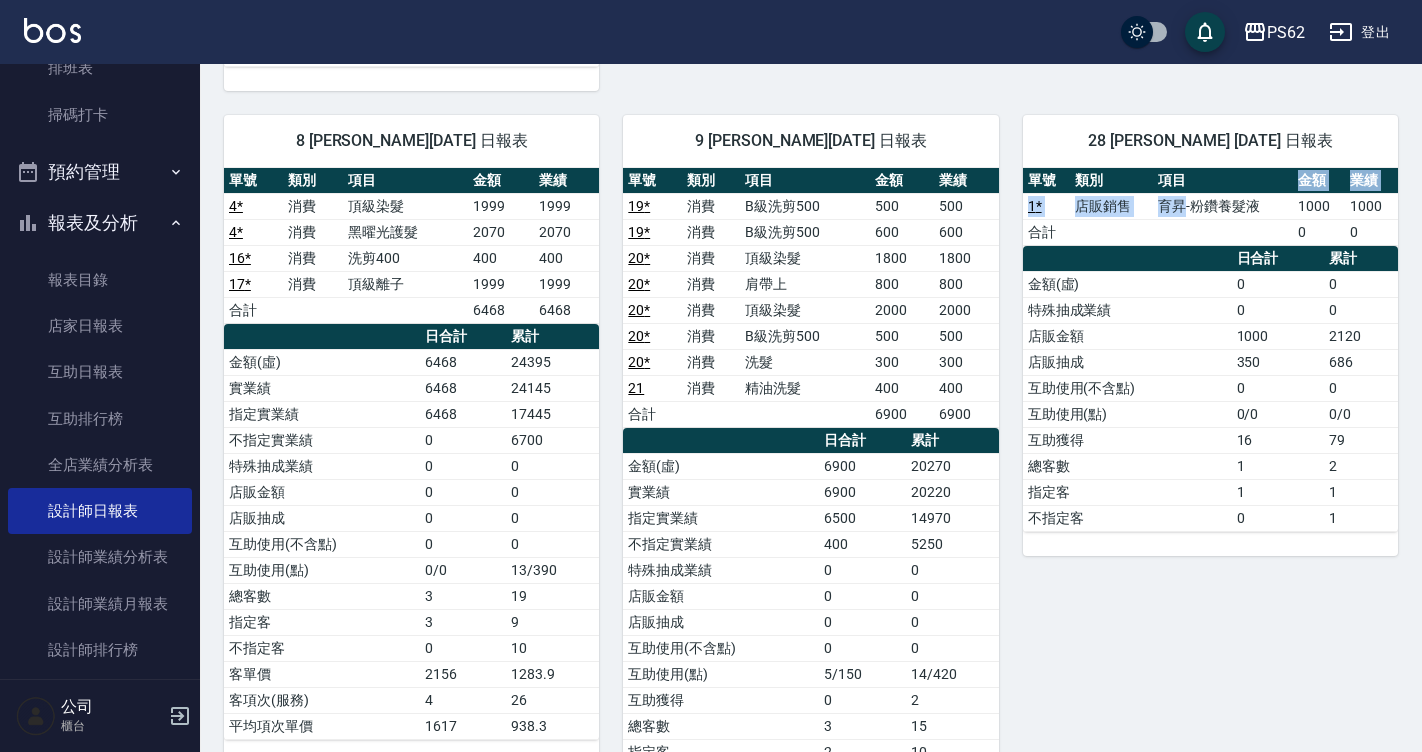 click on "28 安安 林依杏 07/09/2025 日報表  單號 類別 項目 金額 業績 1 * 店販銷售 育昇-粉鑽養髮液 1000 1000 合計 0 0 日合計 累計 金額(虛) 0 0 特殊抽成業績 0 0 店販金額 1000 2120 店販抽成 350 686 互助使用(不含點) 0 0 互助使用(點) 0/0 0/0 互助獲得 16 79 總客數 1 2 指定客 1 1 不指定客 0 1" at bounding box center (1210, 335) 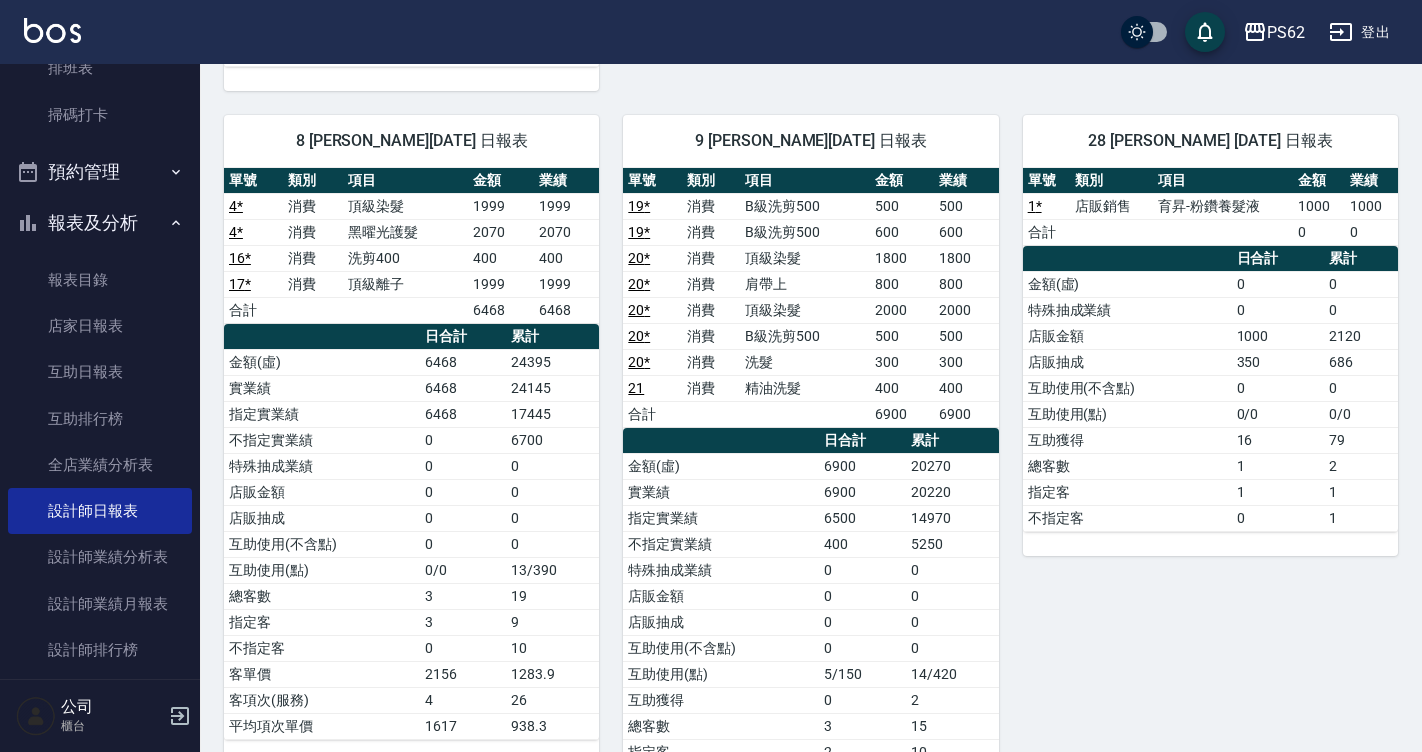 click on "肩帶上" at bounding box center [805, 284] 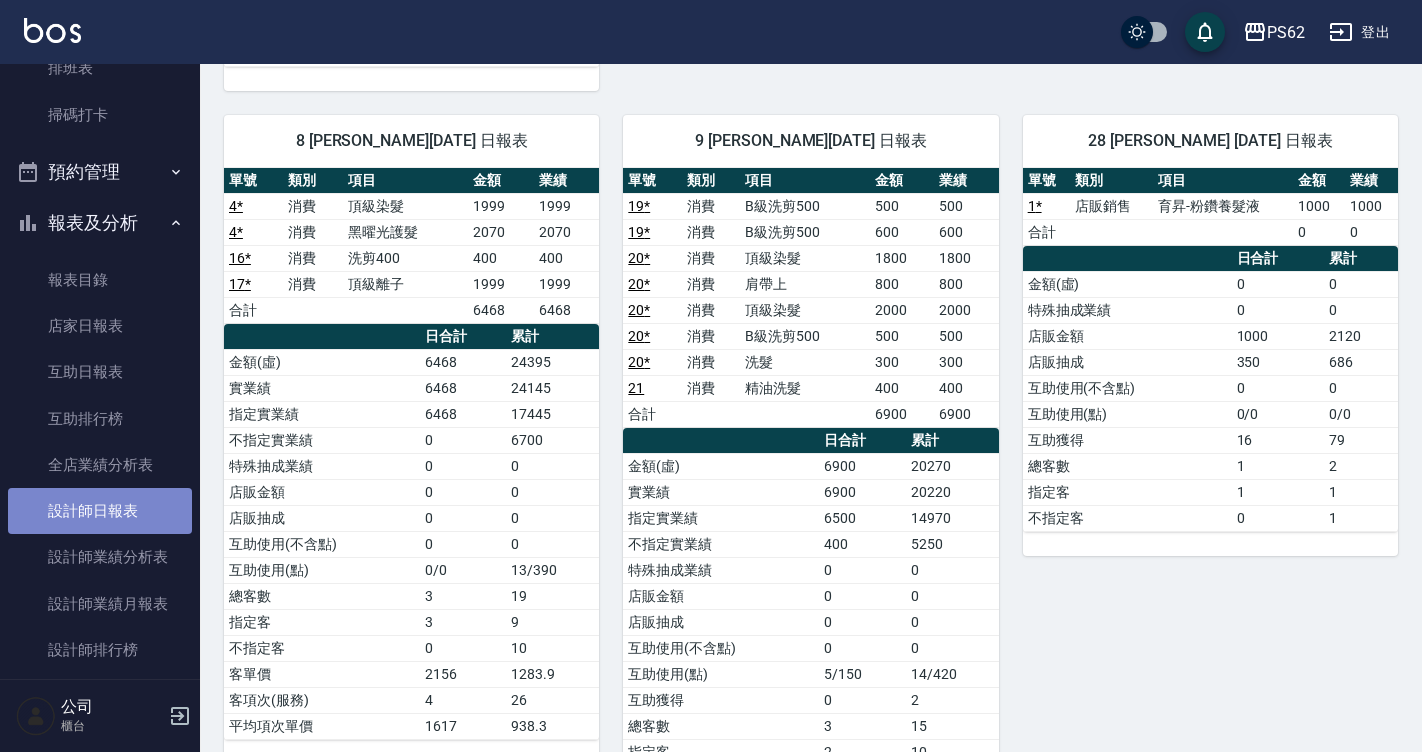 click on "設計師日報表" at bounding box center [100, 511] 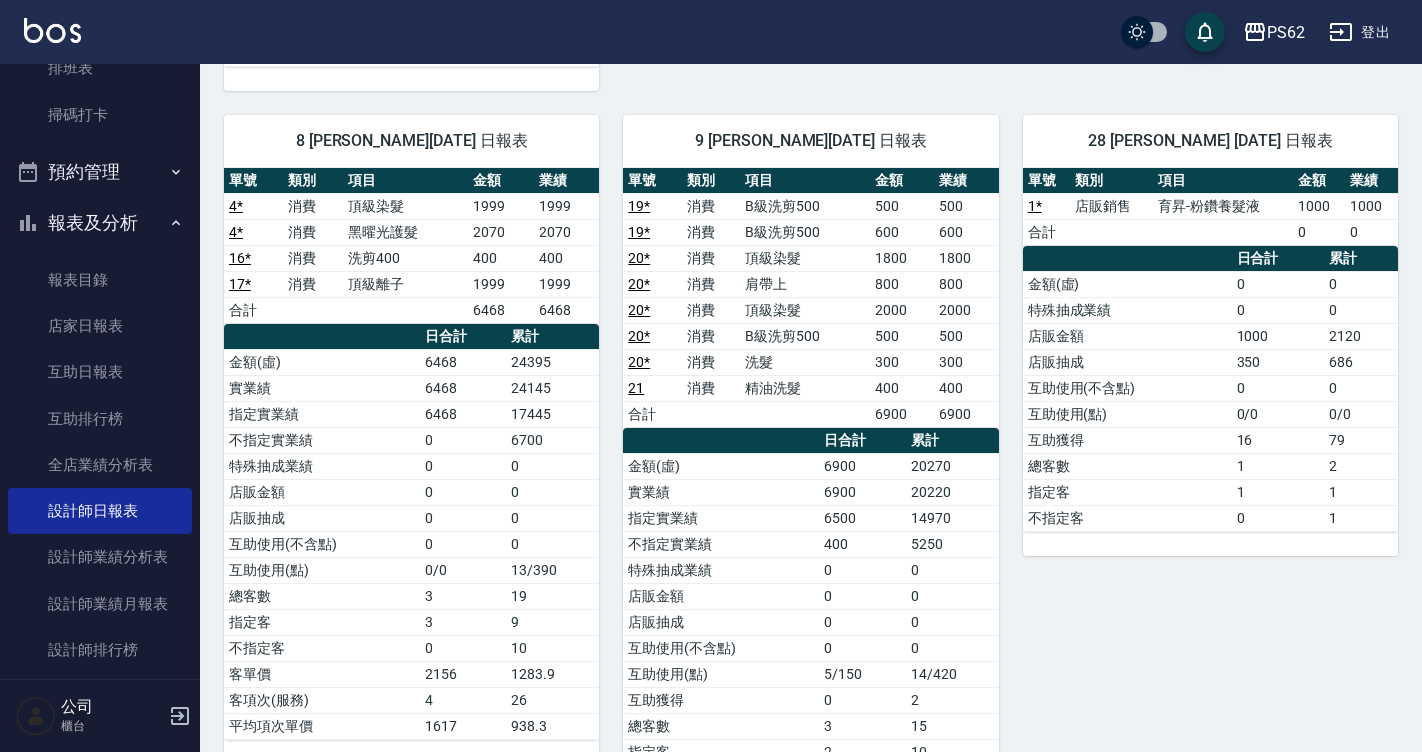 click on "500" at bounding box center [966, 336] 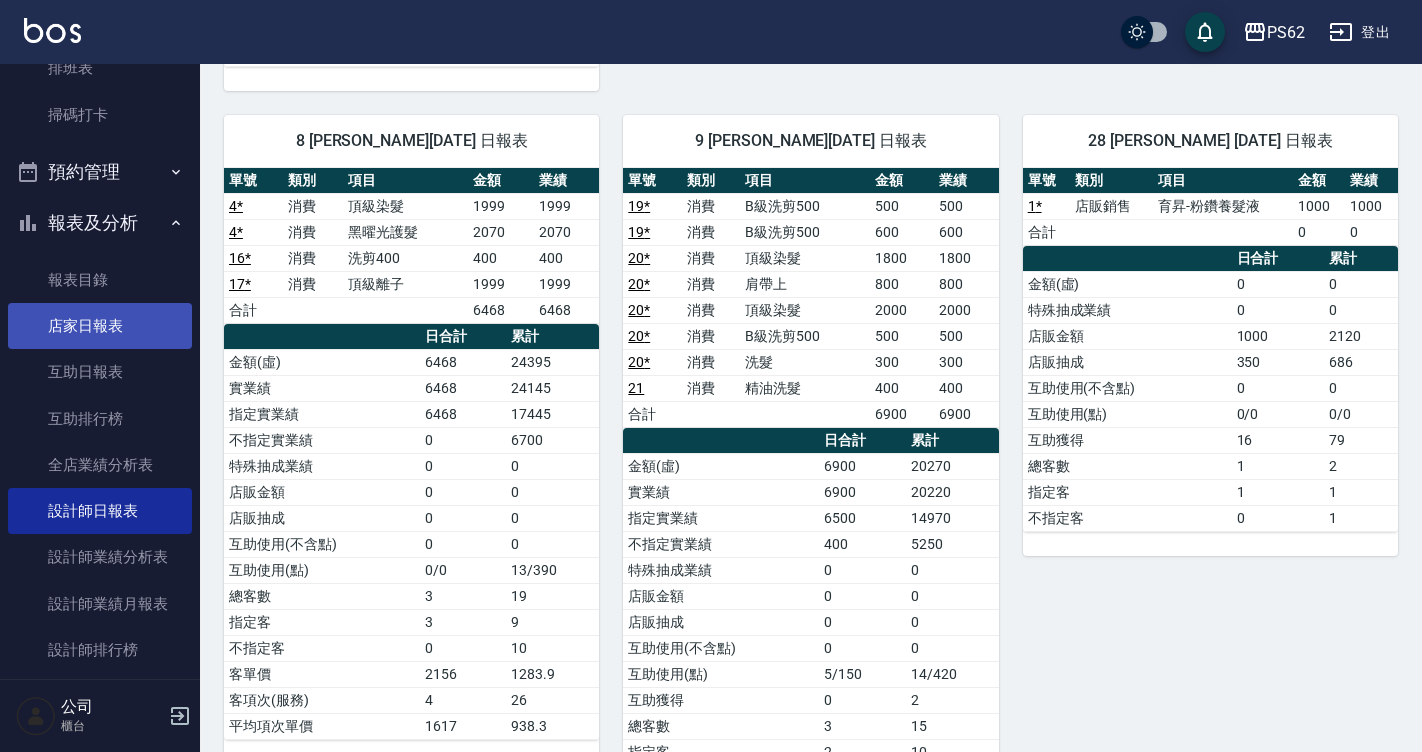 click on "店家日報表" at bounding box center (100, 326) 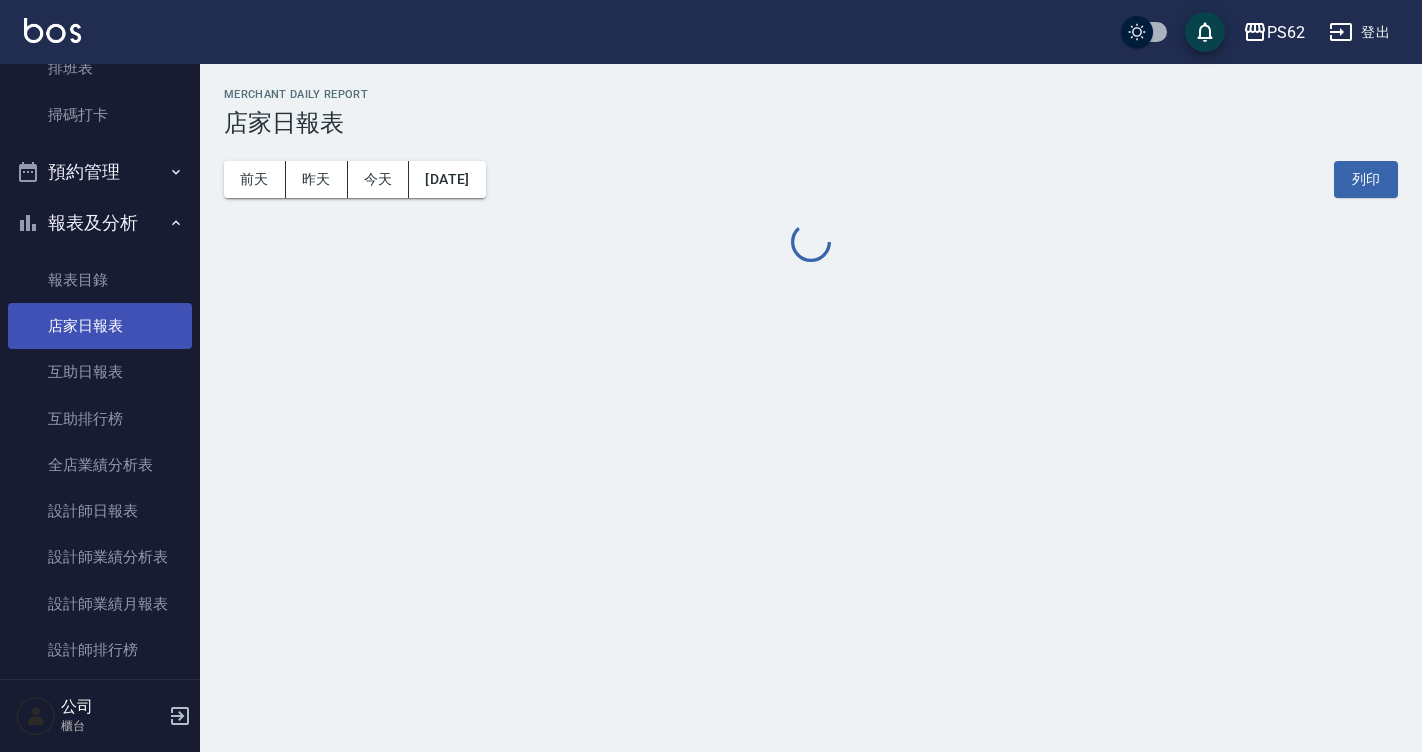 scroll, scrollTop: 0, scrollLeft: 0, axis: both 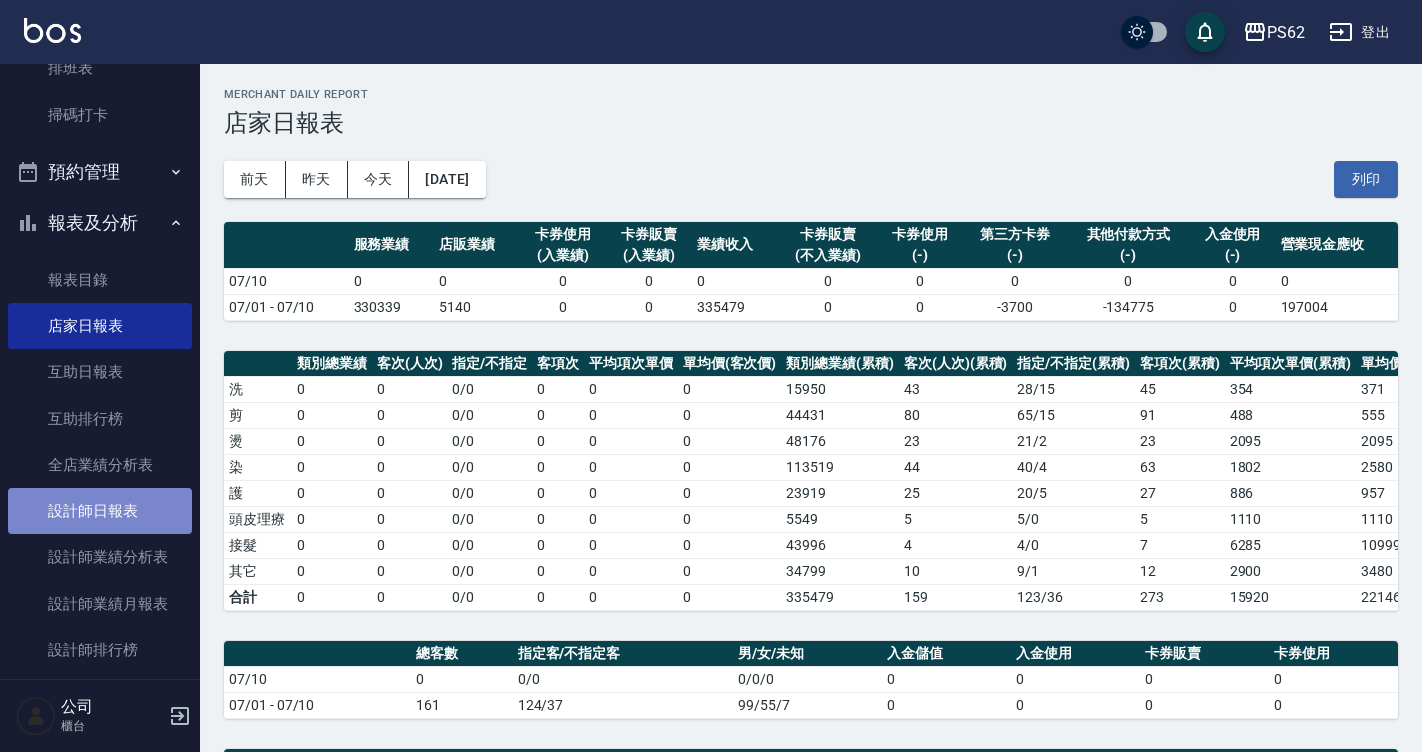 click on "設計師日報表" at bounding box center [100, 511] 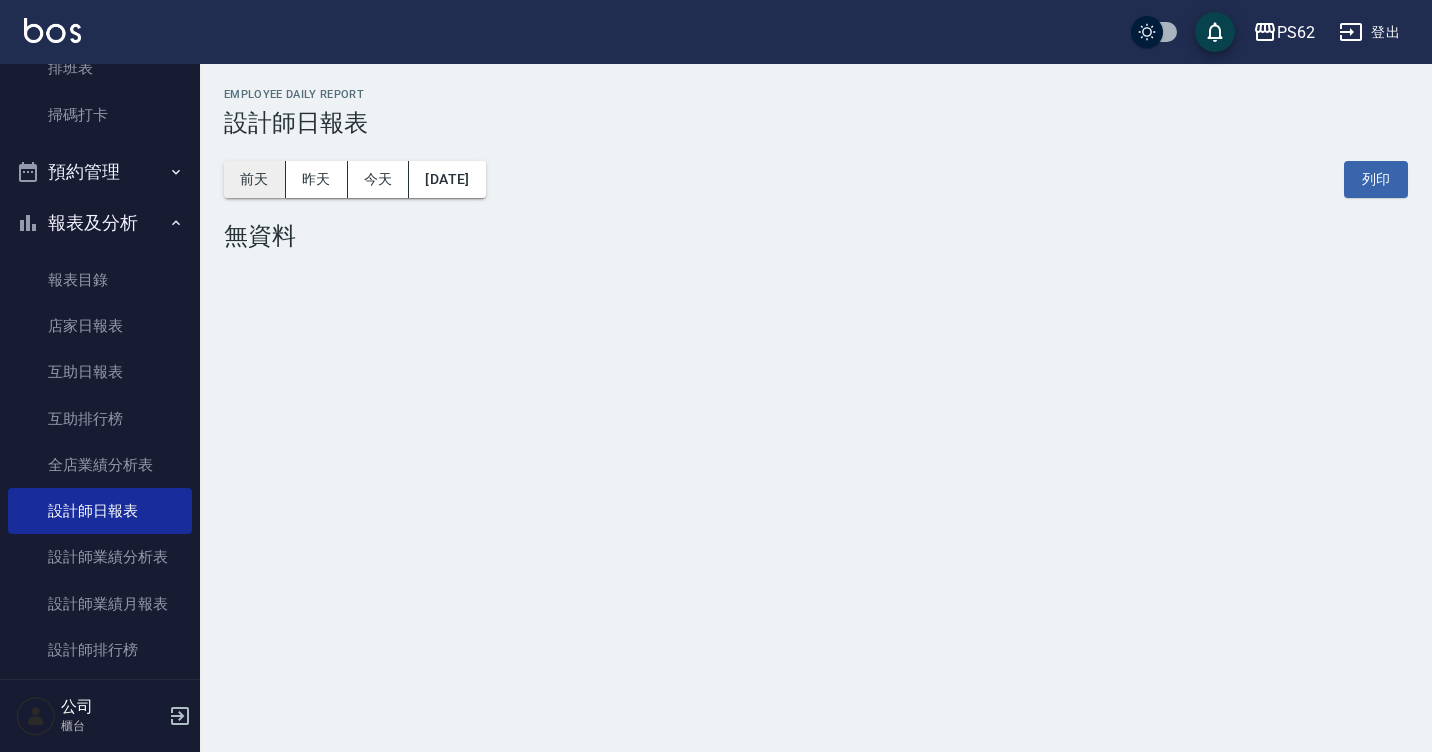 click on "前天" at bounding box center (255, 179) 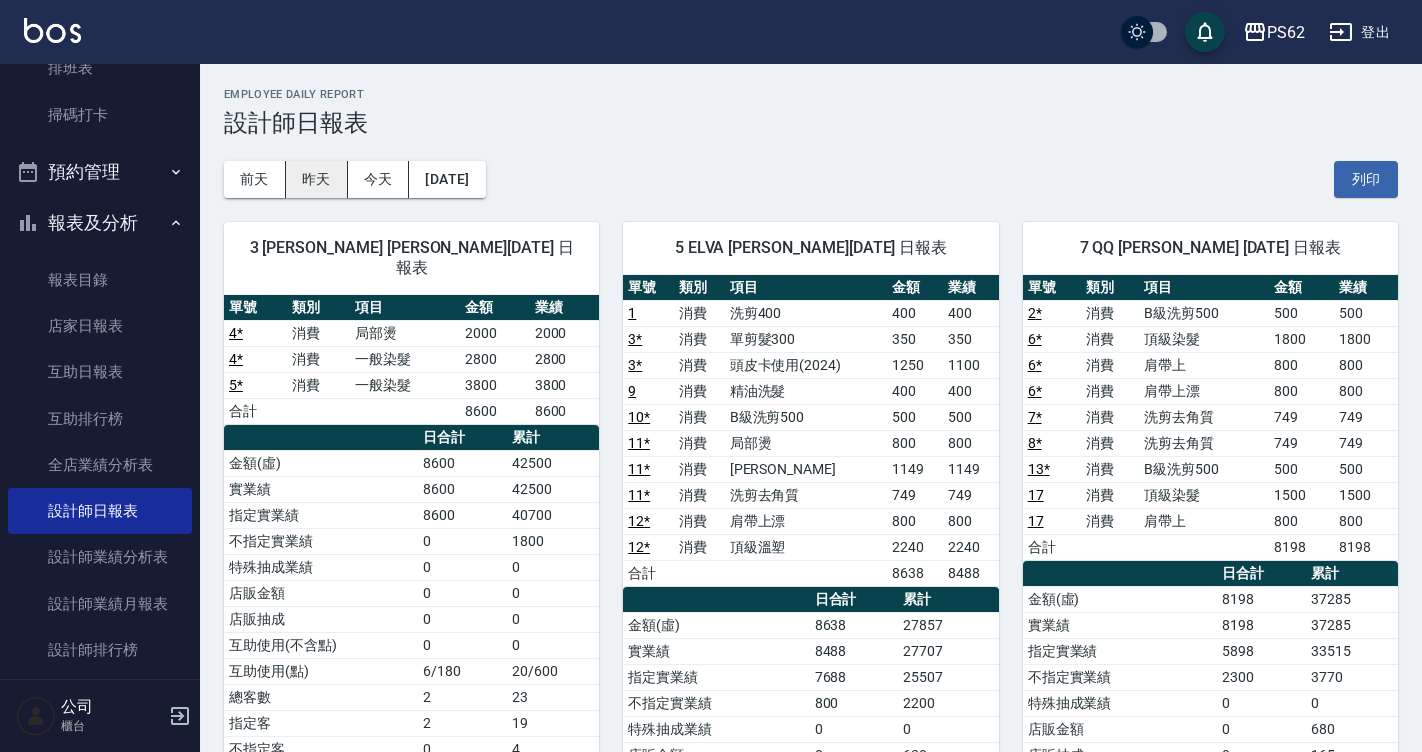 click on "昨天" at bounding box center (317, 179) 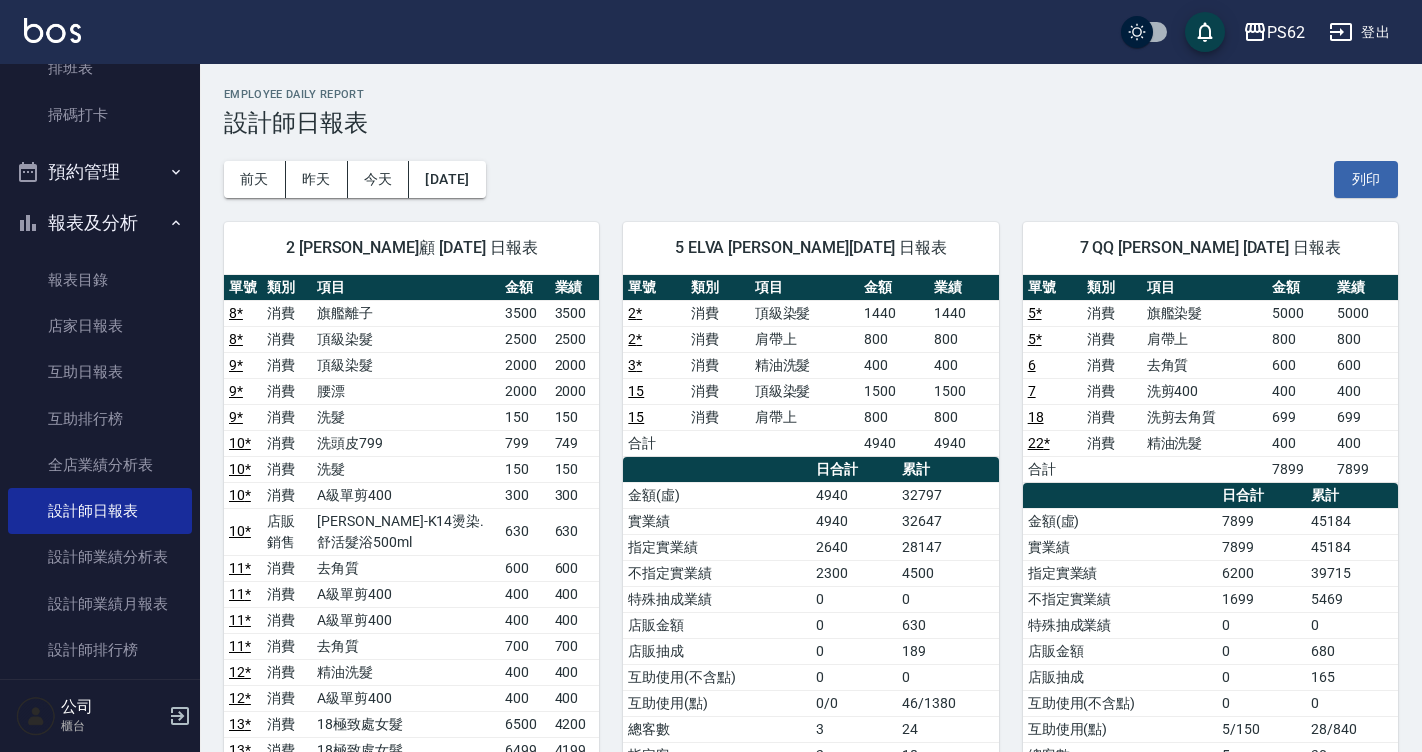 click on "PS62   2025-07-09   設計師日報表 列印時間： 2025-07-10-10:28 Employee Daily Report 設計師日報表 前天 昨天 今天 2025/07/09 列印 2 Rita 雅云顧 07/09/2025 日報表  單號 類別 項目 金額 業績 8 * 消費 旗艦離子 3500 3500 8 * 消費 頂級染髮 2500 2500 9 * 消費 頂級染髮 2000 2000 9 * 消費 腰漂 2000 2000 9 * 消費 洗髮 150 150 10 * 消費 洗頭皮799 799 749 10 * 消費 洗髮 150 150 10 * 消費 A級單剪400 300 300 10 * 店販銷售 華旭-K14燙染.舒活髮浴500ml 630 630 11 * 消費 去角質 600 600 11 * 消費 A級單剪400 400 400 11 * 消費 A級單剪400 400 400 11 * 消費 去角質 700 700 12 * 消費 精油洗髮 400 400 12 * 消費 A級單剪400 400 400 13 * 消費 18極致處女髮	 6500 4200 13 * 消費 18極致處女髮	 6499 4199 13 * 消費 頂級染髮 2000 2000 14 * 消費 旗艦離子 2800 2800 14 * 消費 頂級染髮 800 800 合計 32898 28248 日合計 累計 金額(虛) 32898 145534 實業績 28248 121634 指定實業績 28248 0" at bounding box center (811, 1073) 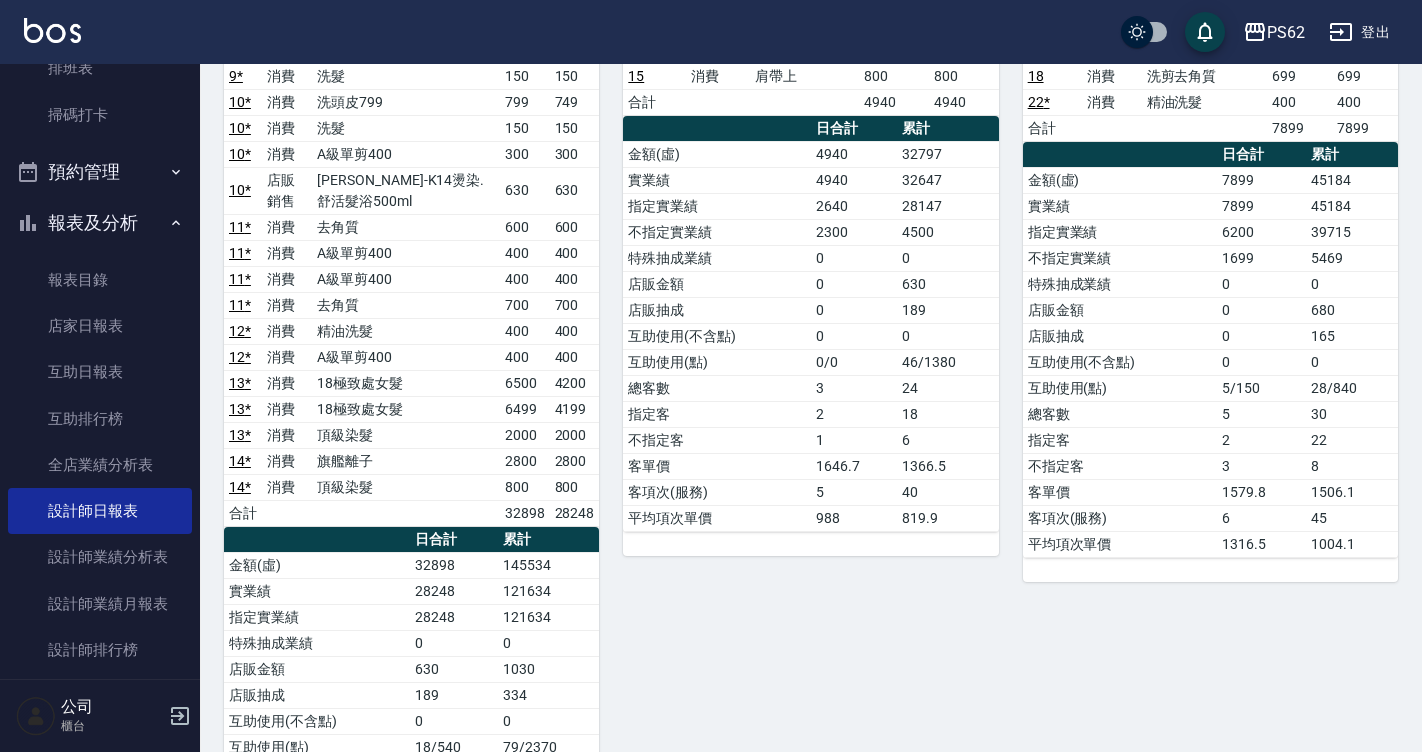 scroll, scrollTop: 343, scrollLeft: 0, axis: vertical 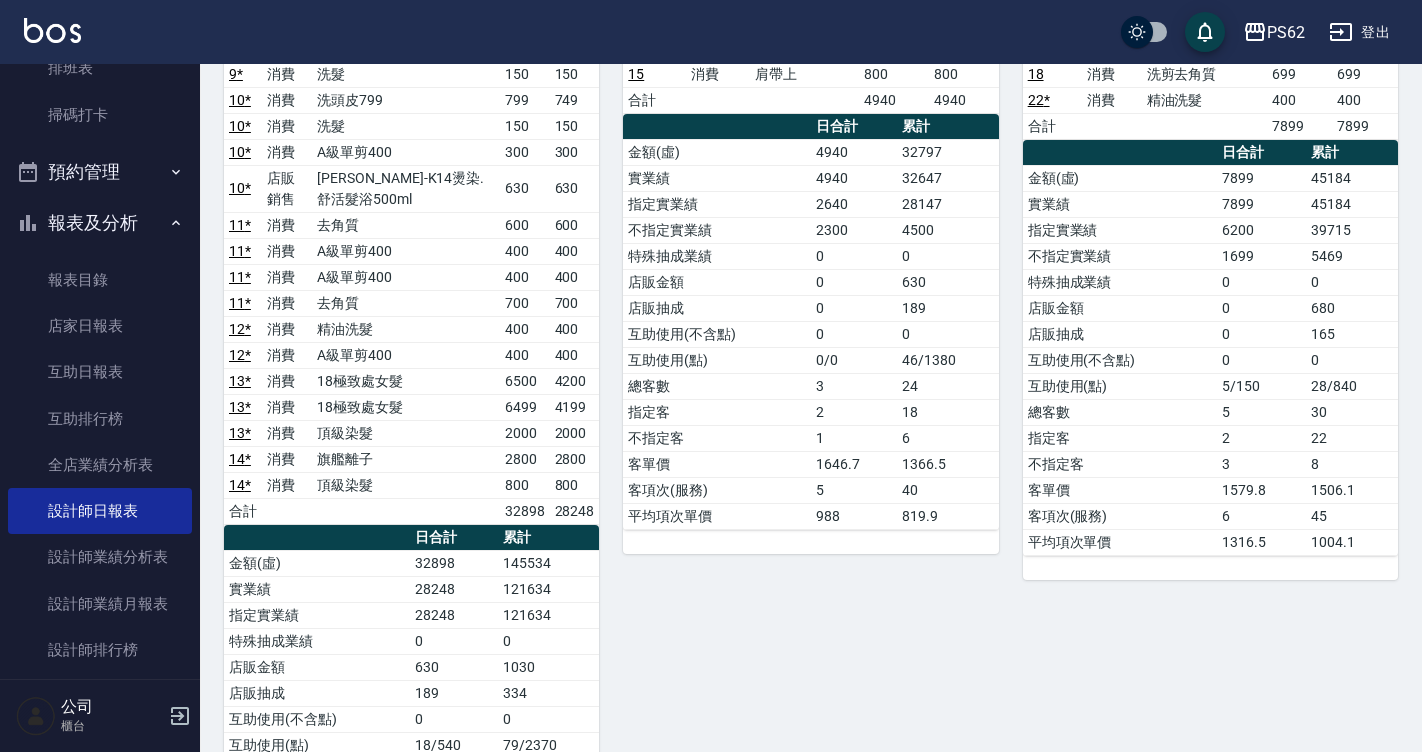 click on "0" at bounding box center (1352, 282) 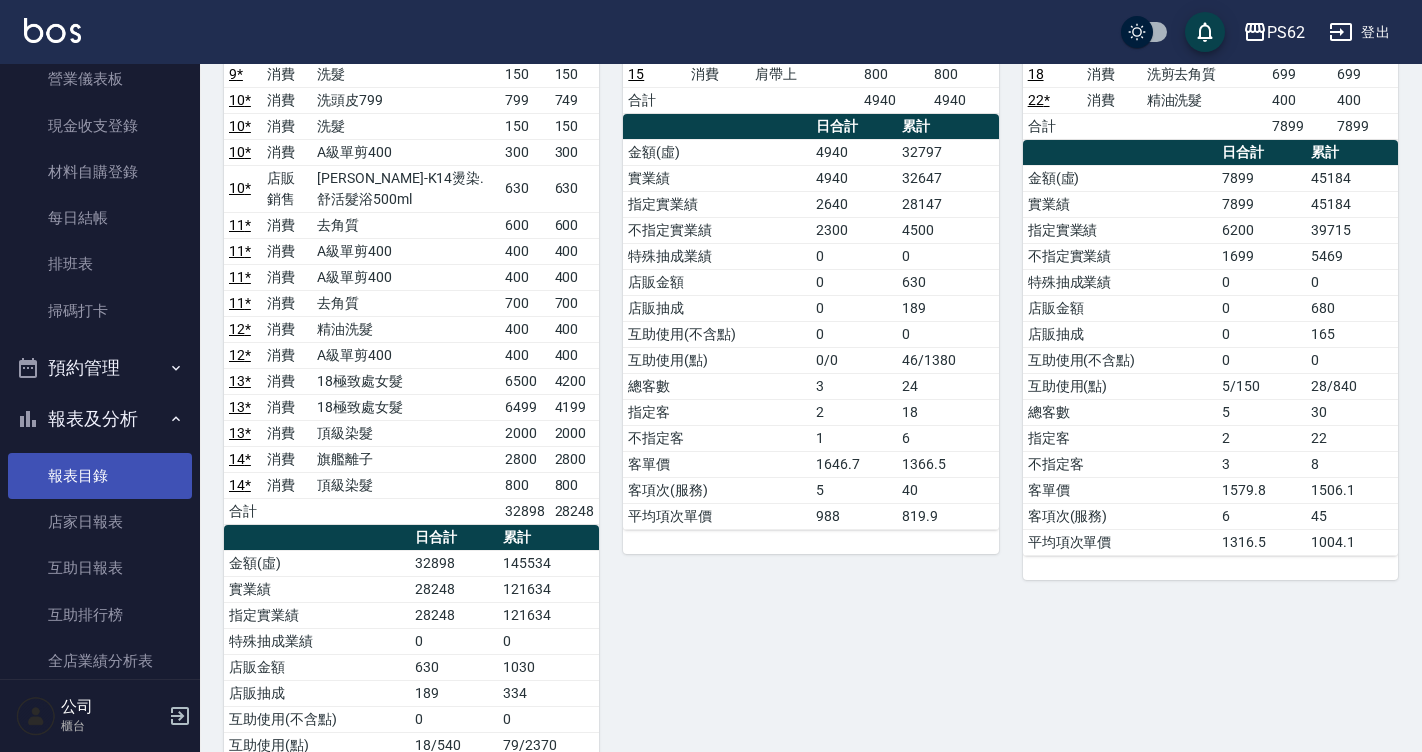 scroll, scrollTop: 210, scrollLeft: 0, axis: vertical 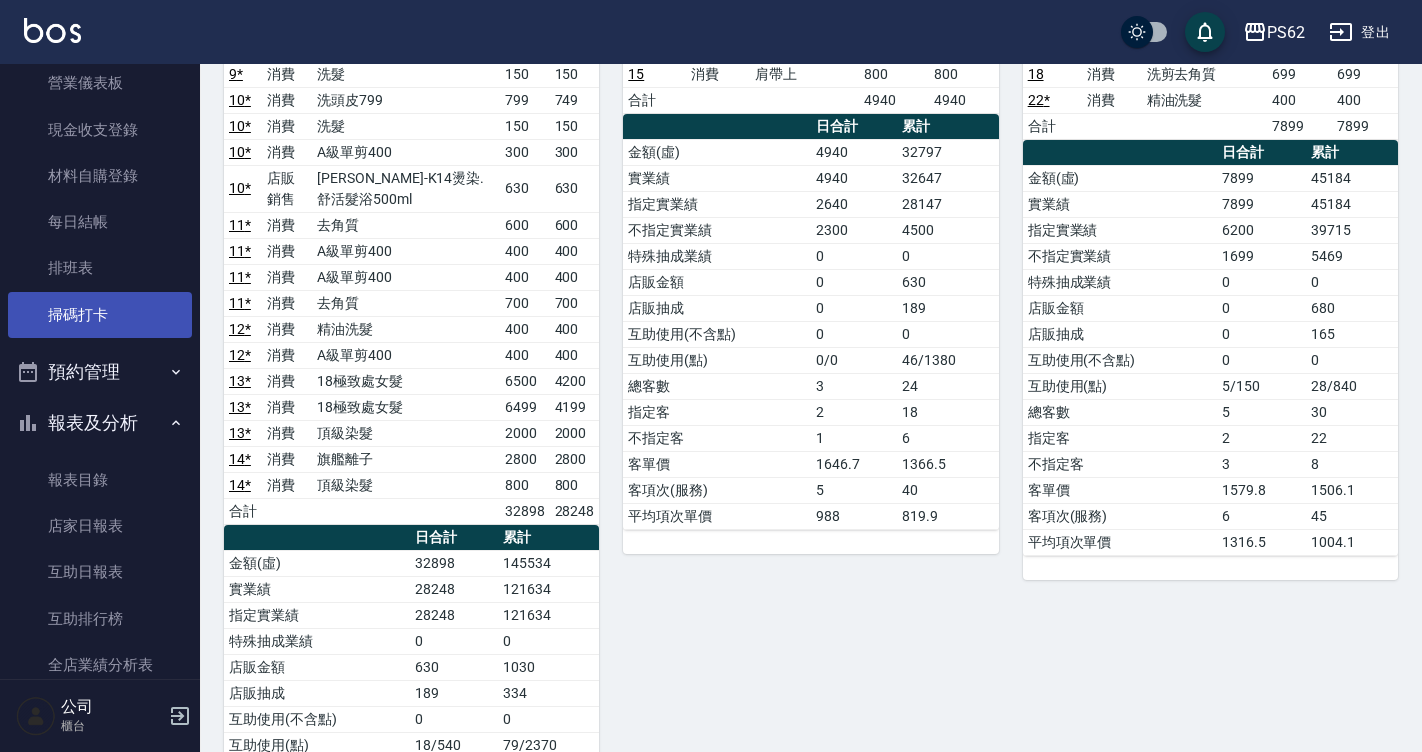click on "掃碼打卡" at bounding box center (100, 315) 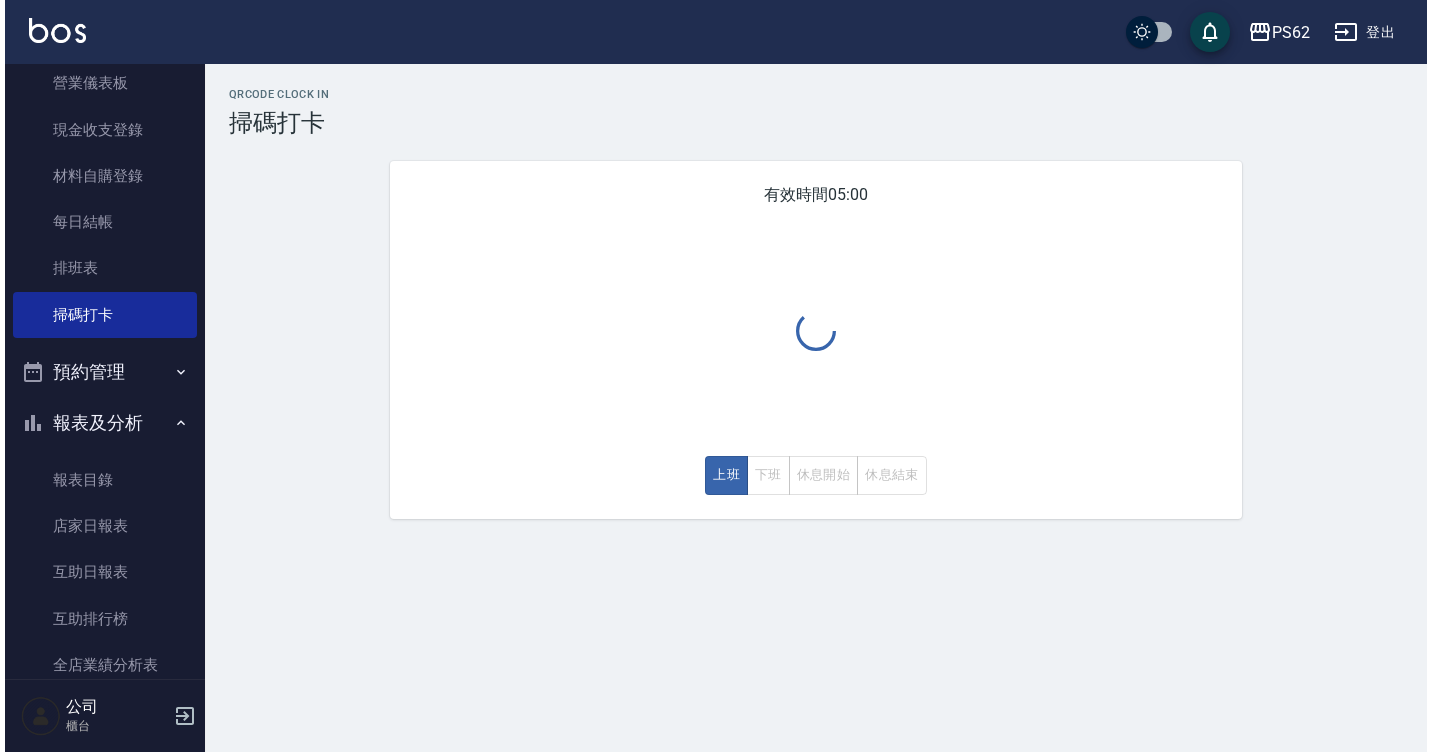 scroll, scrollTop: 0, scrollLeft: 0, axis: both 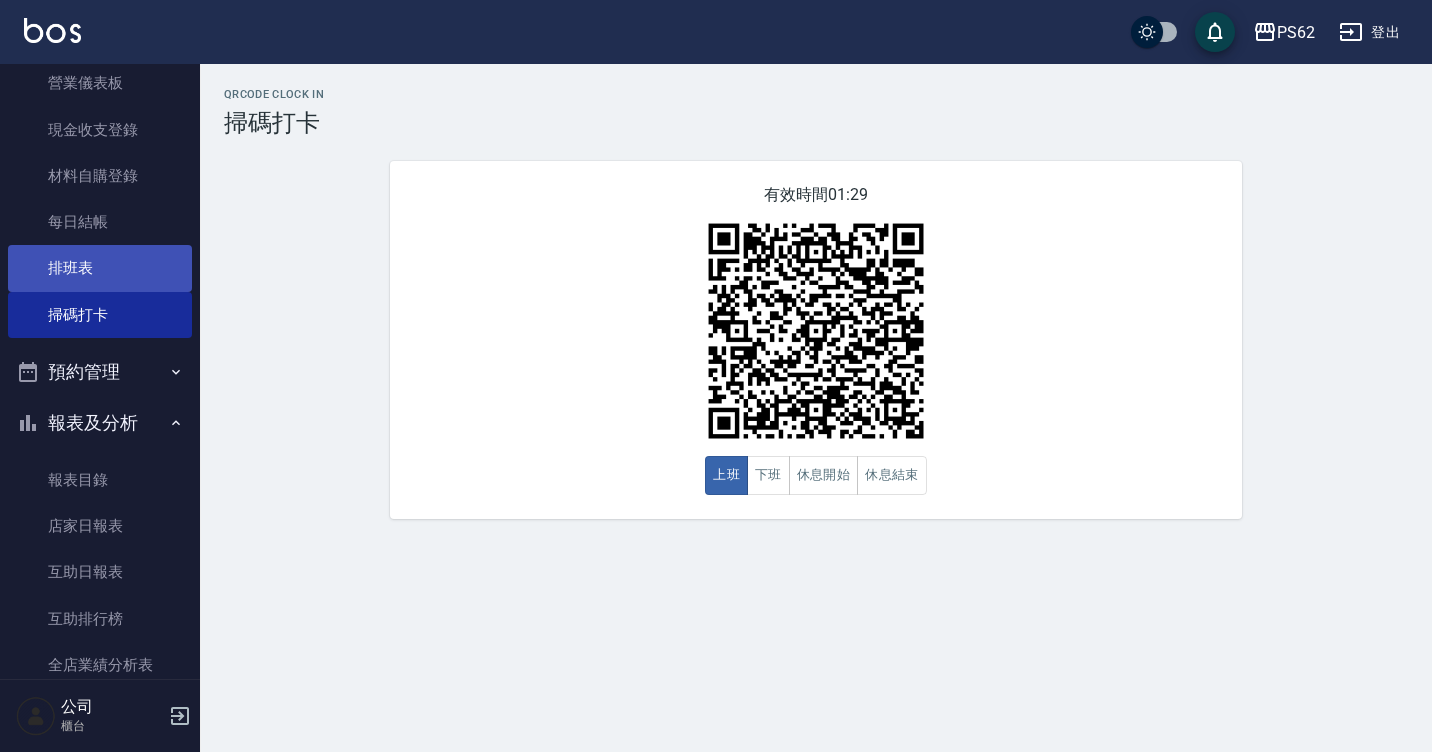 click on "排班表" at bounding box center [100, 268] 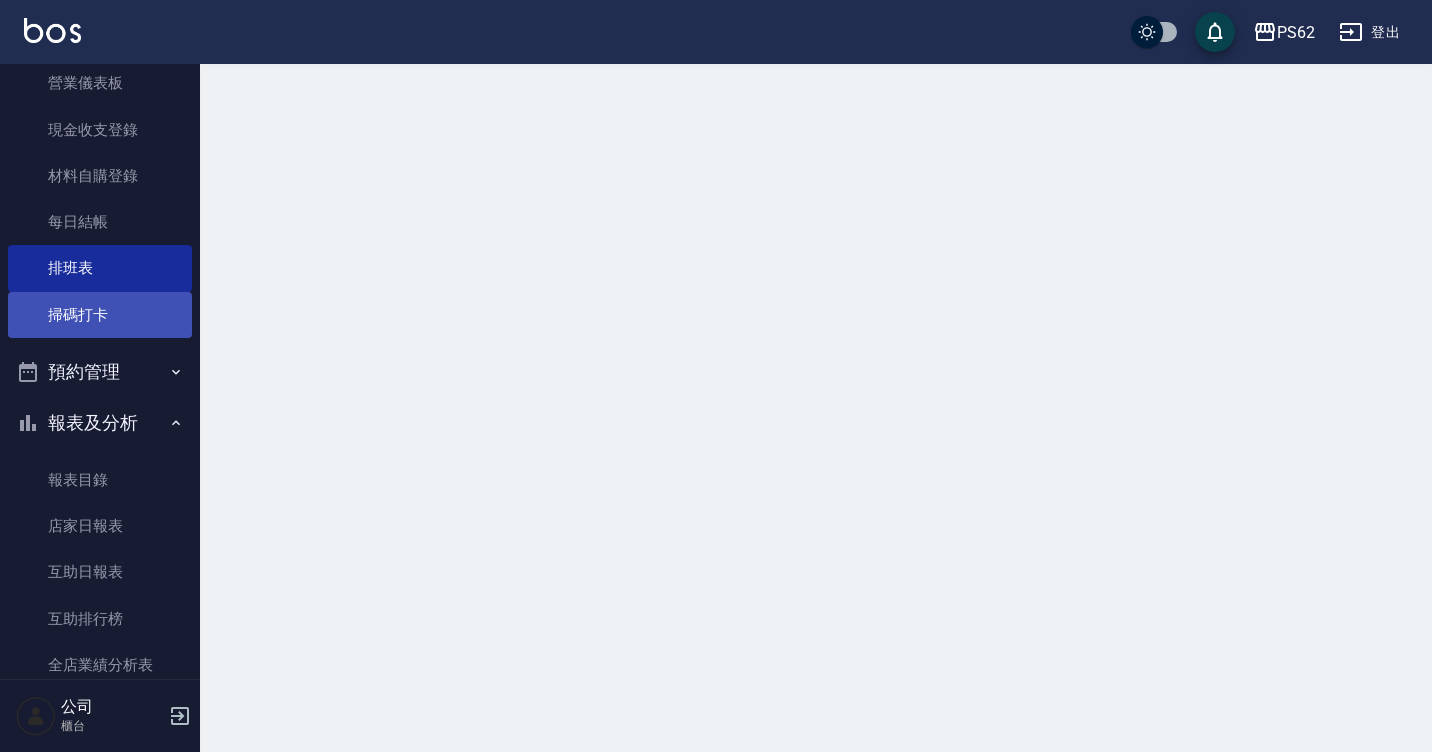 click on "掃碼打卡" at bounding box center (100, 315) 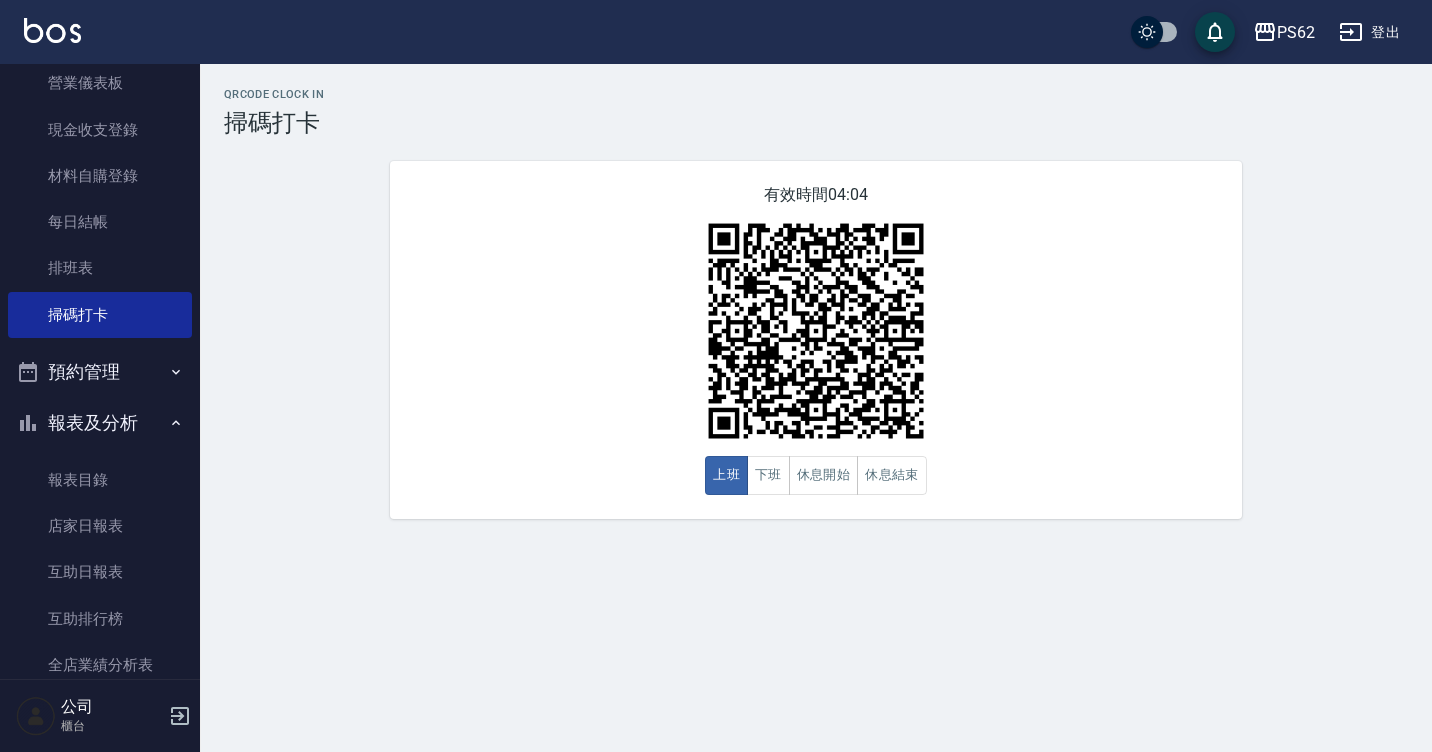 click on "有效時間 04:04 上班 下班 休息開始 休息結束" at bounding box center (816, 340) 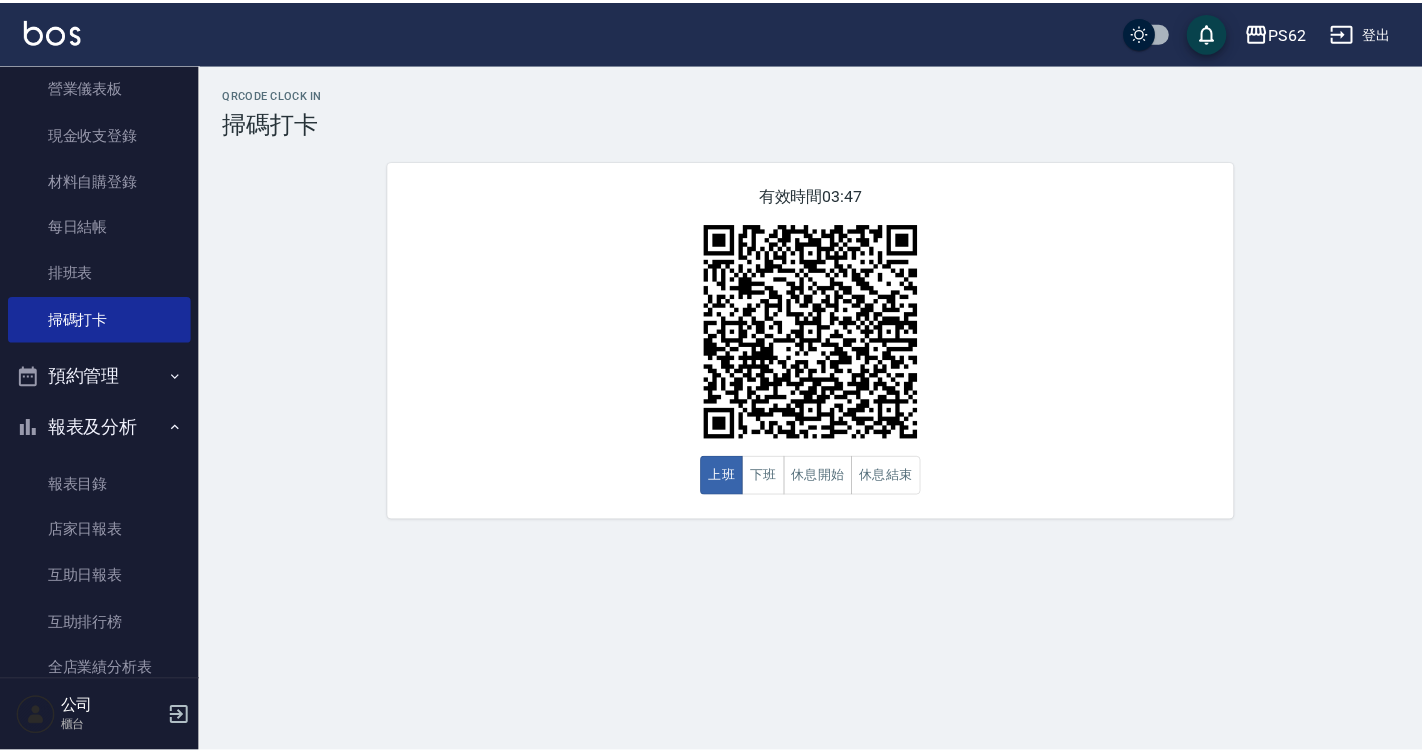 scroll, scrollTop: 335, scrollLeft: 0, axis: vertical 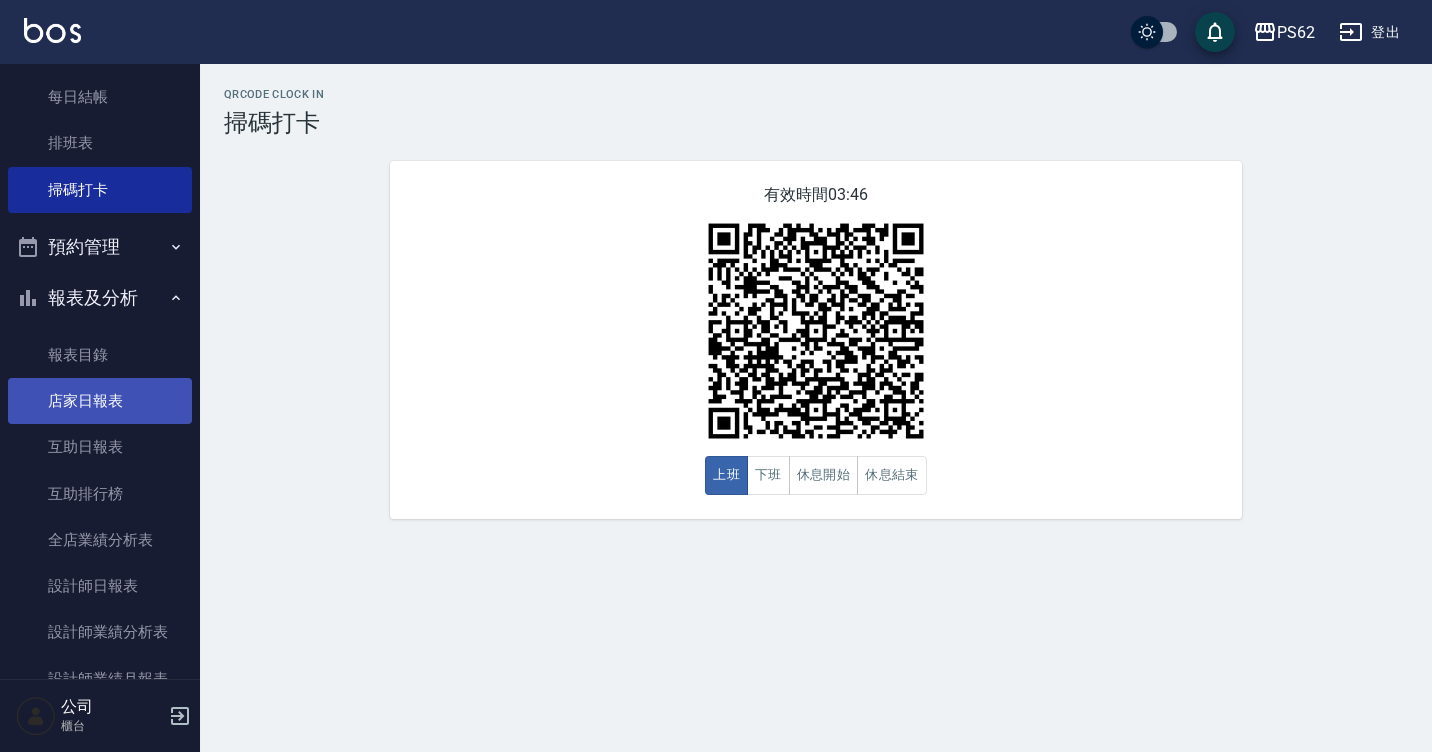 click on "店家日報表" at bounding box center [100, 401] 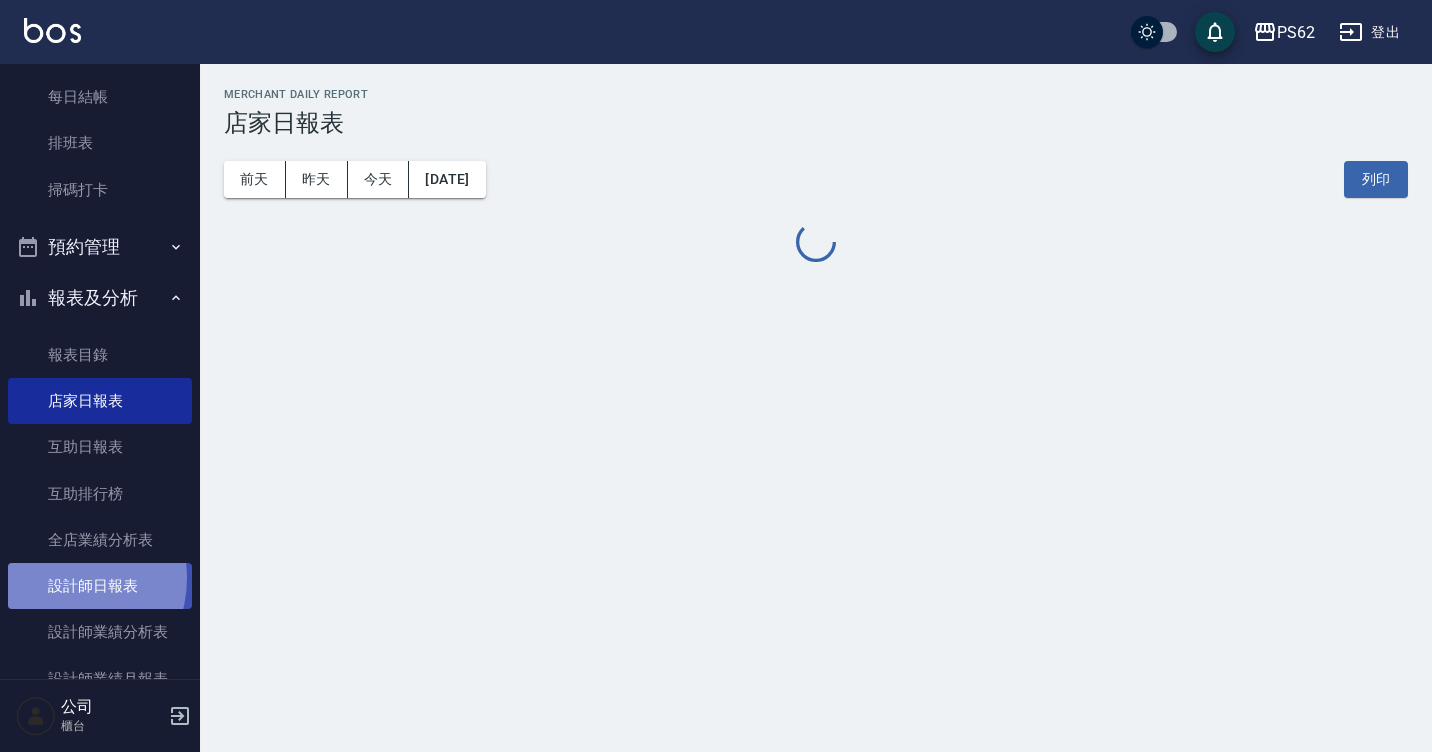 click on "設計師日報表" at bounding box center (100, 586) 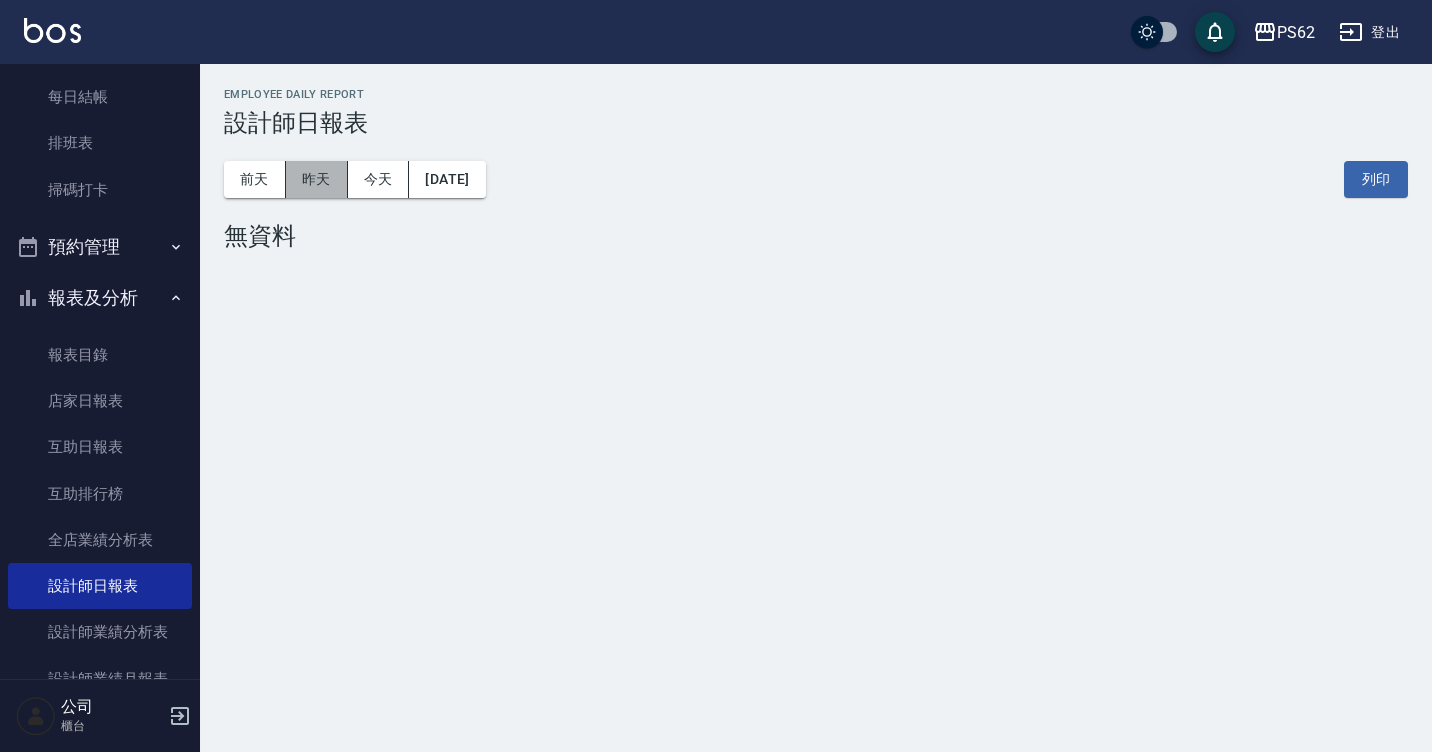 click on "昨天" at bounding box center [317, 179] 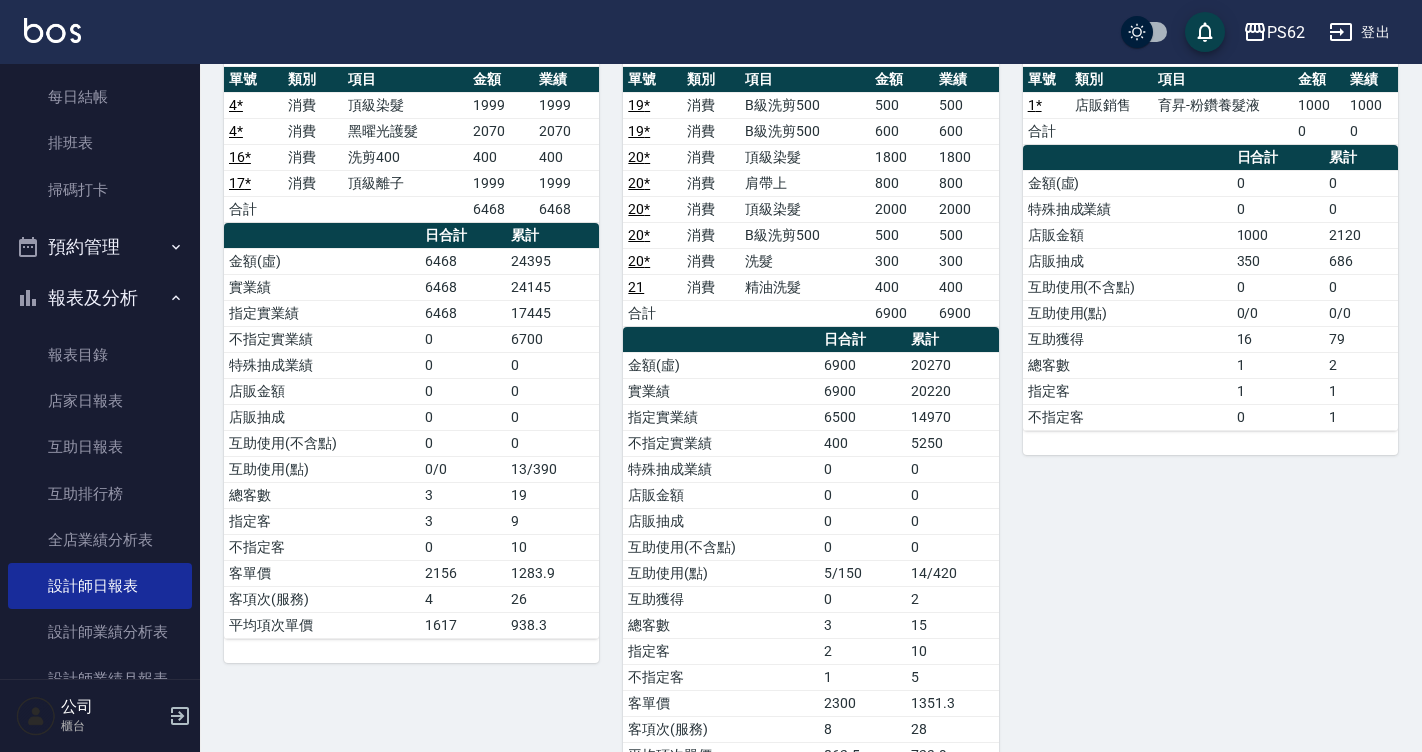 scroll, scrollTop: 1131, scrollLeft: 0, axis: vertical 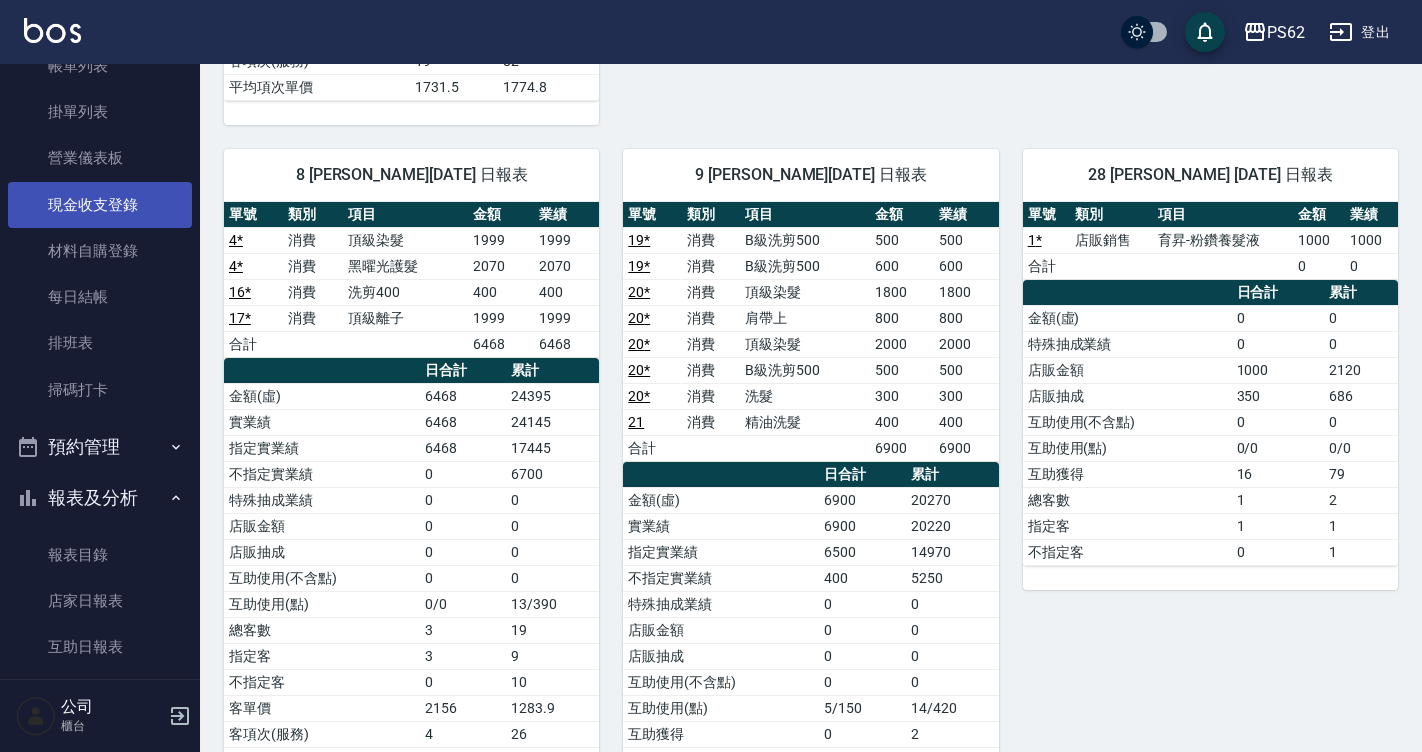 click on "現金收支登錄" at bounding box center (100, 205) 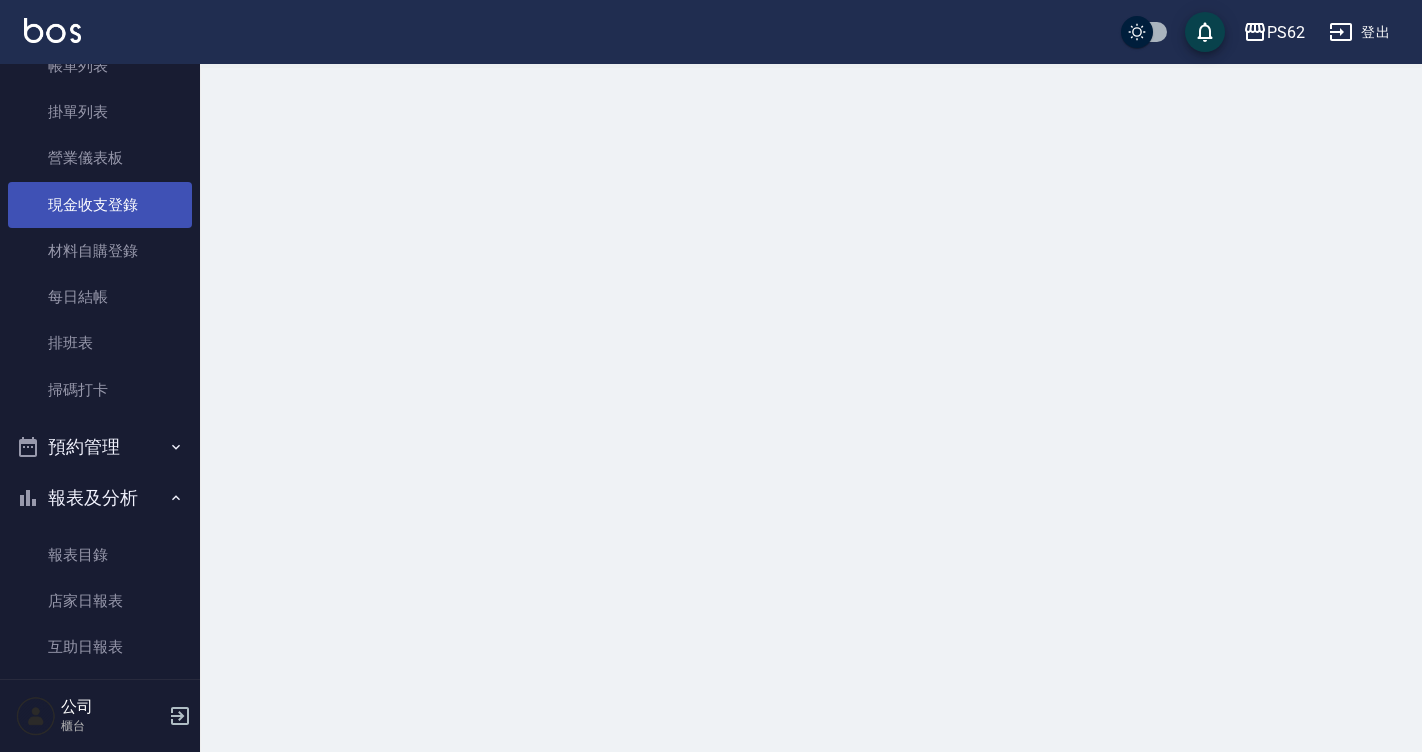 scroll, scrollTop: 0, scrollLeft: 0, axis: both 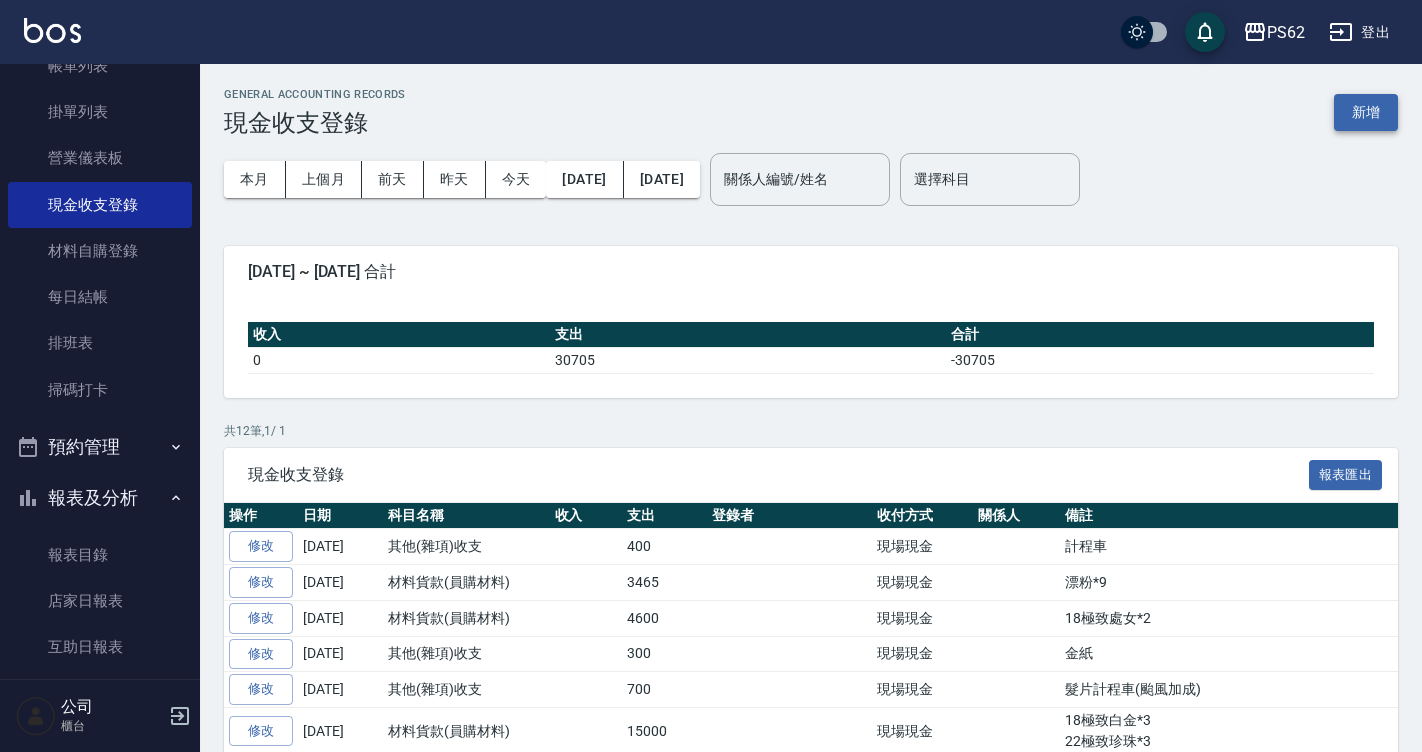 click on "新增" at bounding box center (1366, 112) 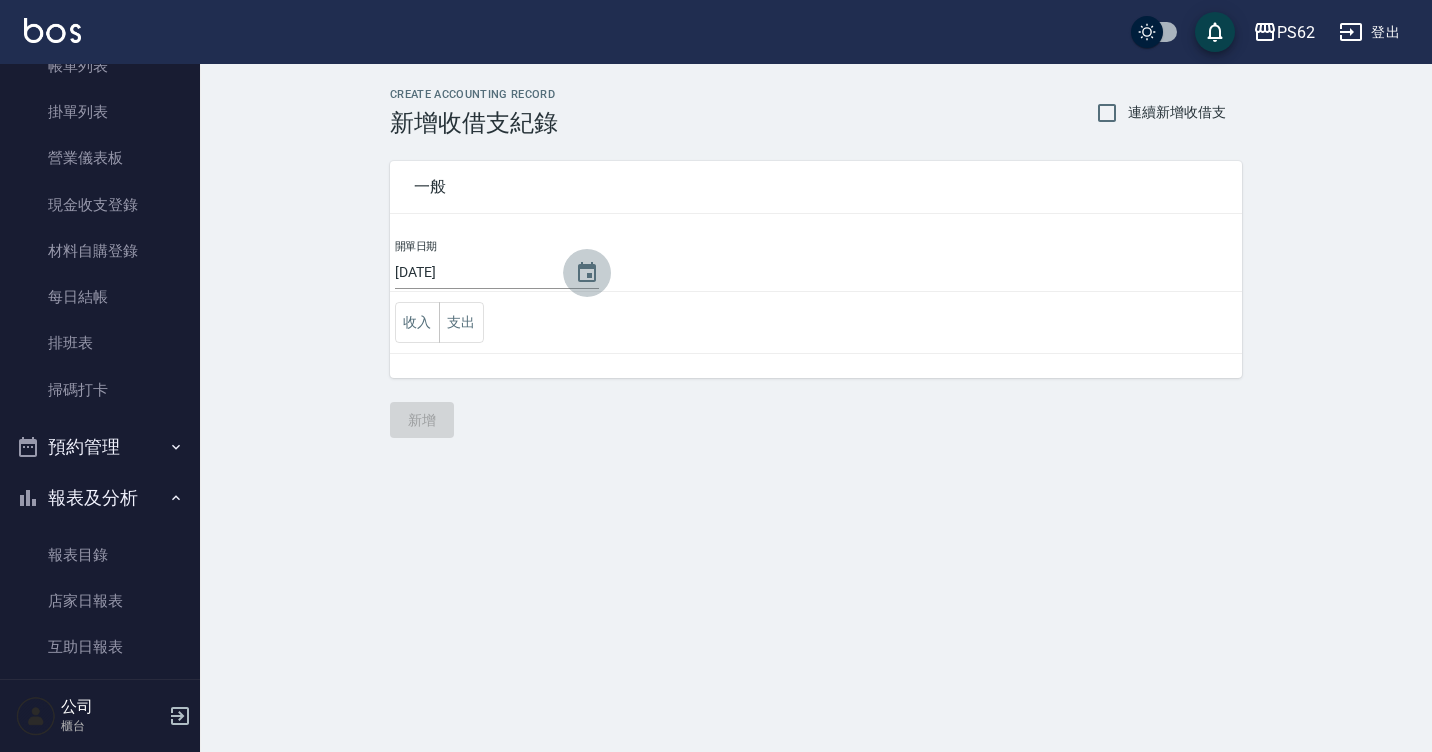 click 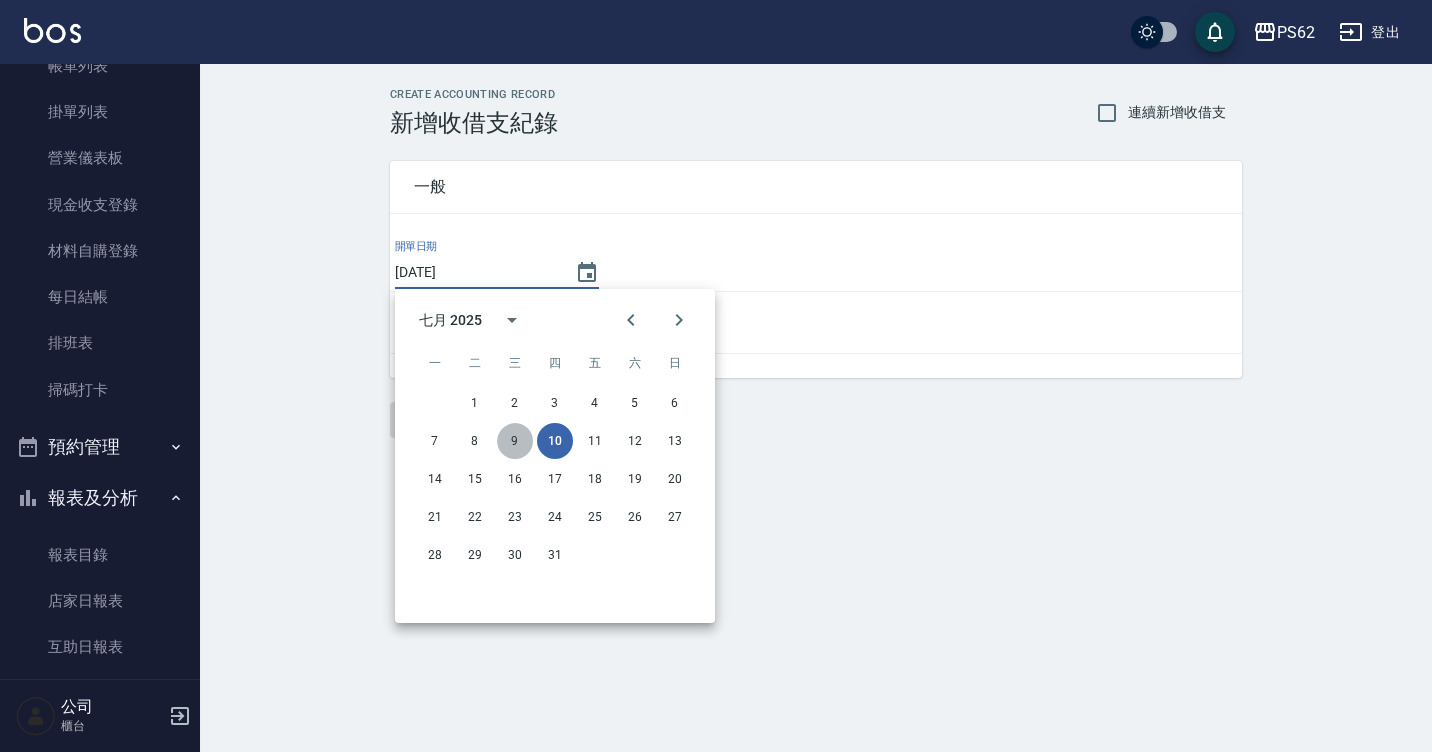 click on "9" at bounding box center (515, 441) 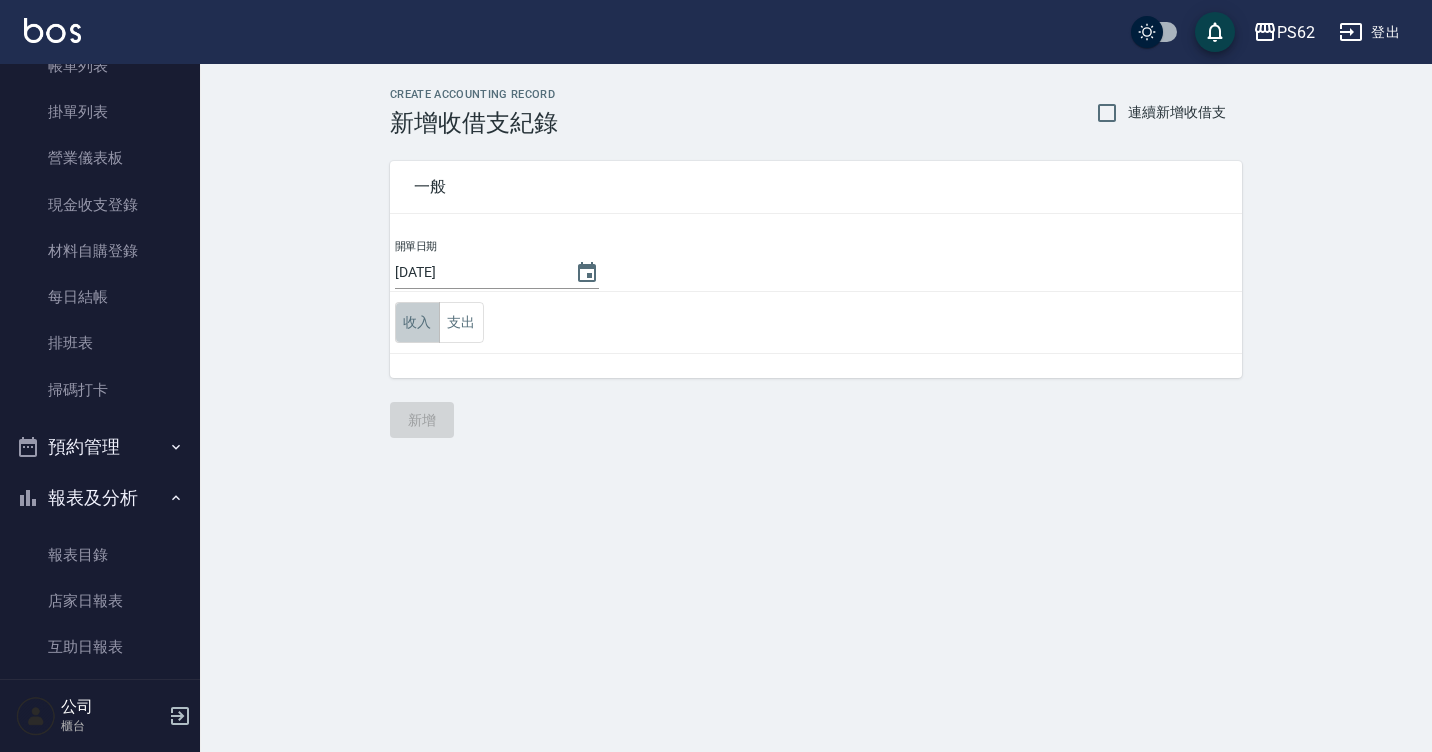 click on "收入" at bounding box center [417, 322] 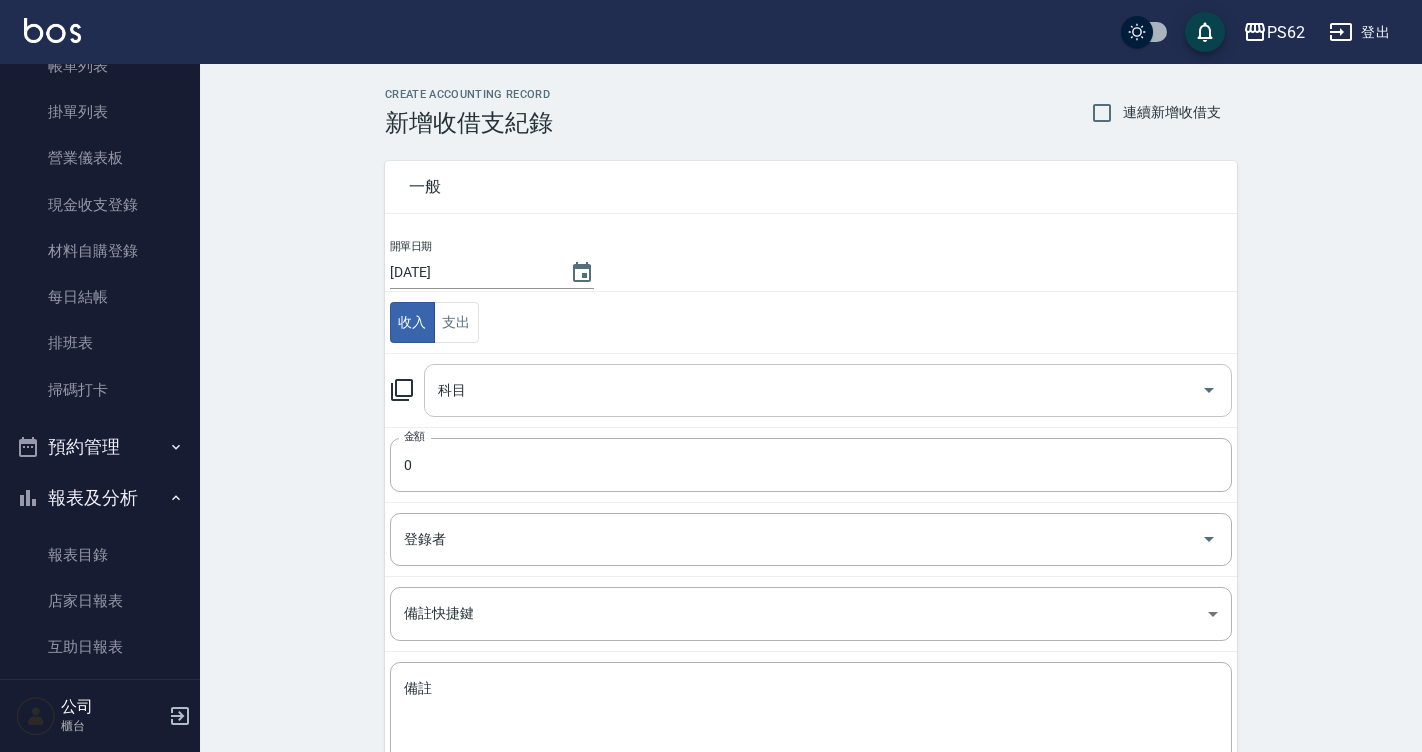 click on "科目" at bounding box center (828, 390) 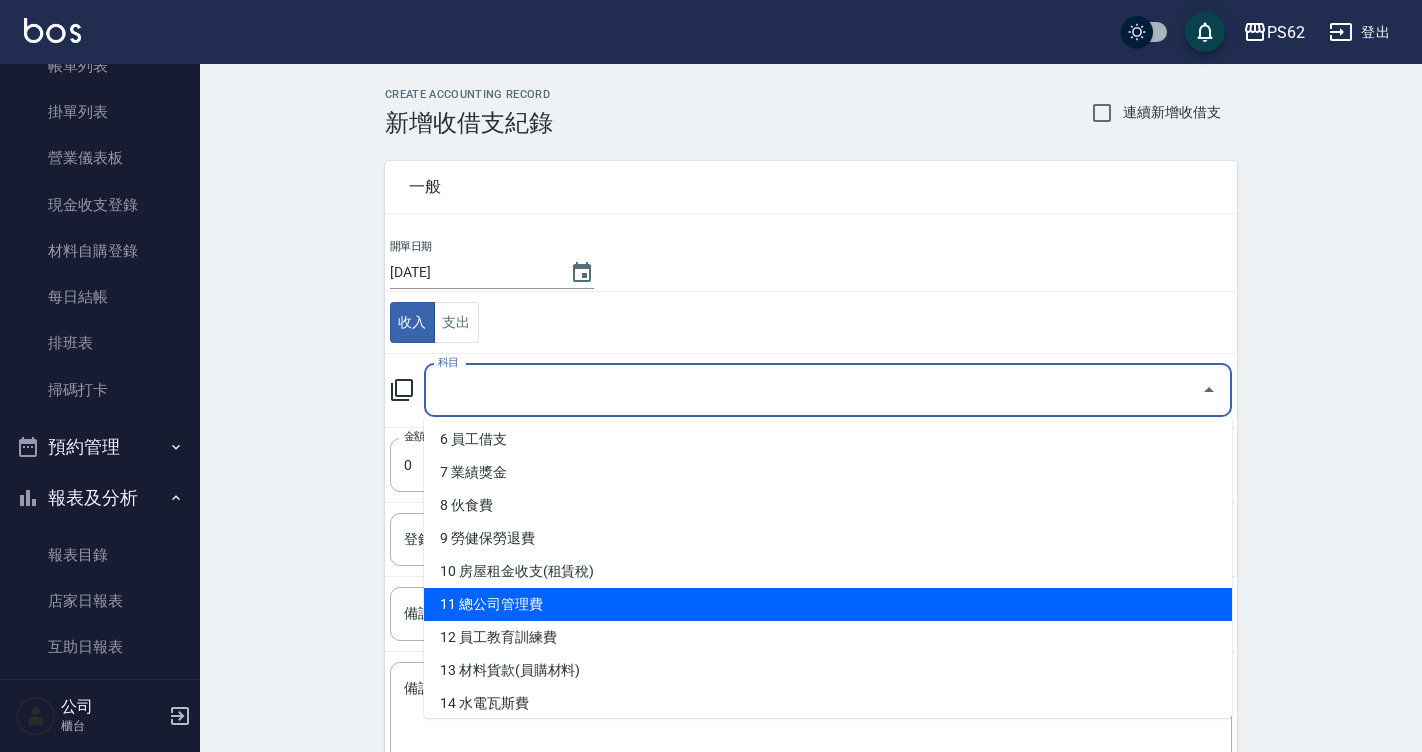 scroll, scrollTop: 100, scrollLeft: 0, axis: vertical 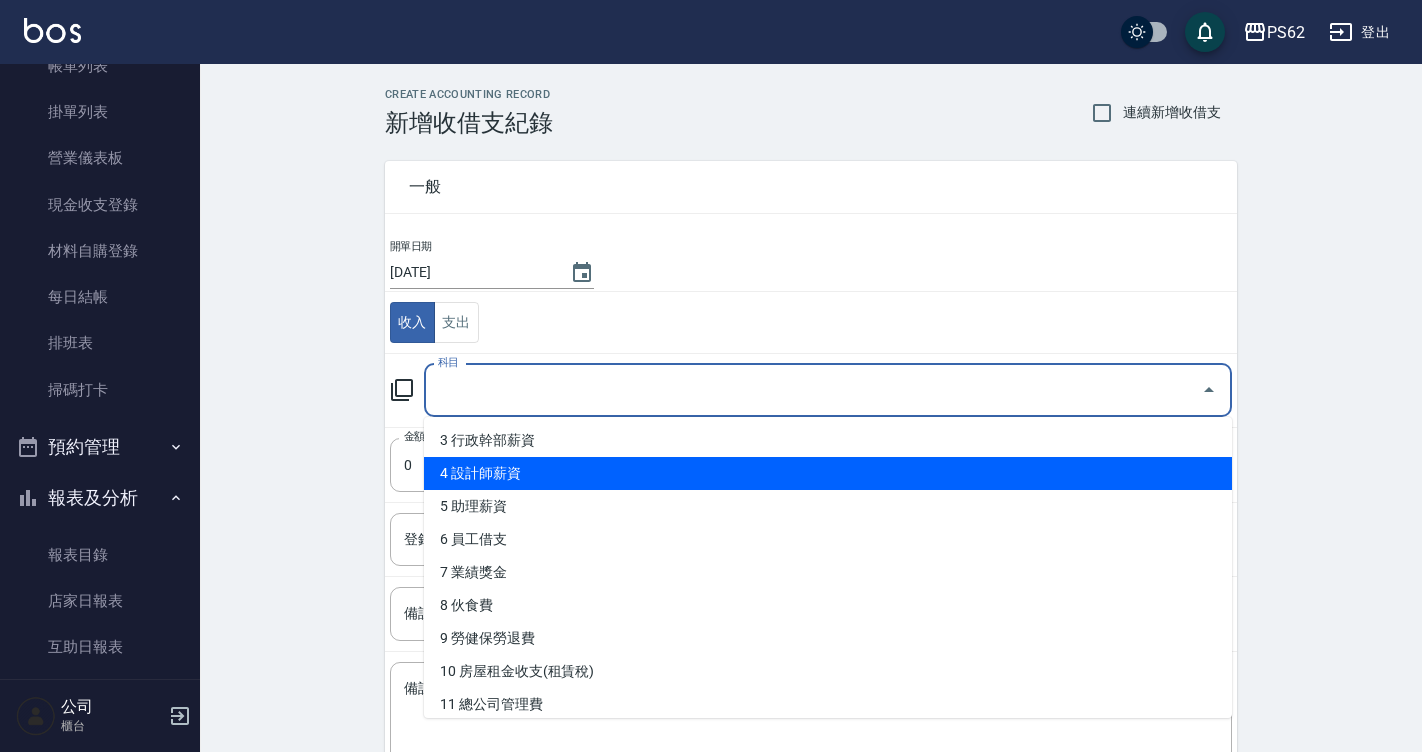 click on "4 設計師薪資" at bounding box center (828, 473) 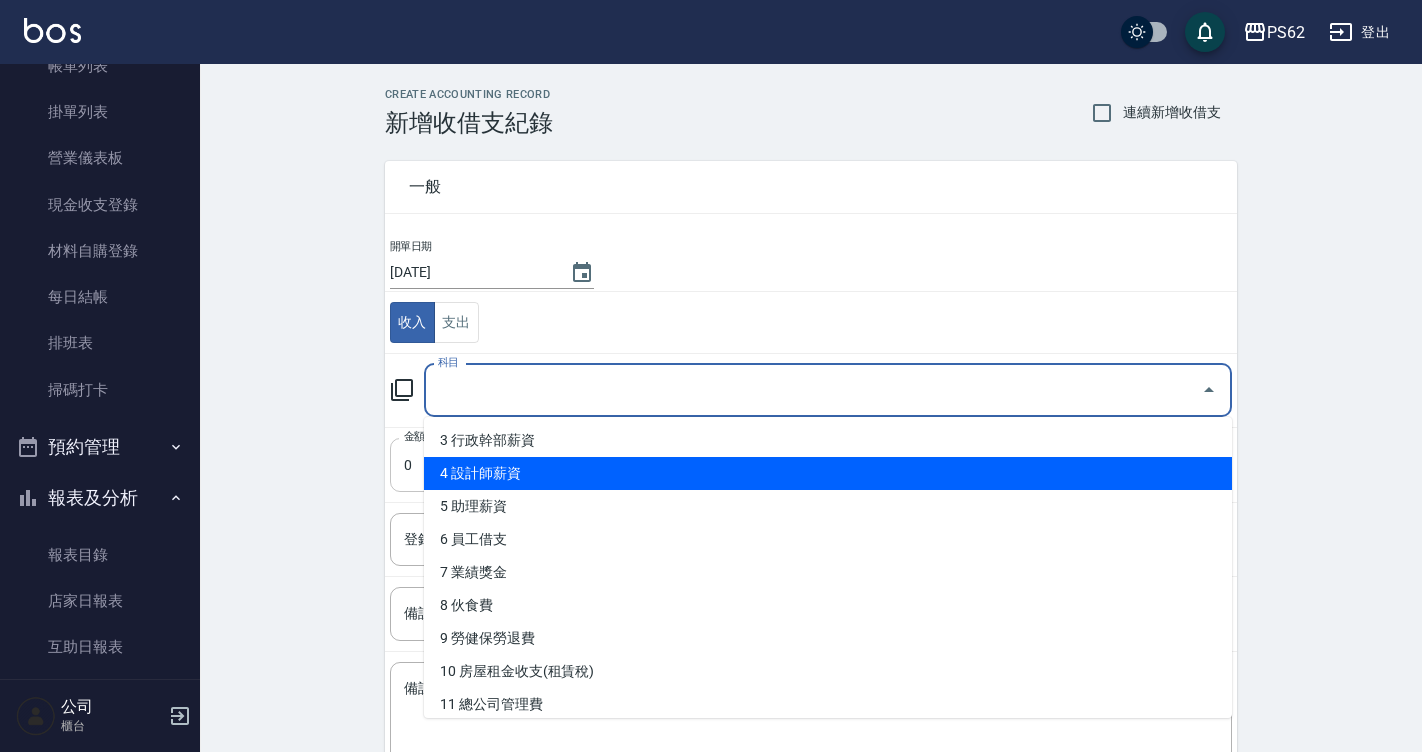 type on "4 設計師薪資" 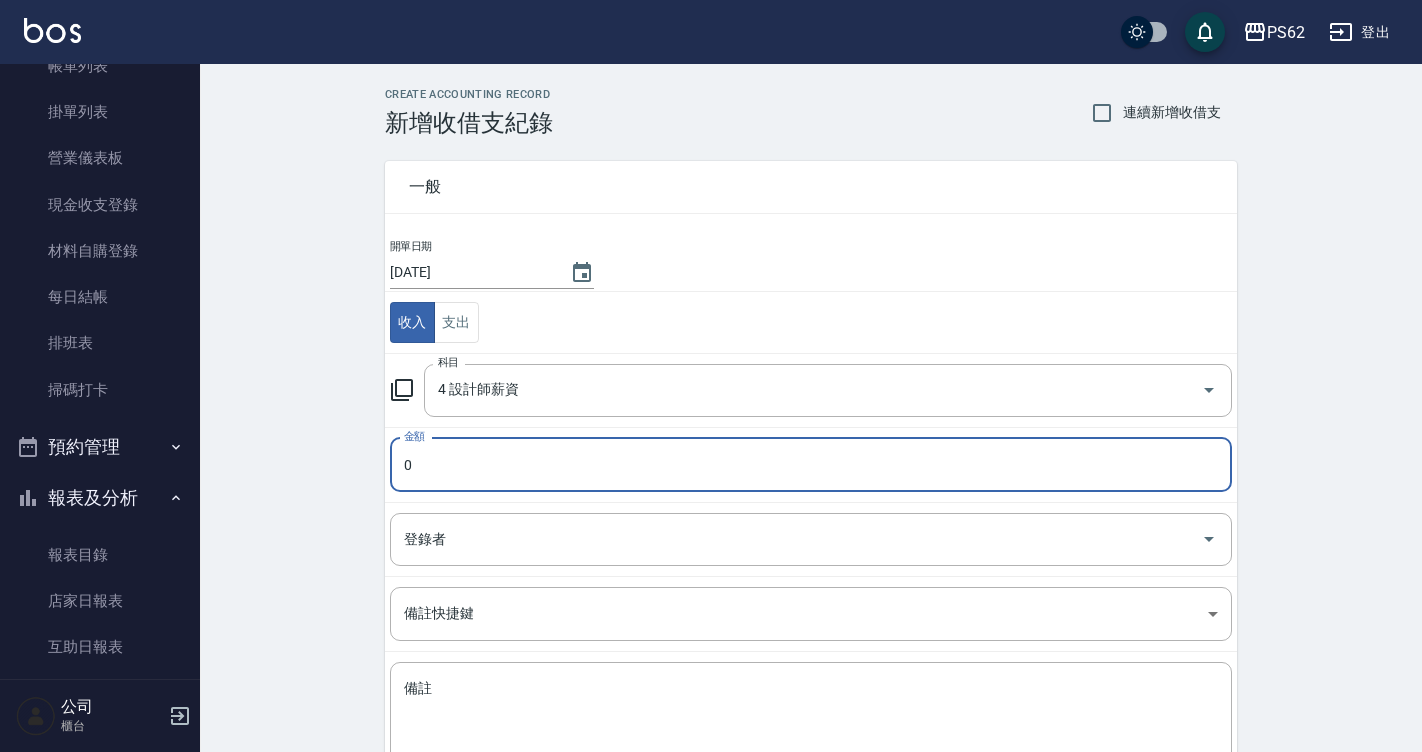 click on "0" at bounding box center [811, 465] 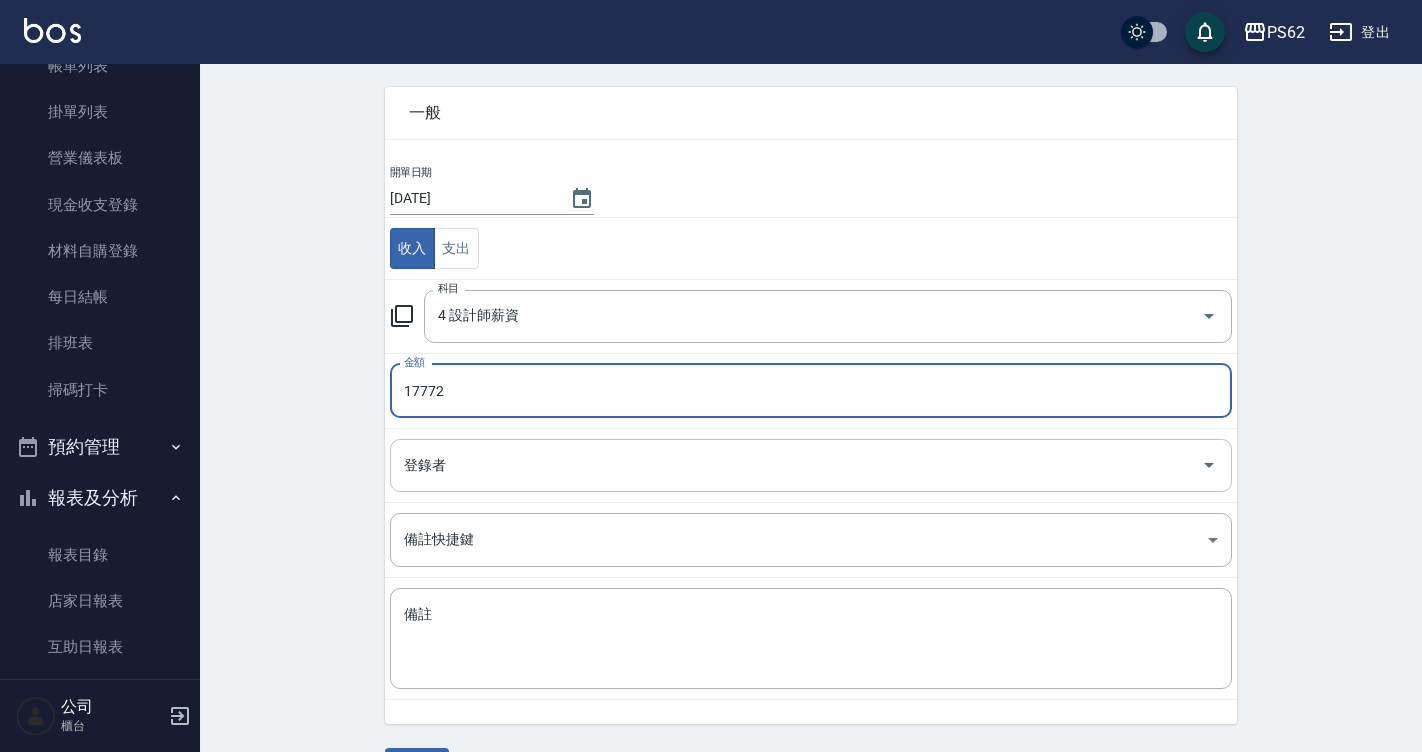 scroll, scrollTop: 131, scrollLeft: 0, axis: vertical 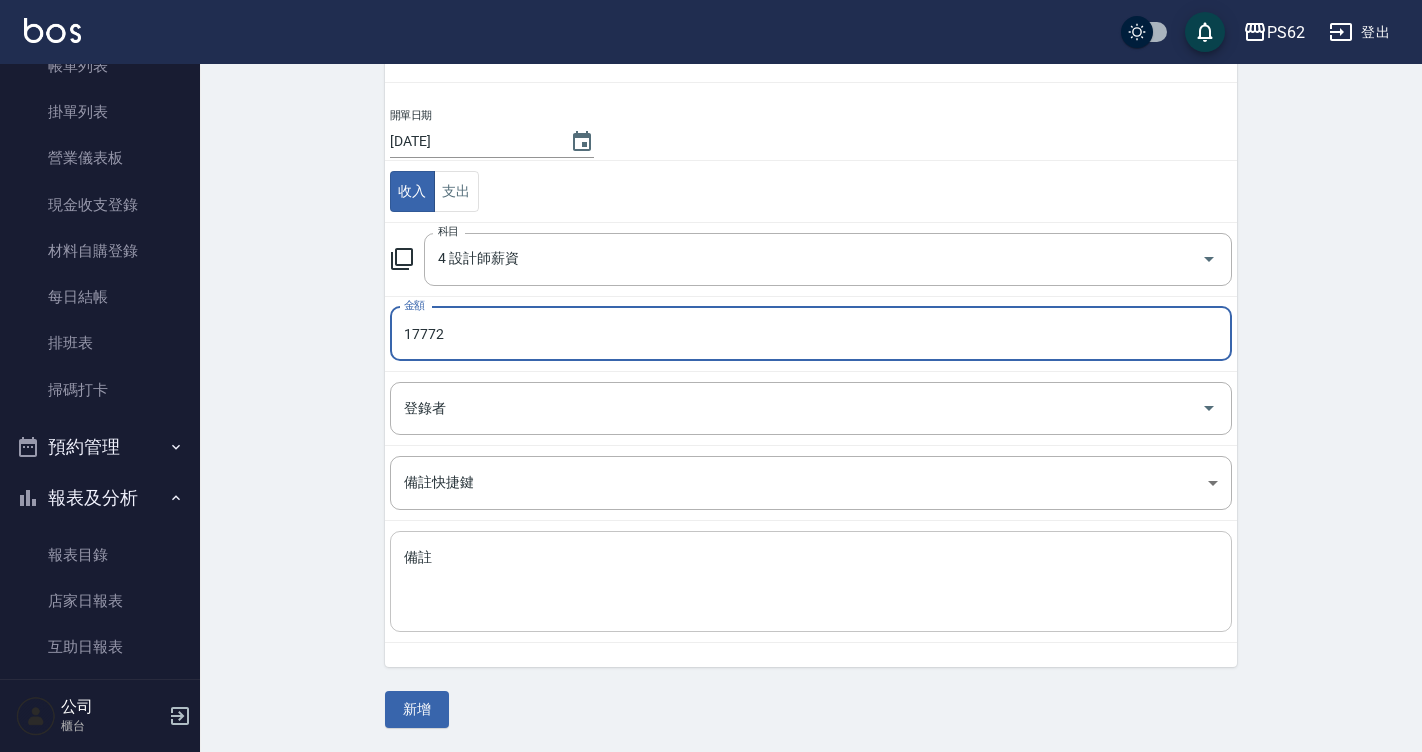 type on "17772" 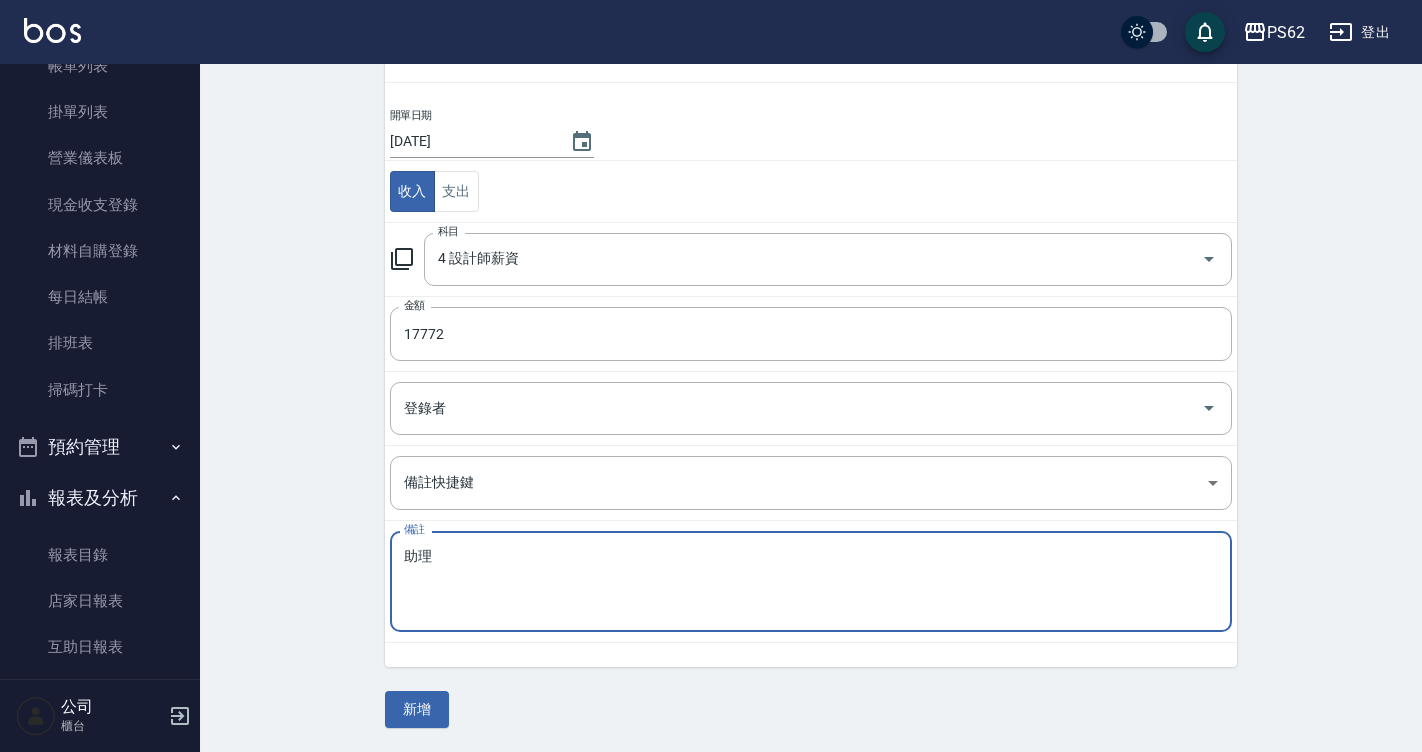 type on "住" 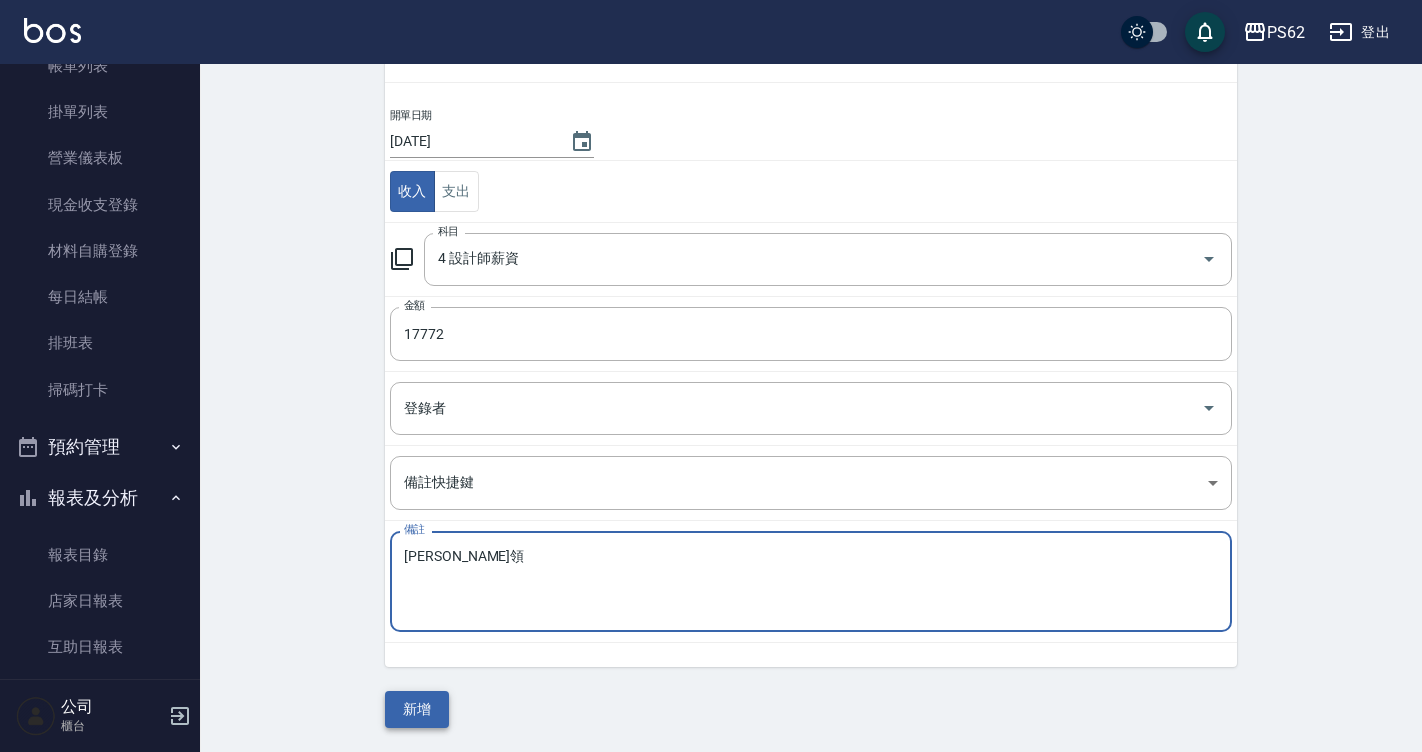 type on "吳宜瑄青領" 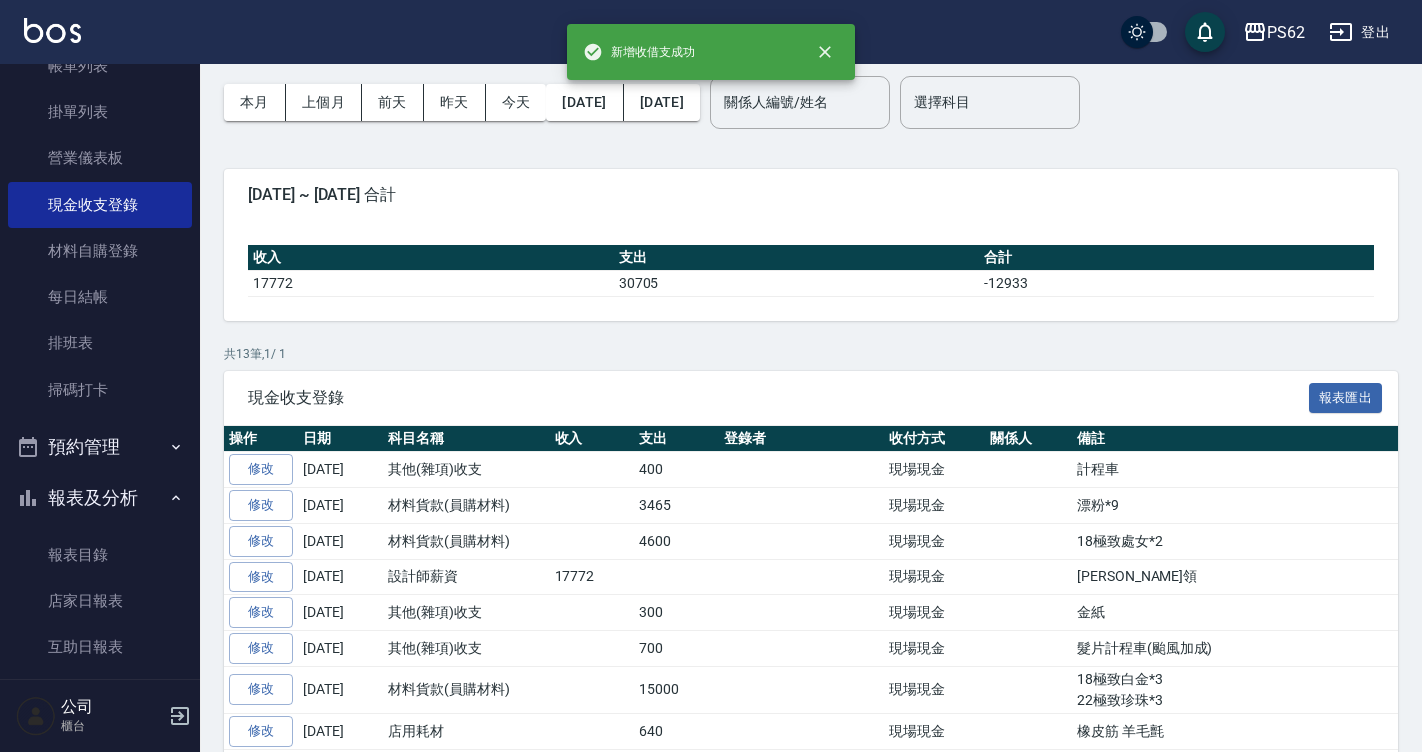 scroll, scrollTop: 100, scrollLeft: 0, axis: vertical 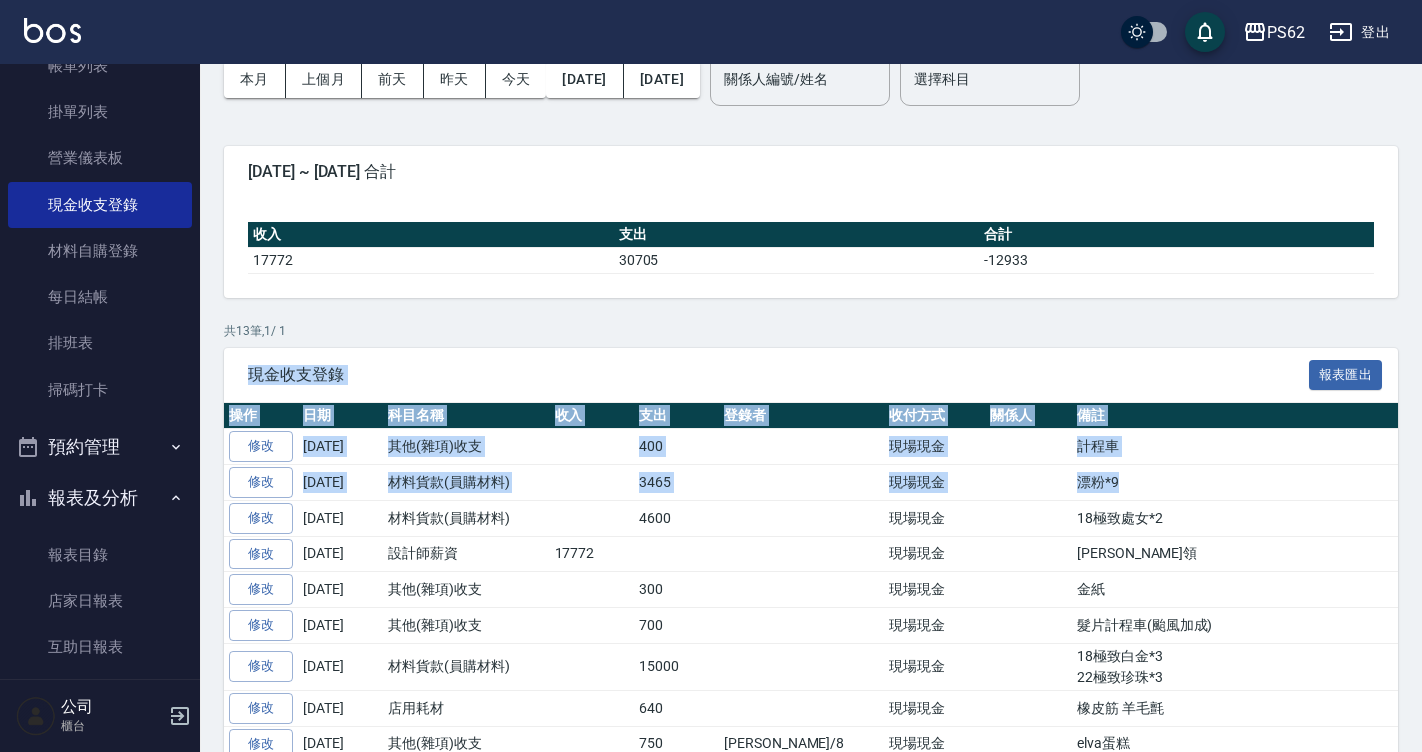 drag, startPoint x: 755, startPoint y: 426, endPoint x: 1146, endPoint y: 497, distance: 397.394 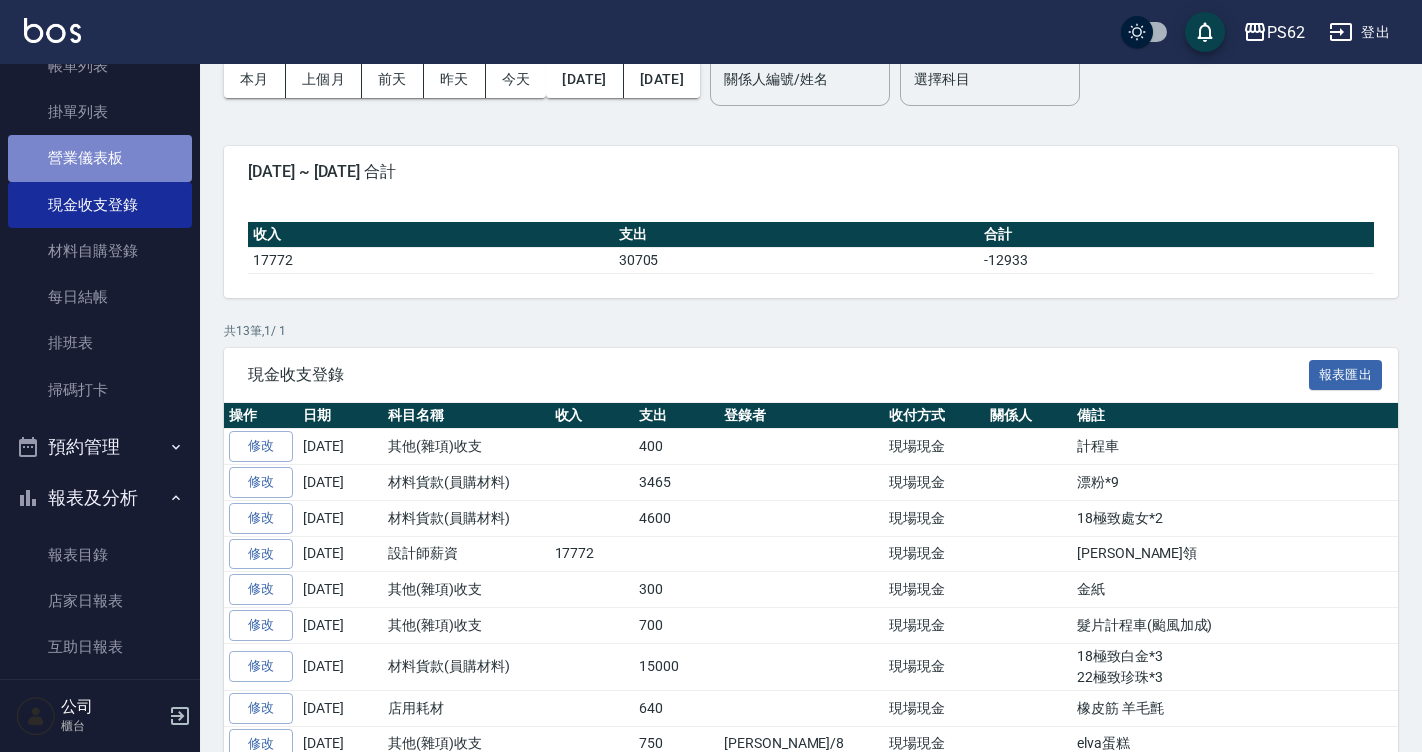 click on "營業儀表板" at bounding box center [100, 158] 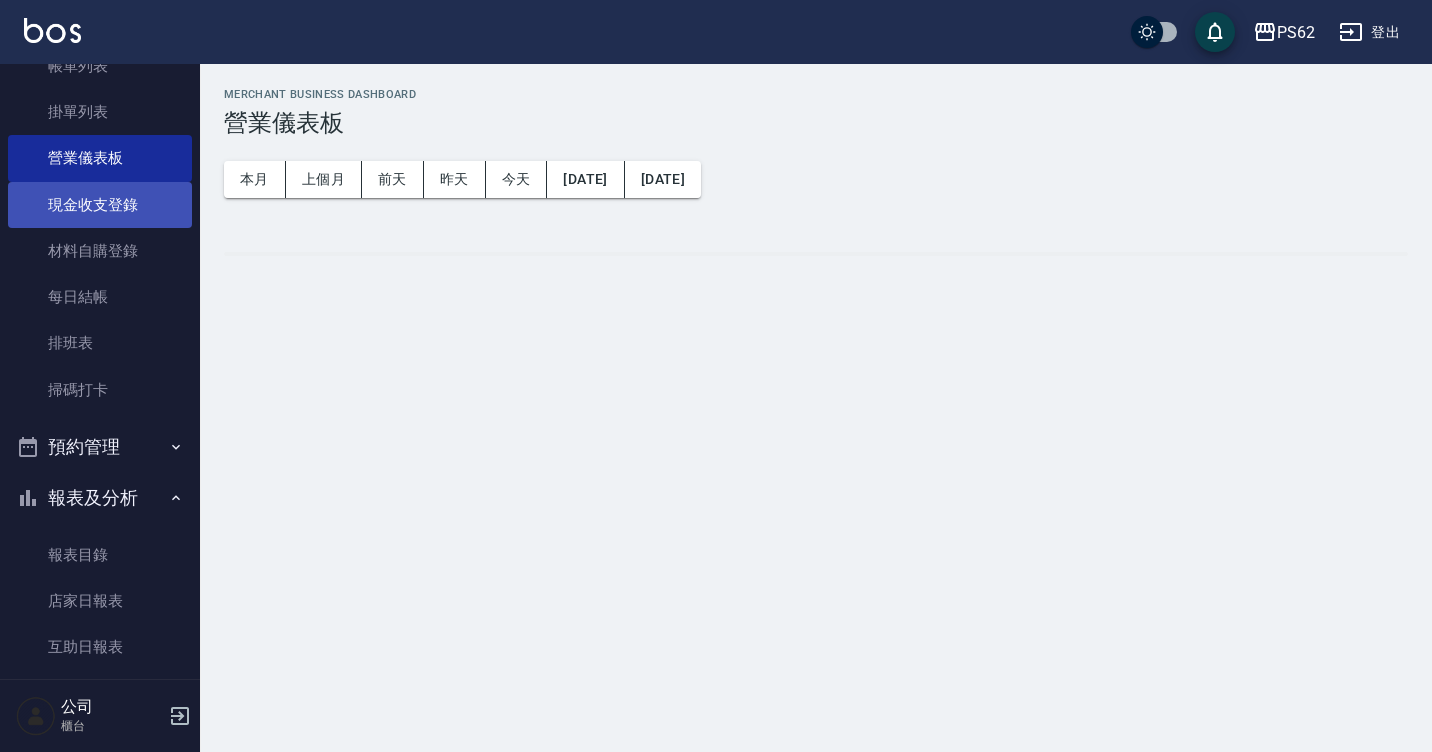 click on "現金收支登錄" at bounding box center [100, 205] 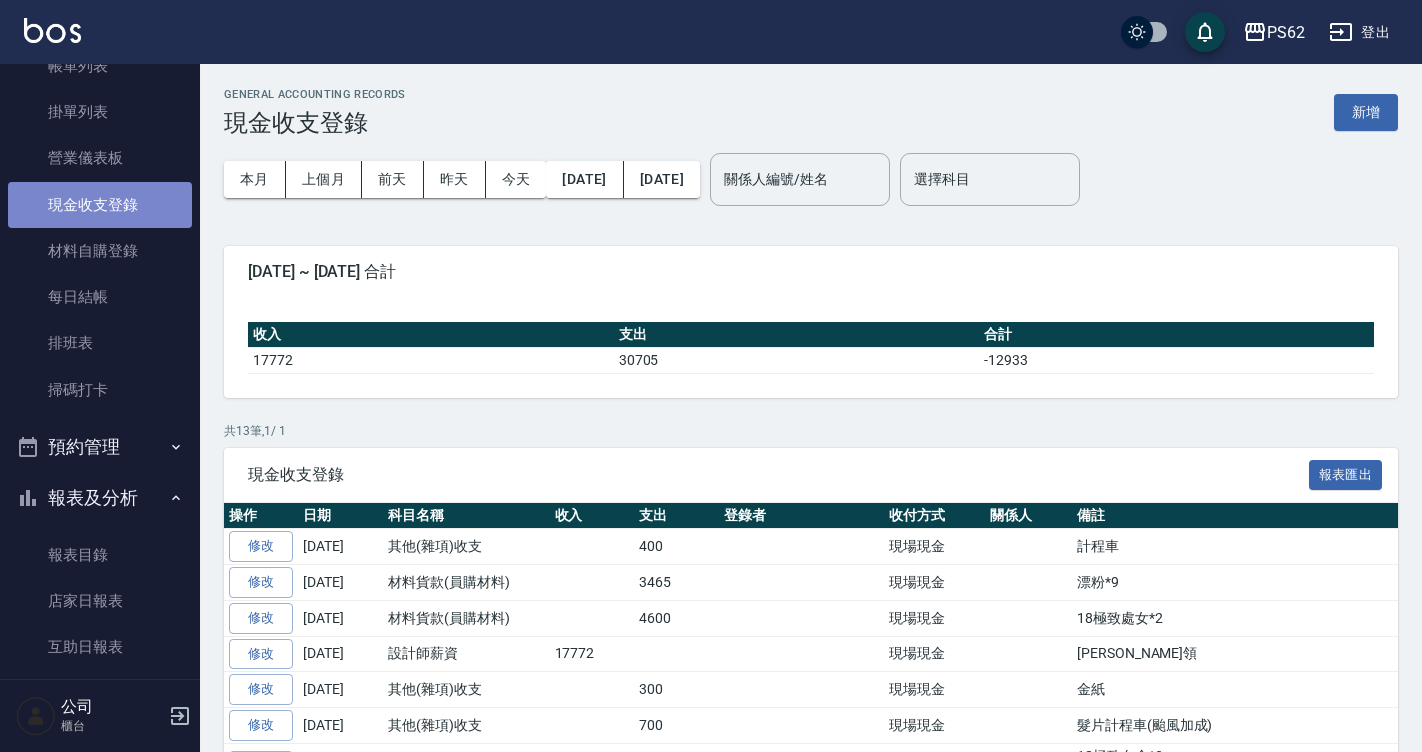 click on "現金收支登錄" at bounding box center [100, 205] 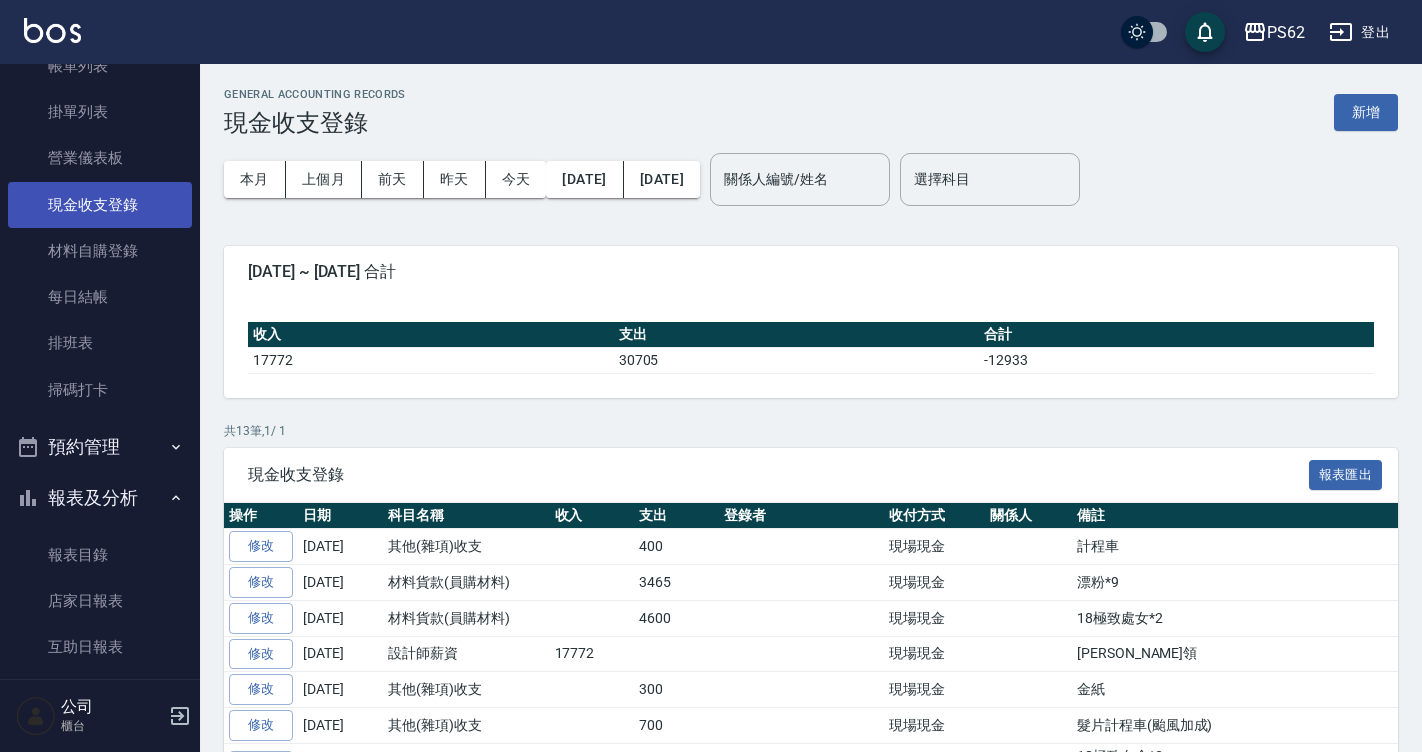 click on "現金收支登錄" at bounding box center (100, 205) 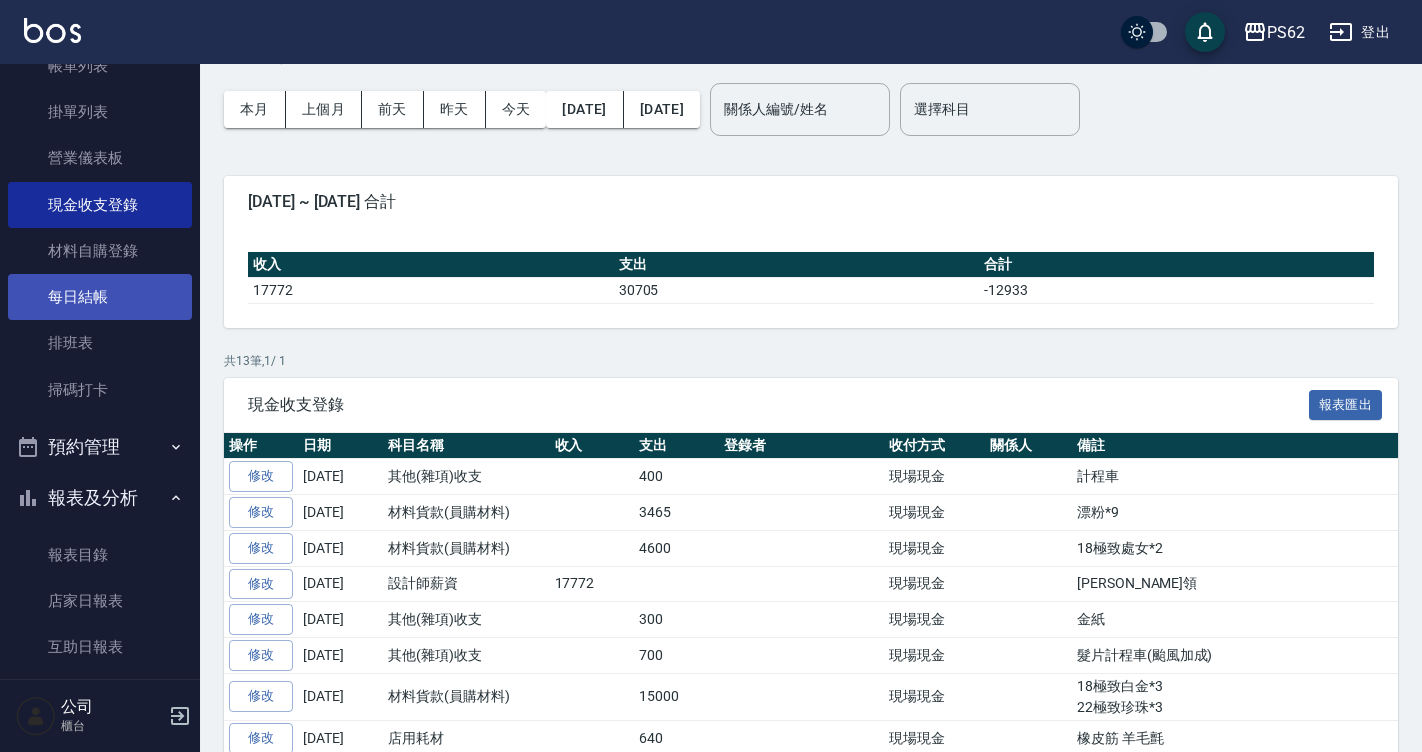 scroll, scrollTop: 0, scrollLeft: 0, axis: both 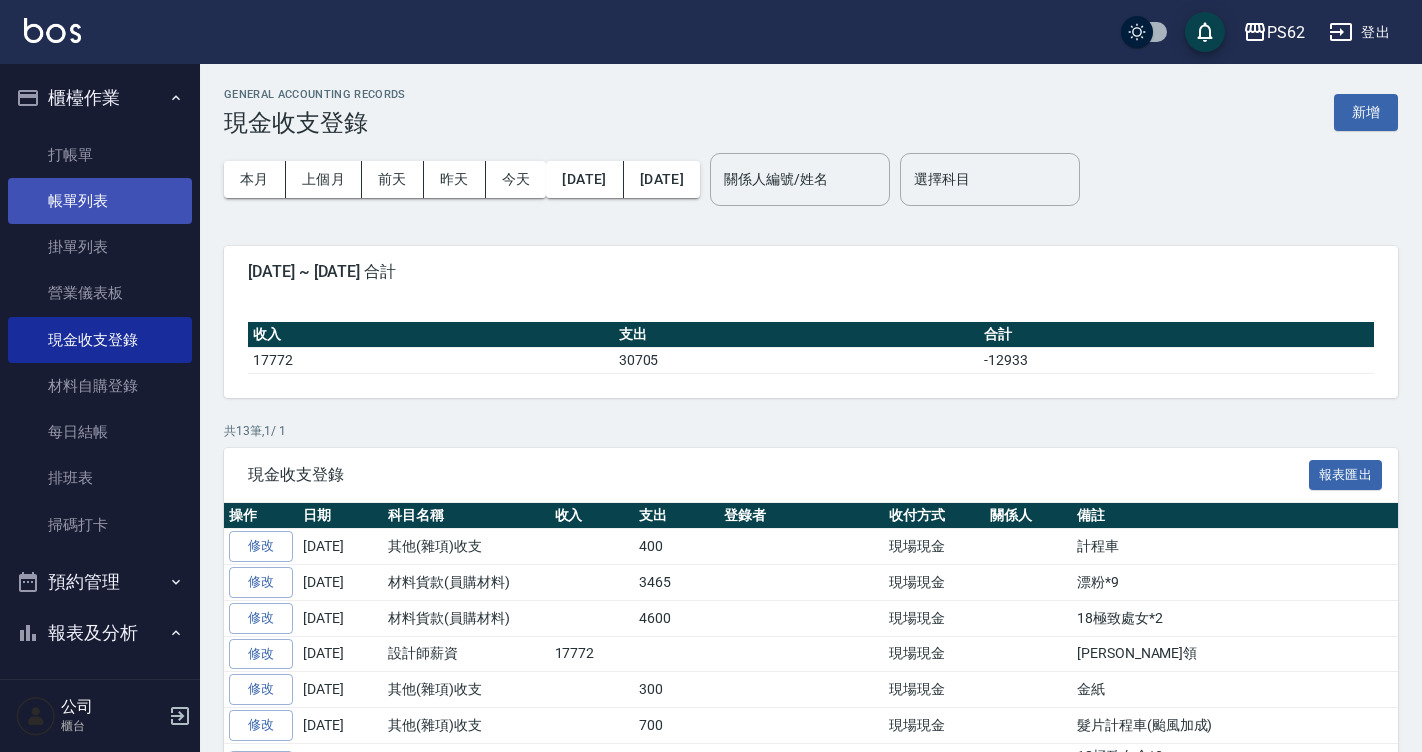click on "帳單列表" at bounding box center (100, 201) 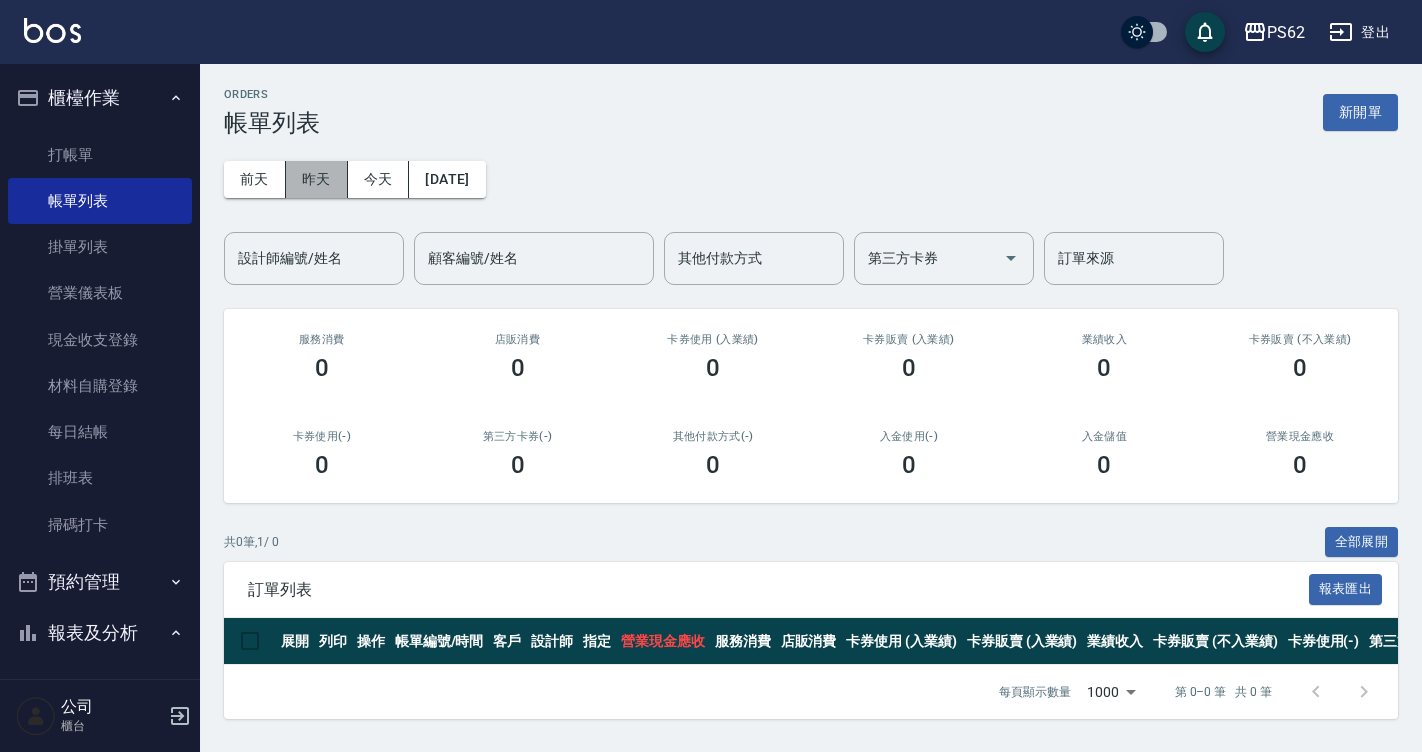 click on "昨天" at bounding box center [317, 179] 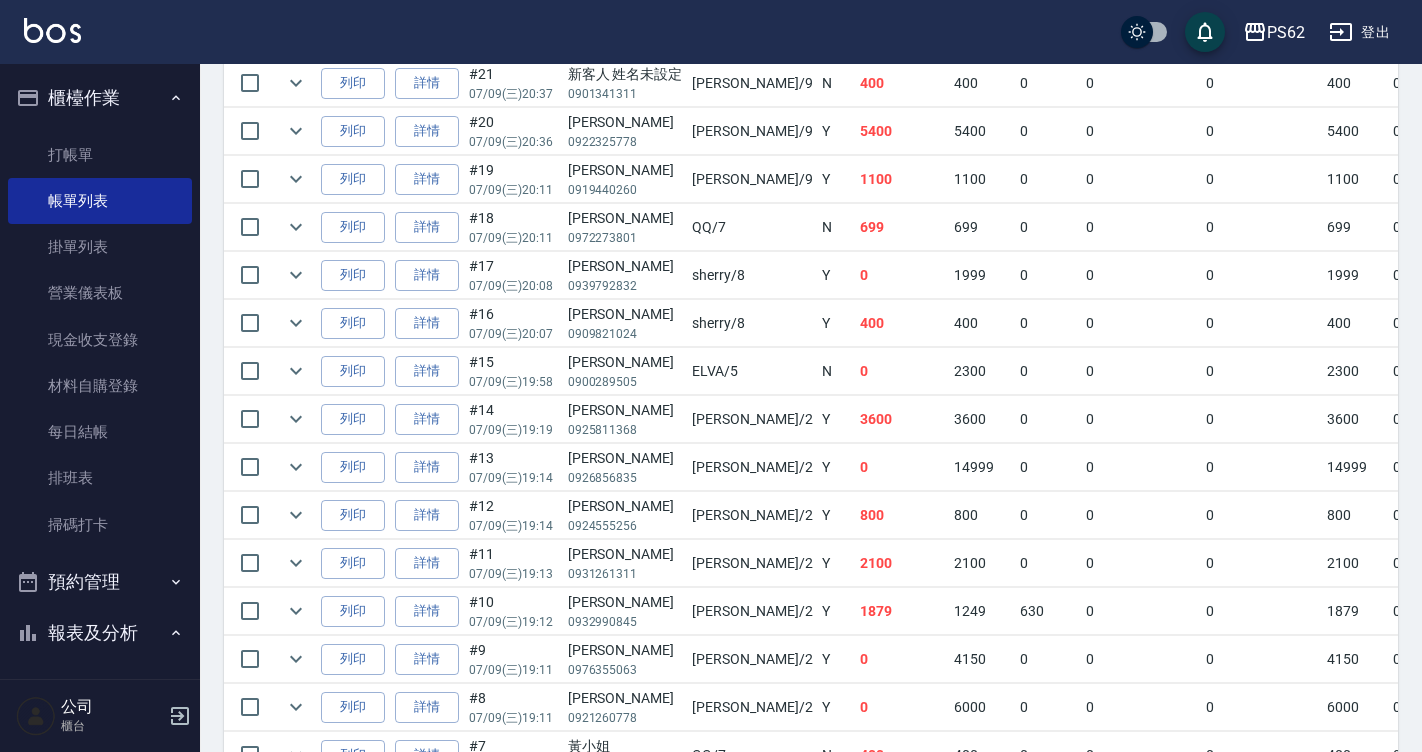 scroll, scrollTop: 700, scrollLeft: 0, axis: vertical 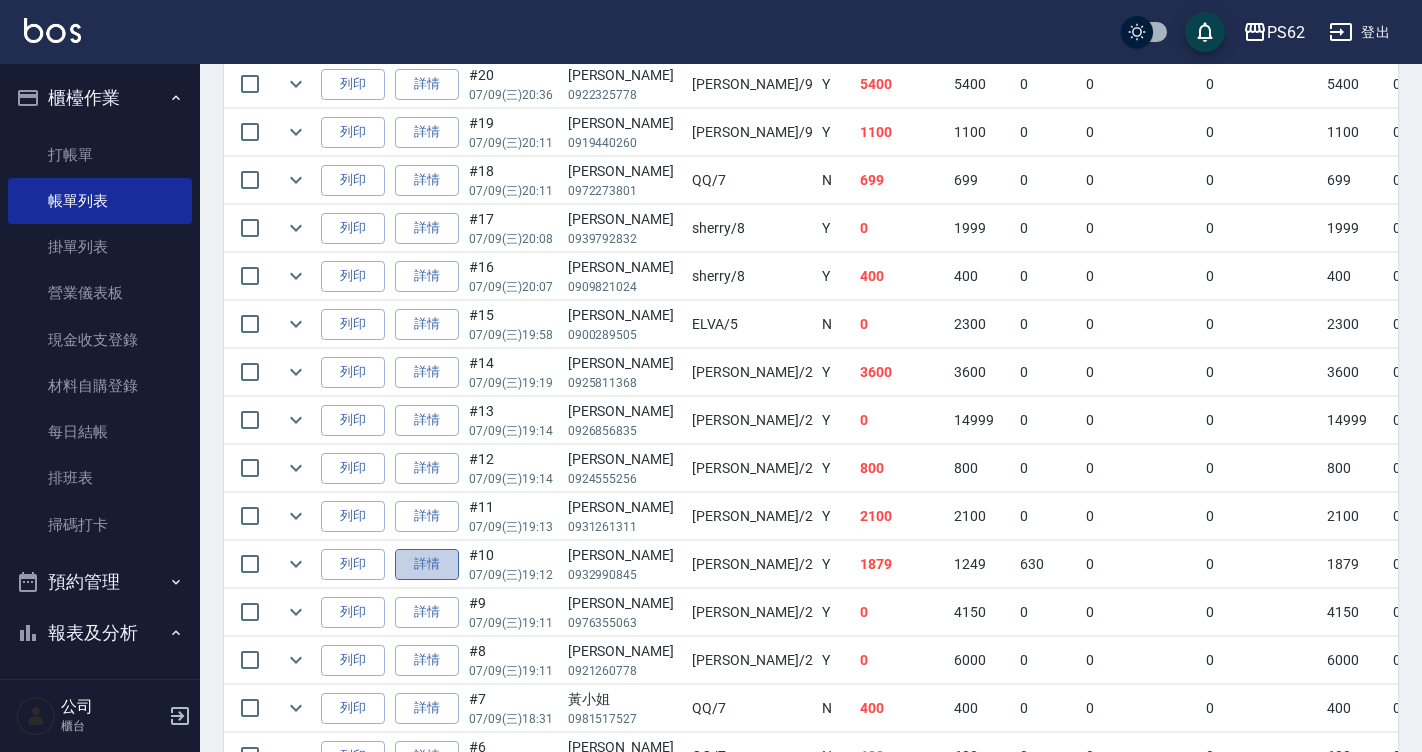 click on "詳情" at bounding box center (427, 564) 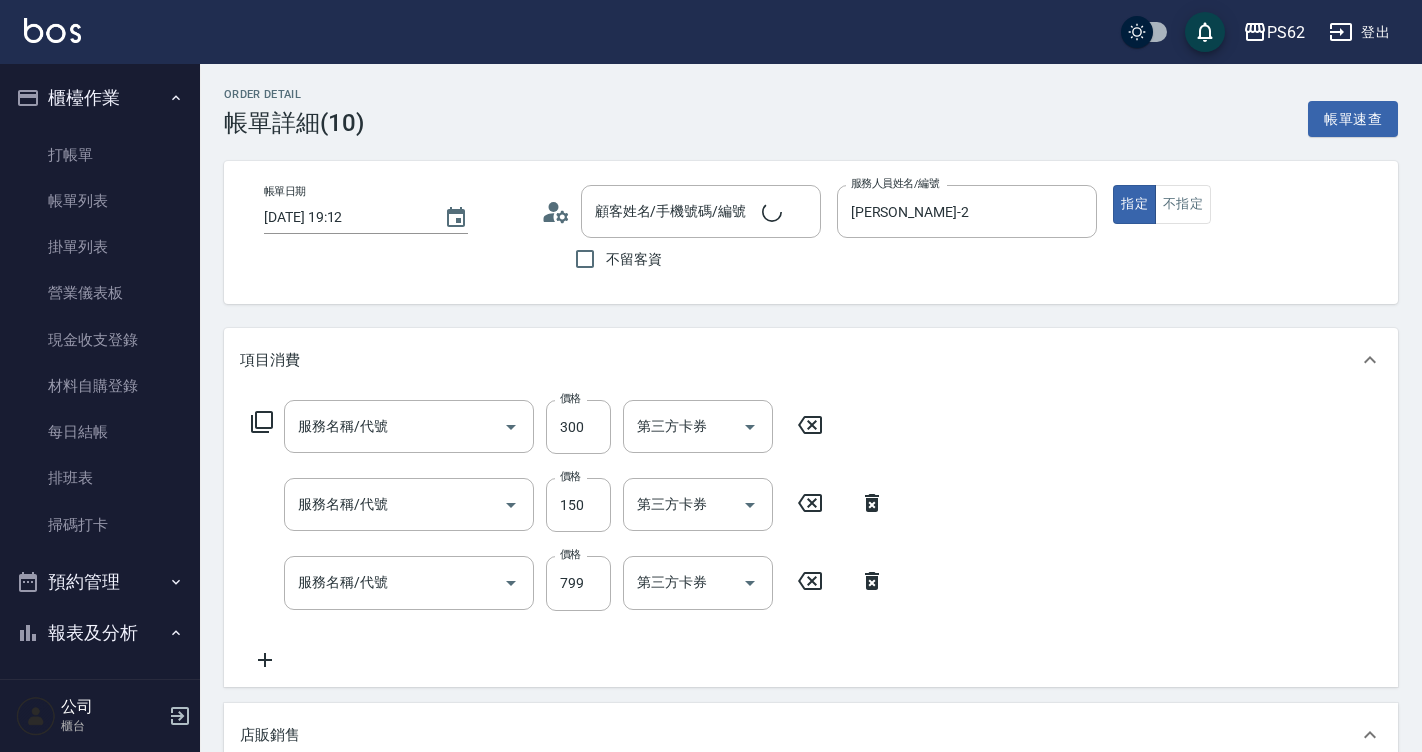 type on "2025/07/09 19:12" 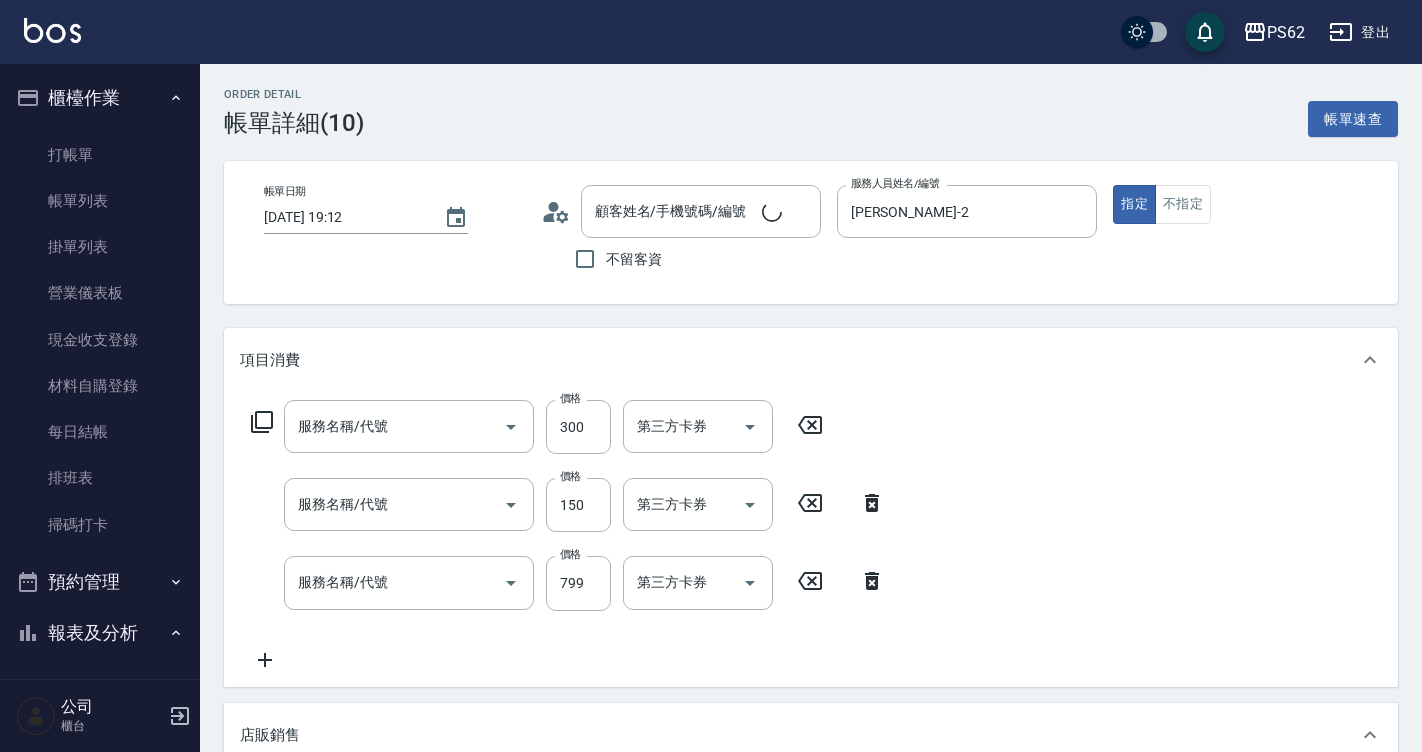 type on "Rita-2" 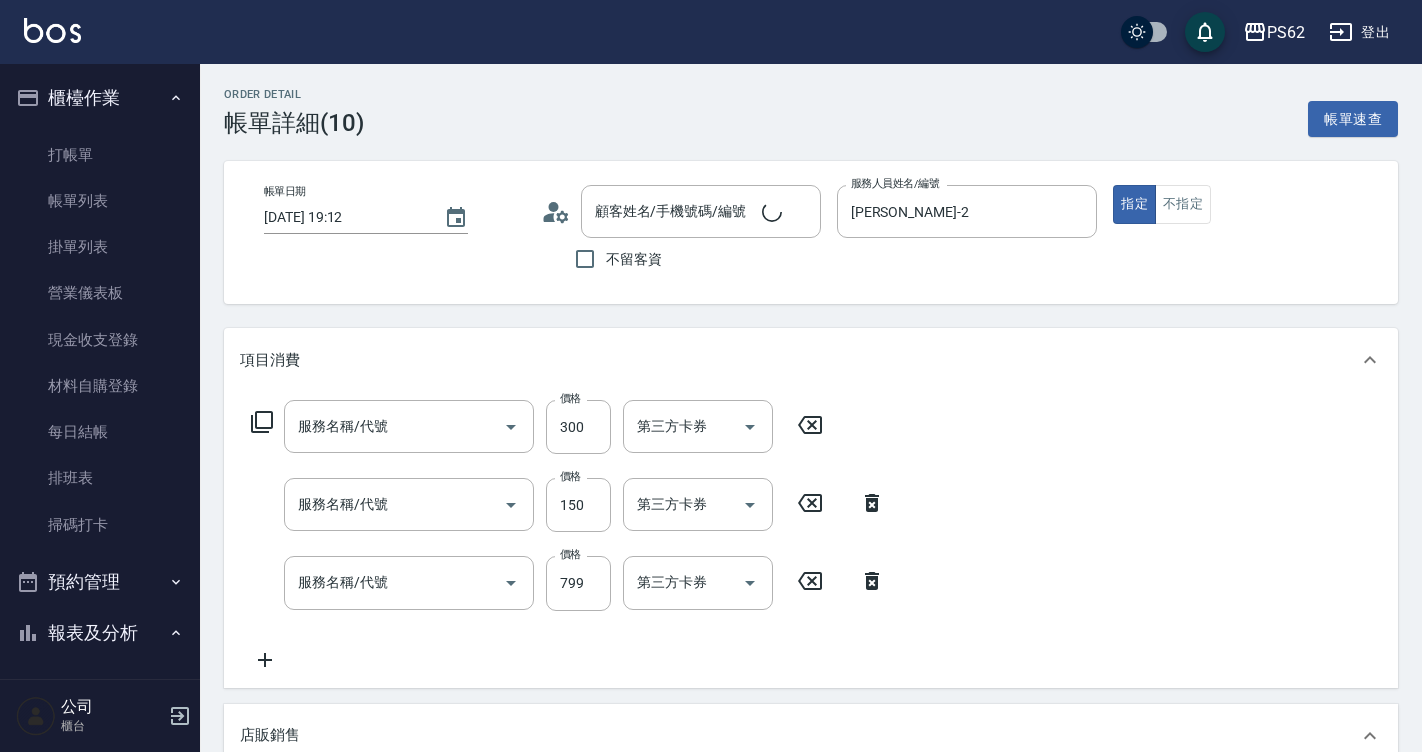 scroll, scrollTop: 238, scrollLeft: 0, axis: vertical 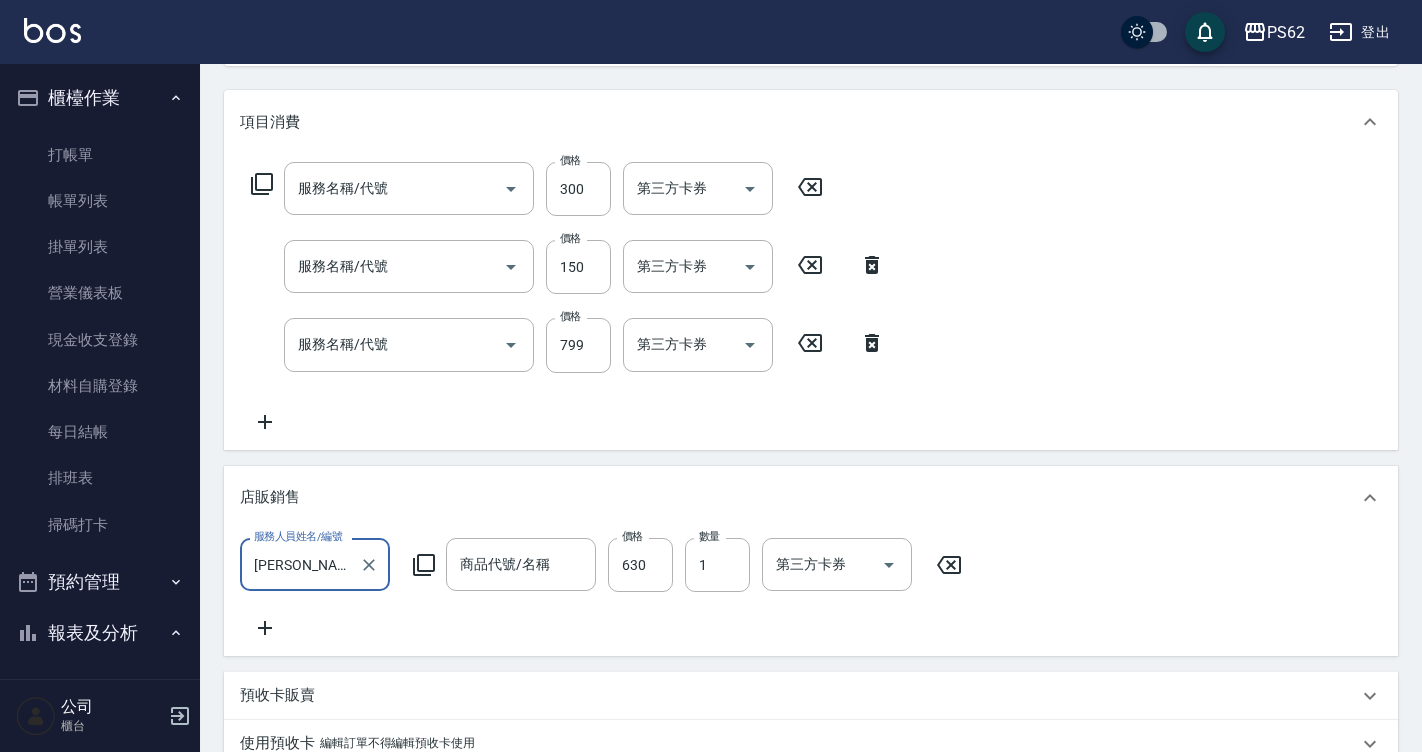 type on "華旭-K14燙染.舒活髮浴500ml" 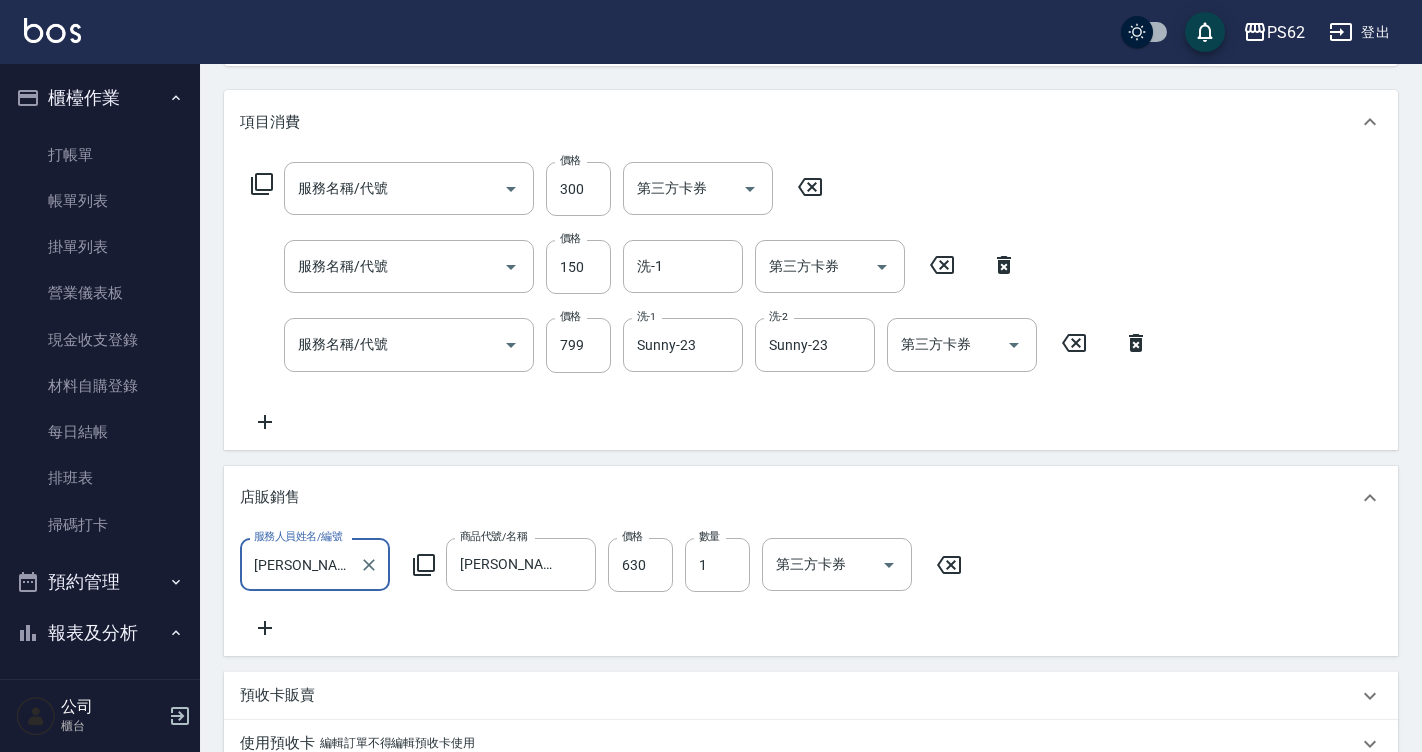scroll, scrollTop: 332, scrollLeft: 0, axis: vertical 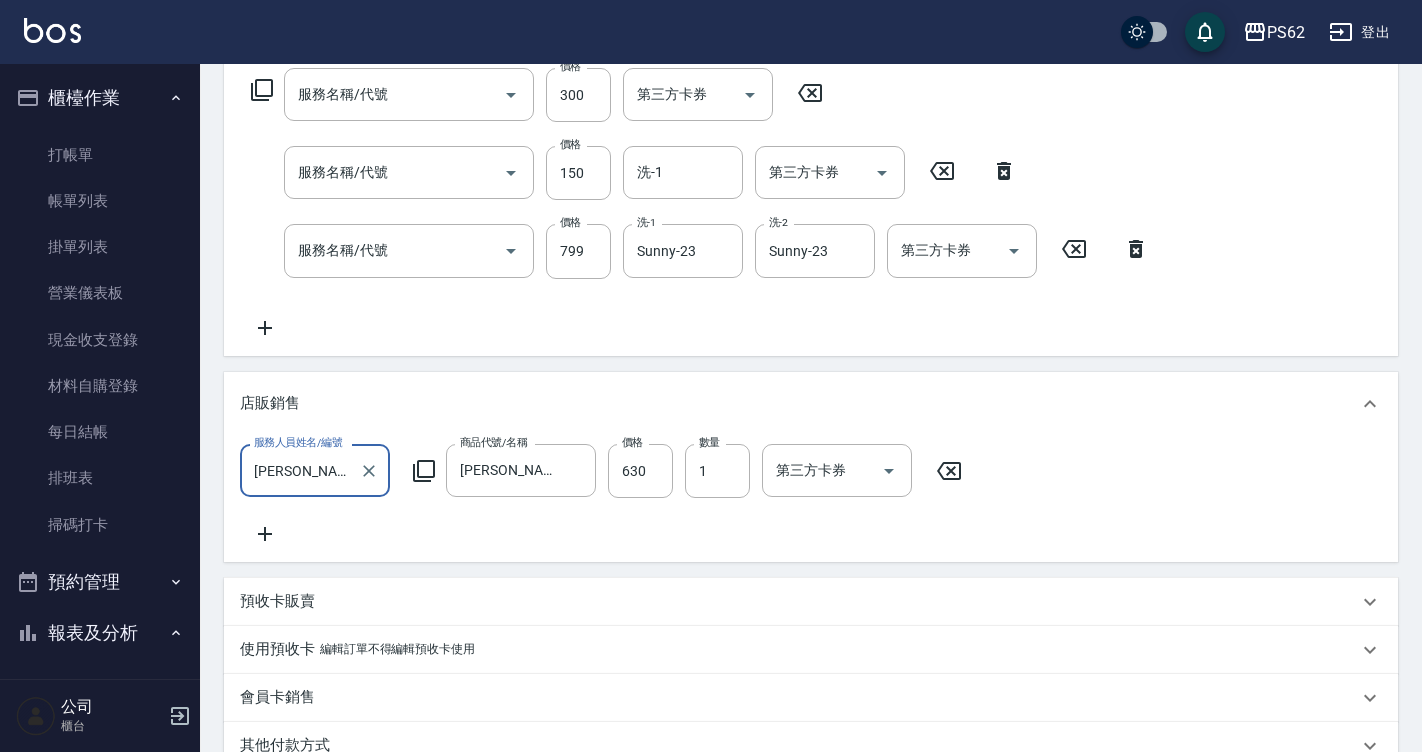 type on "張素滿/0932990845/" 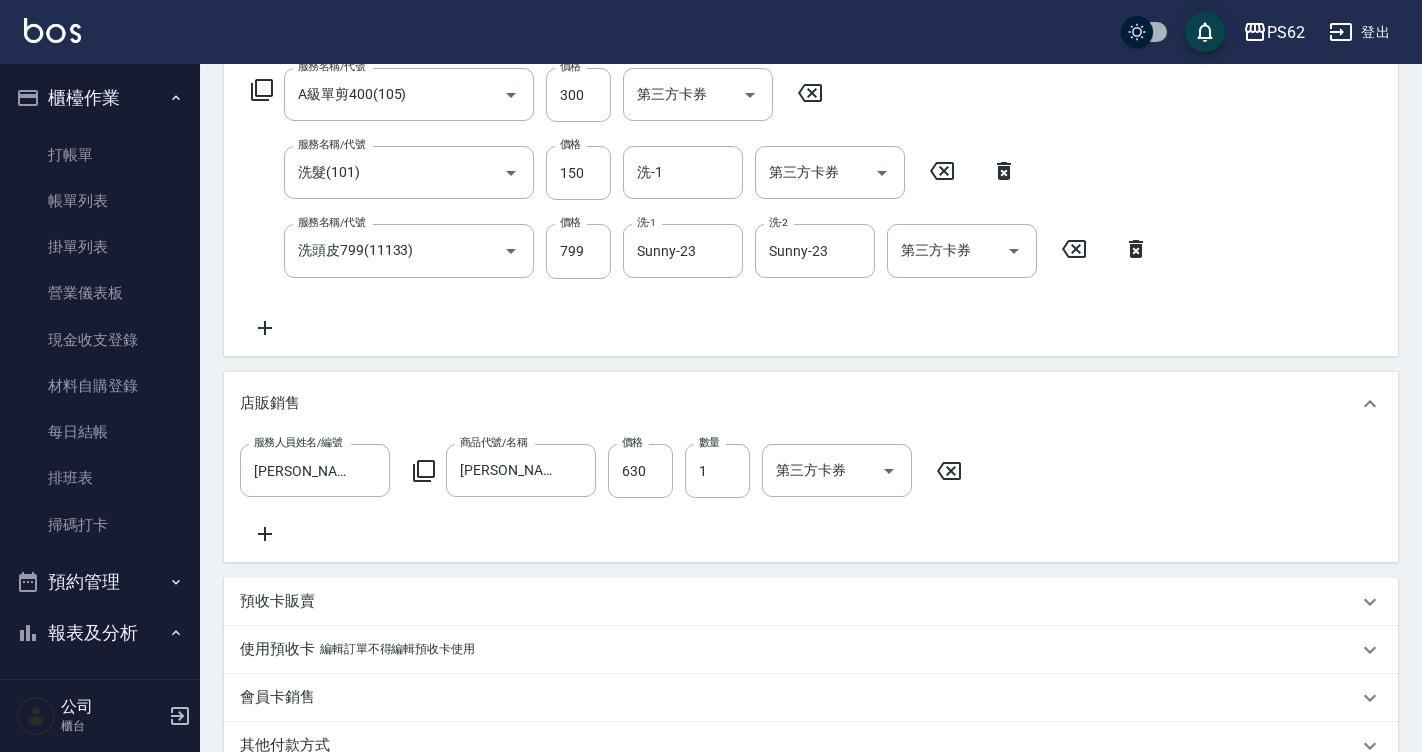click on "服務人員姓名/編號 Rita-2 服務人員姓名/編號 商品代號/名稱 華旭-K14燙染.舒活髮浴500ml 商品代號/名稱 價格 630 價格 數量 1 數量 第三方卡券 第三方卡券" at bounding box center [811, 499] 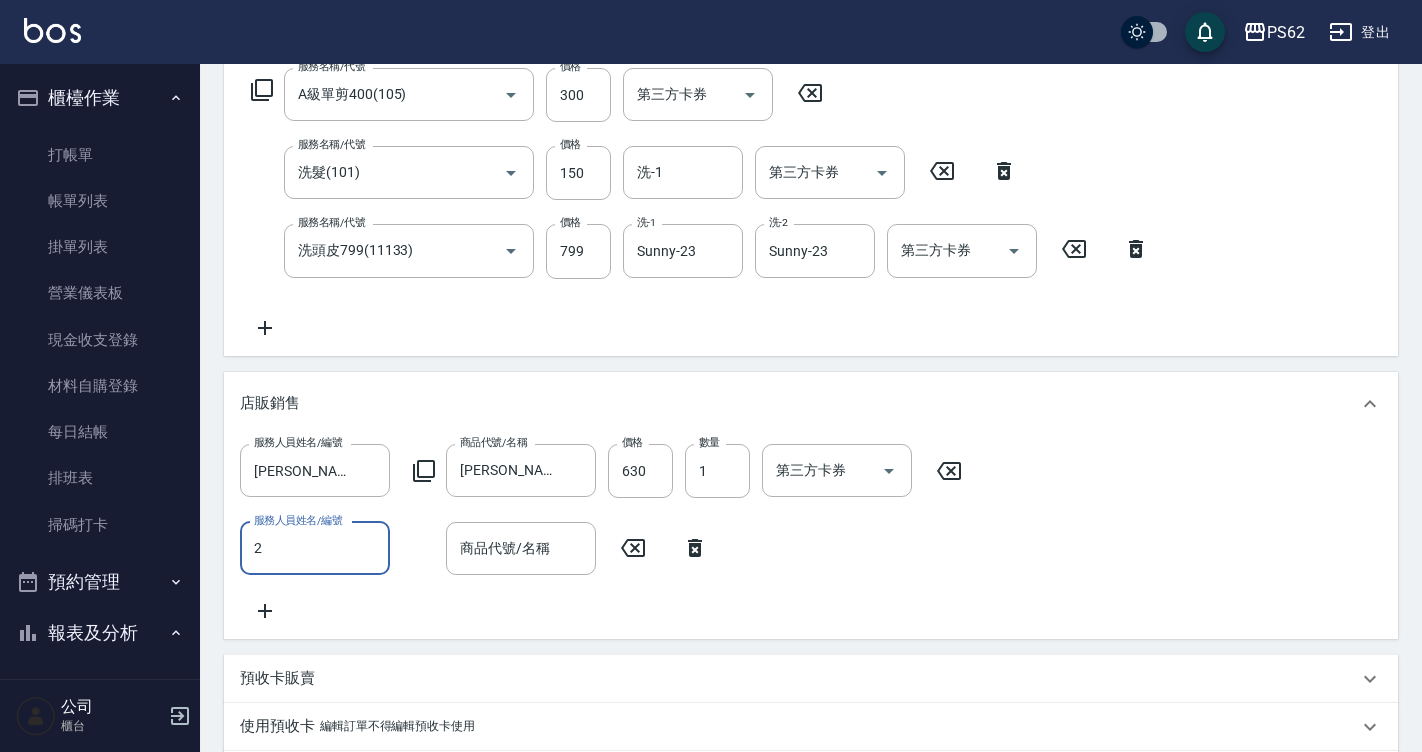 type on "Rita-2" 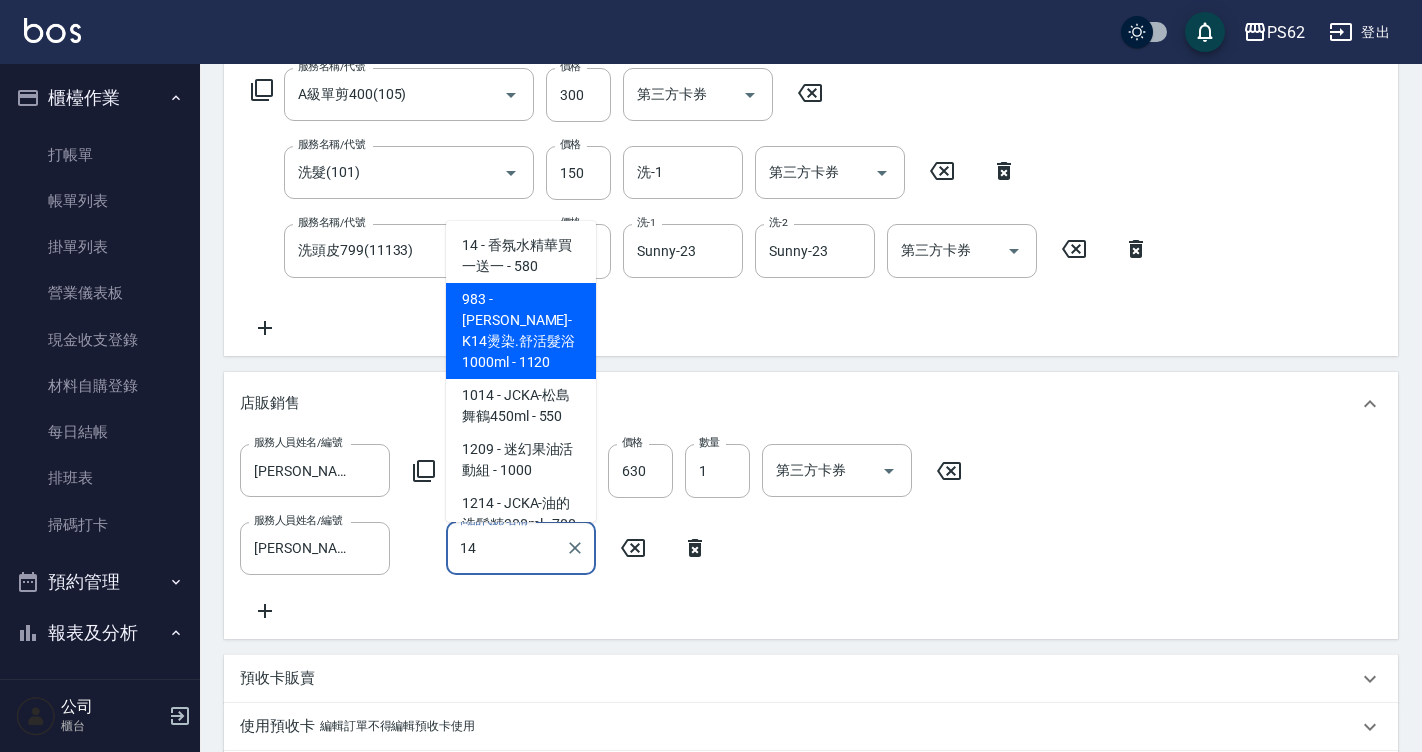 type on "華旭-K14燙染.舒活髮浴1000ml" 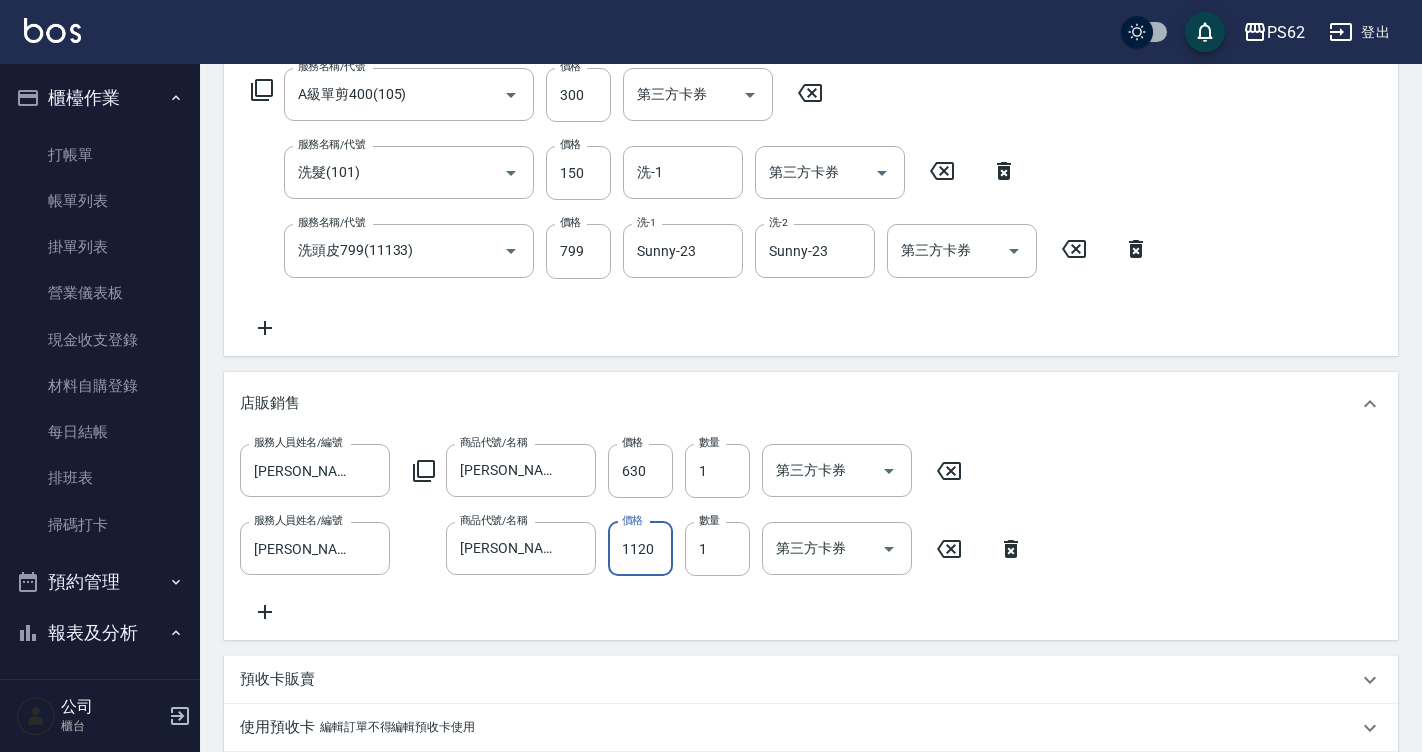 scroll, scrollTop: 632, scrollLeft: 0, axis: vertical 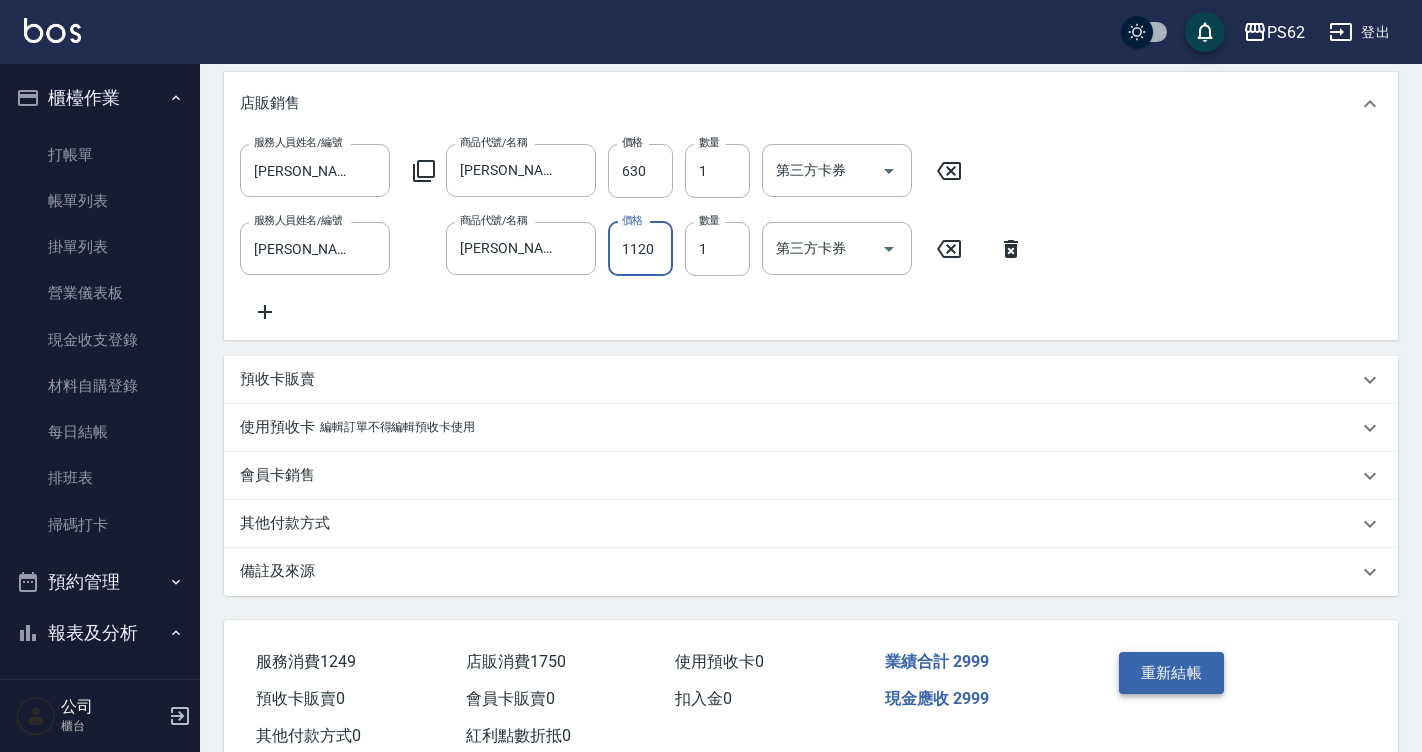 click on "重新結帳" at bounding box center [1172, 673] 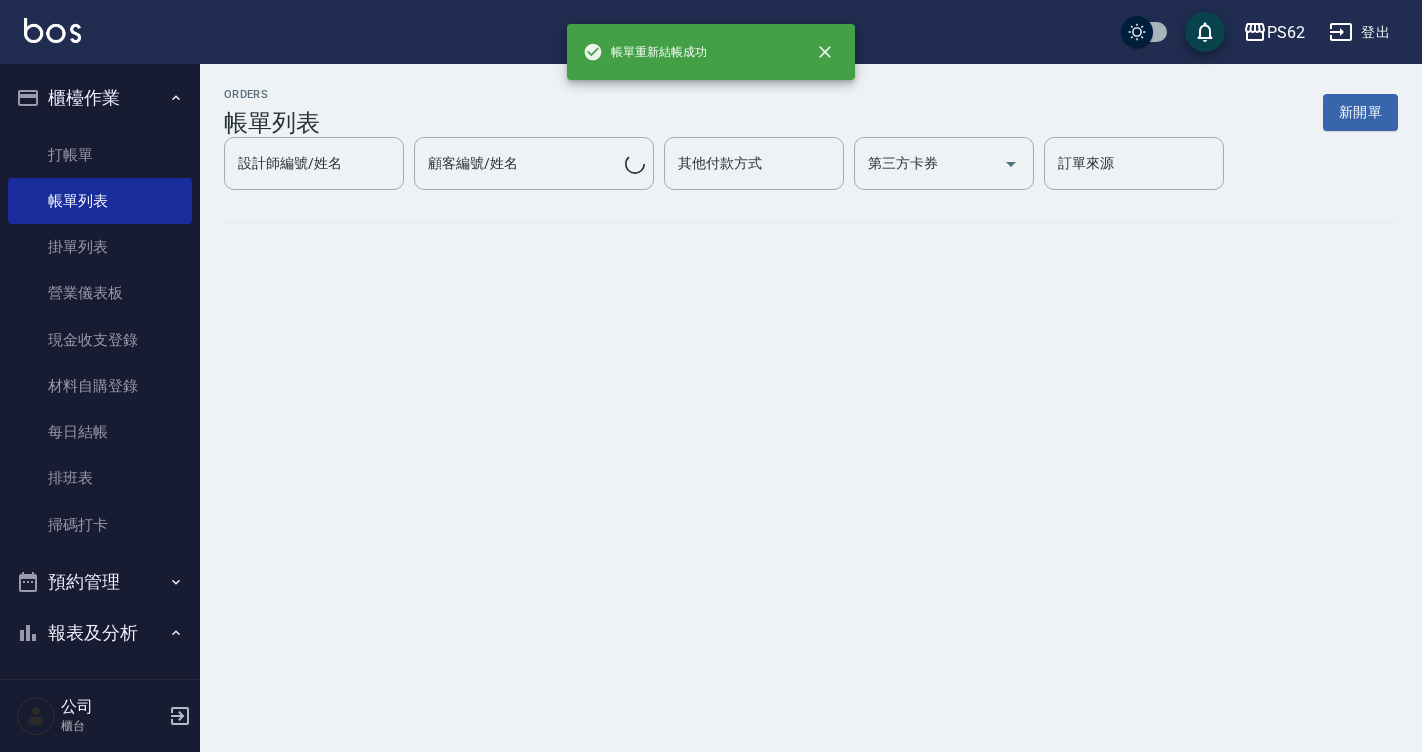 scroll, scrollTop: 0, scrollLeft: 0, axis: both 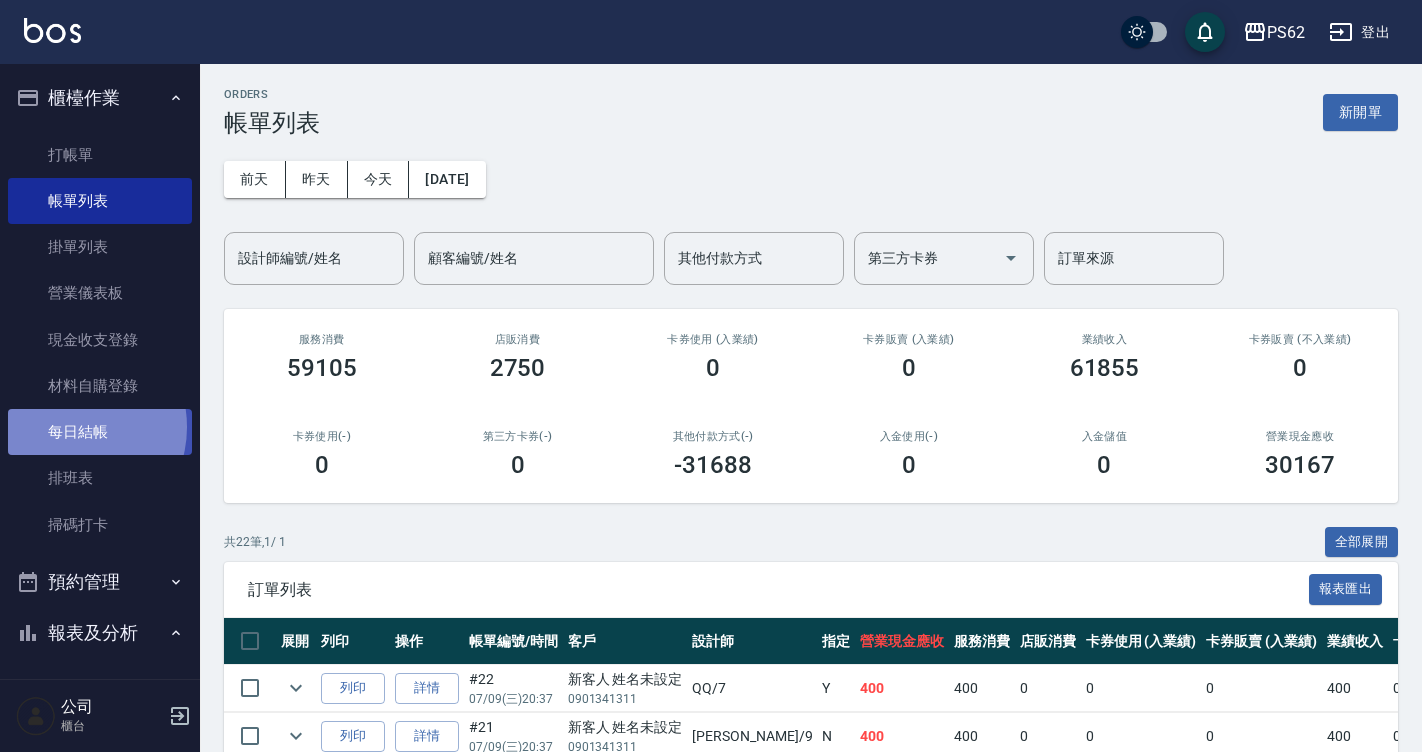 click on "每日結帳" at bounding box center (100, 432) 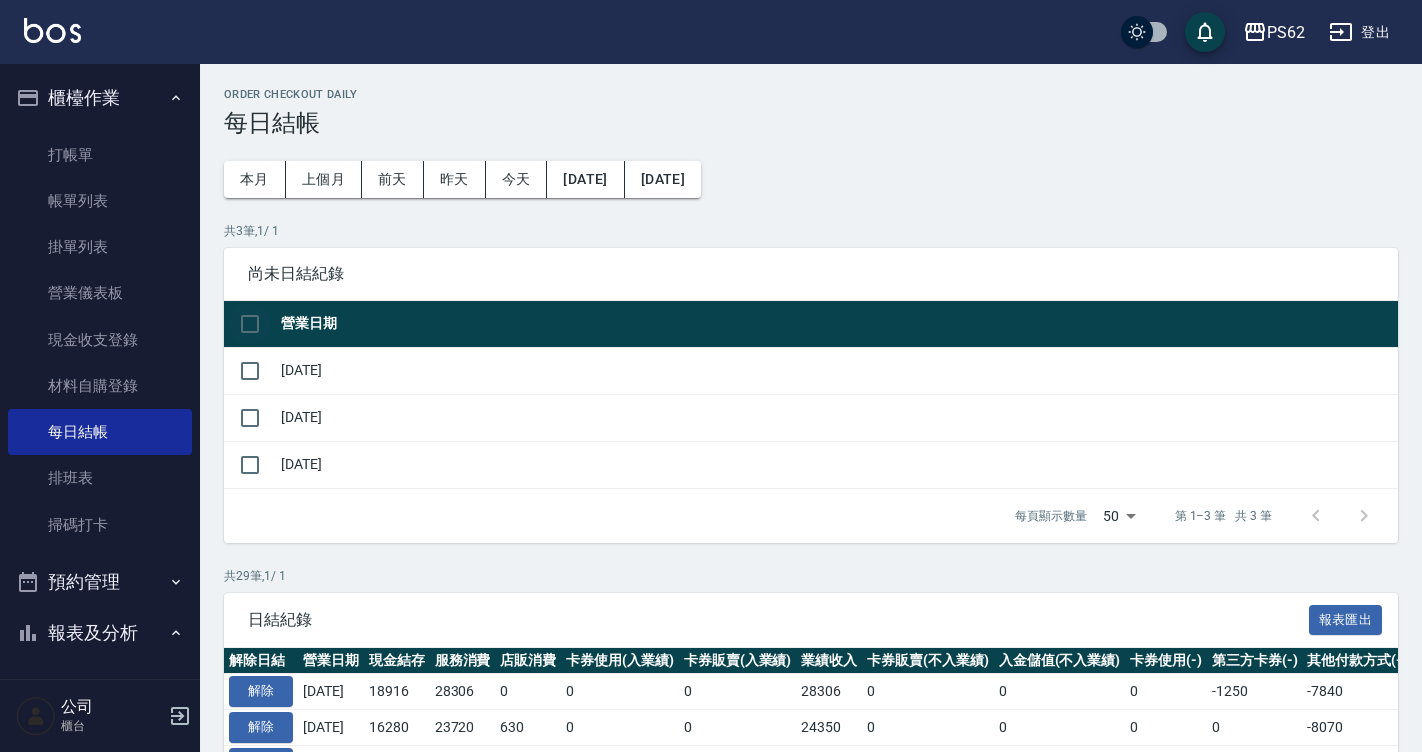 click at bounding box center [250, 324] 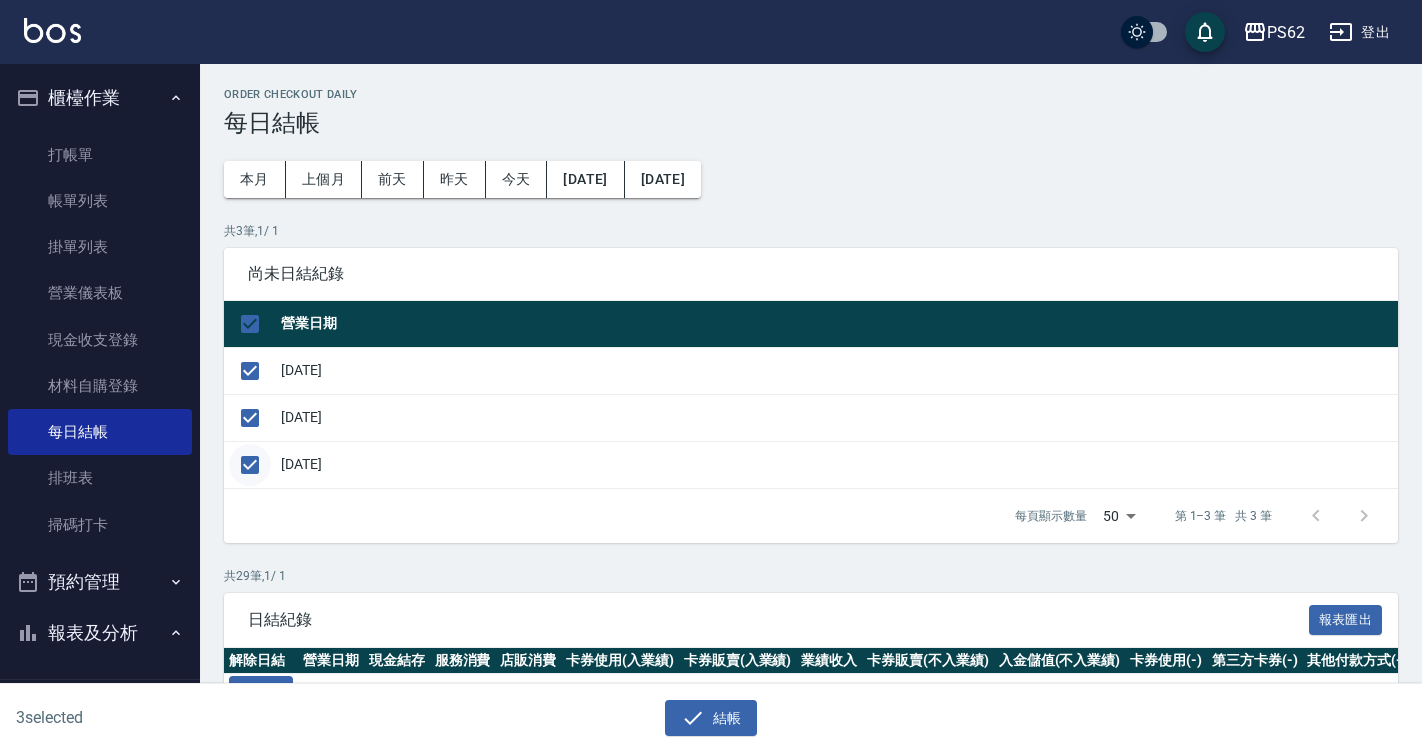 click at bounding box center (250, 465) 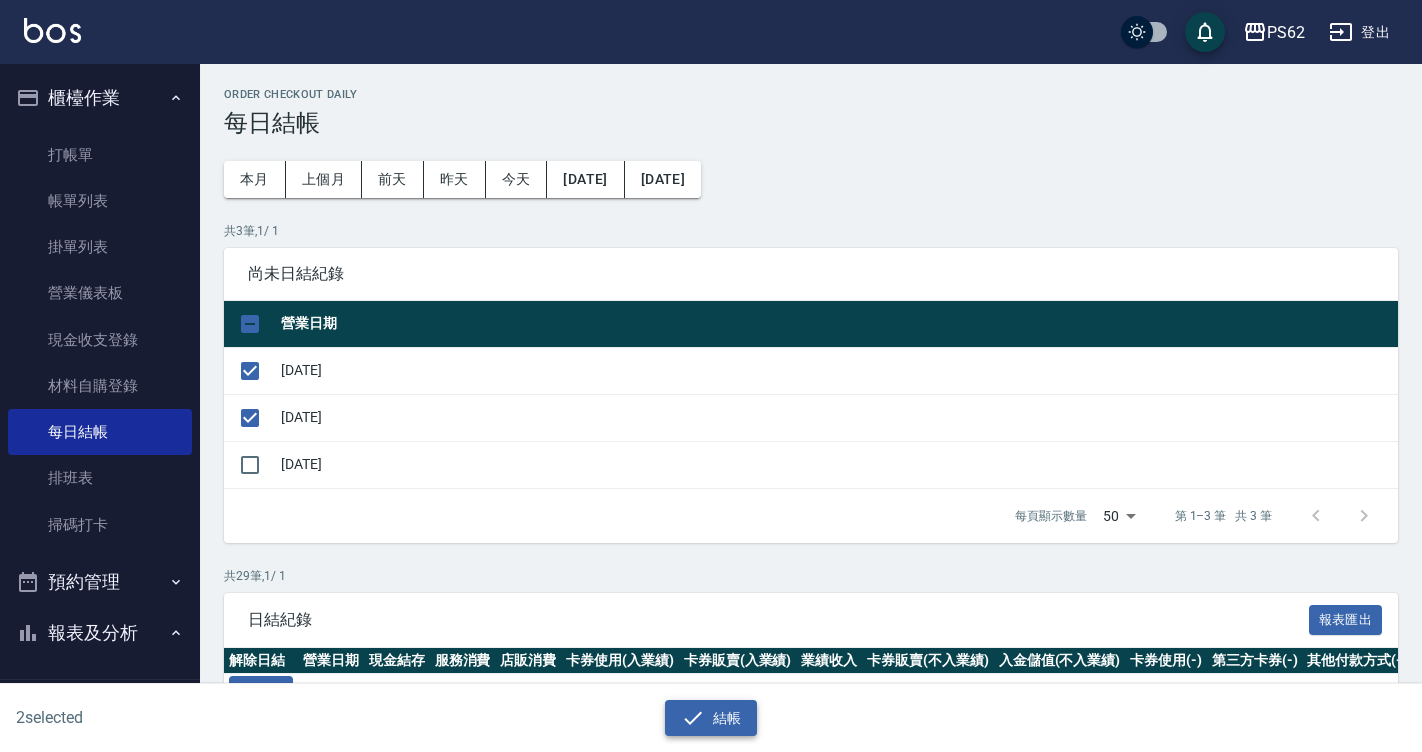 click on "結帳" at bounding box center (711, 718) 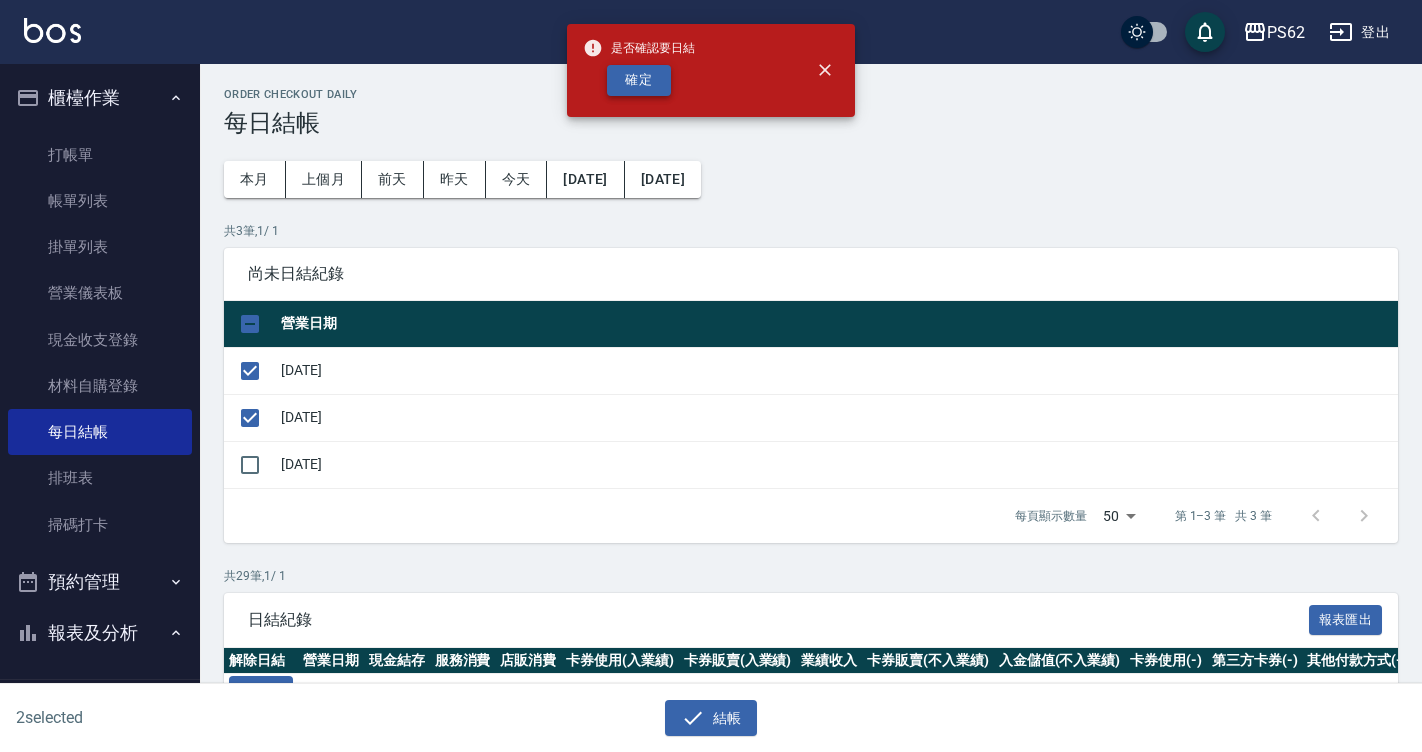 click on "確定" at bounding box center [639, 80] 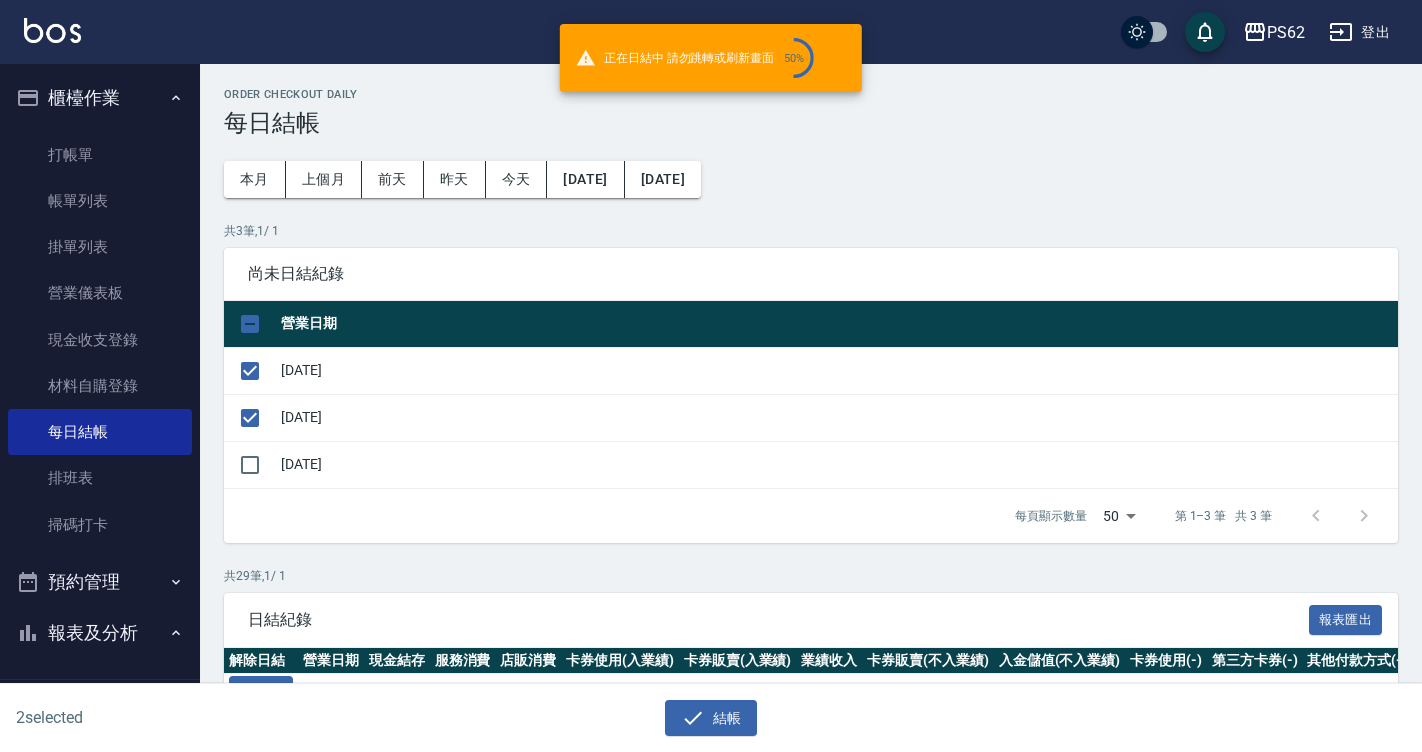 checkbox on "false" 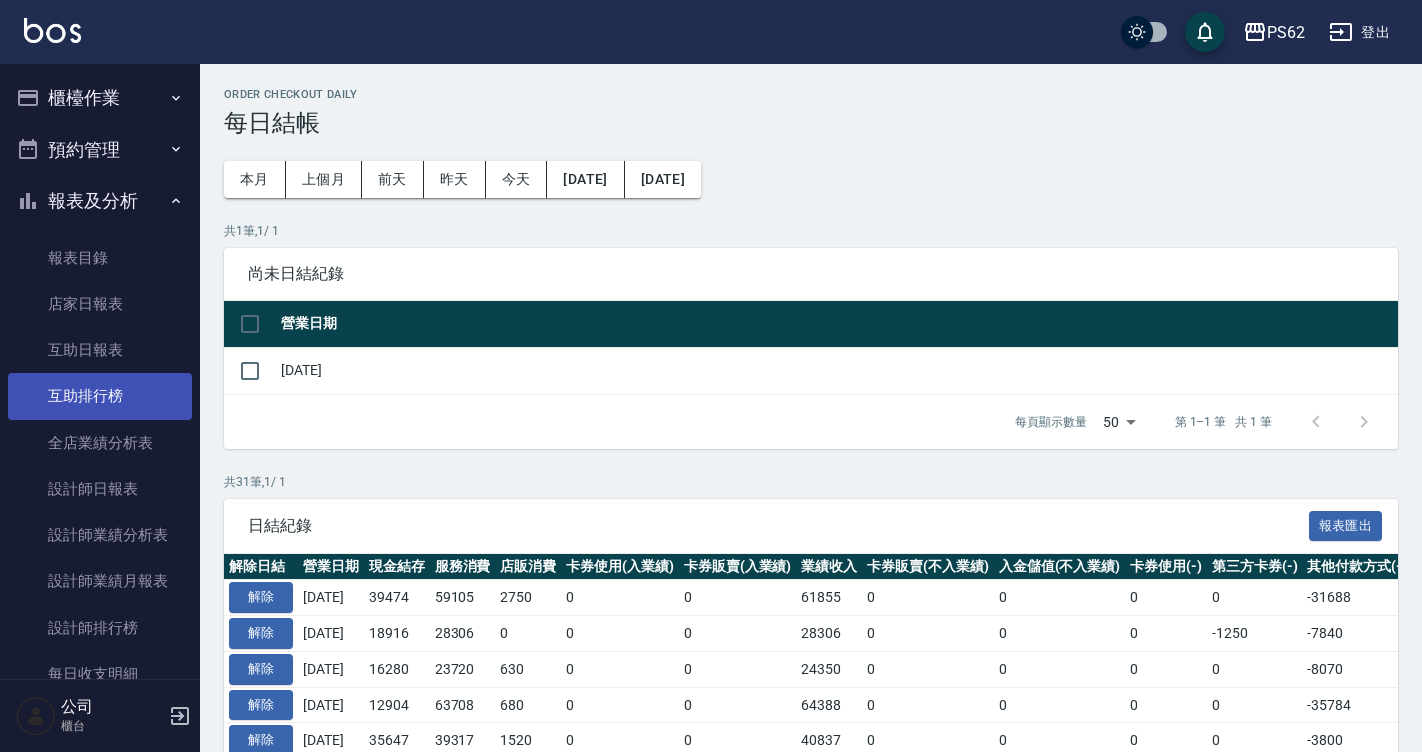 scroll, scrollTop: 0, scrollLeft: 0, axis: both 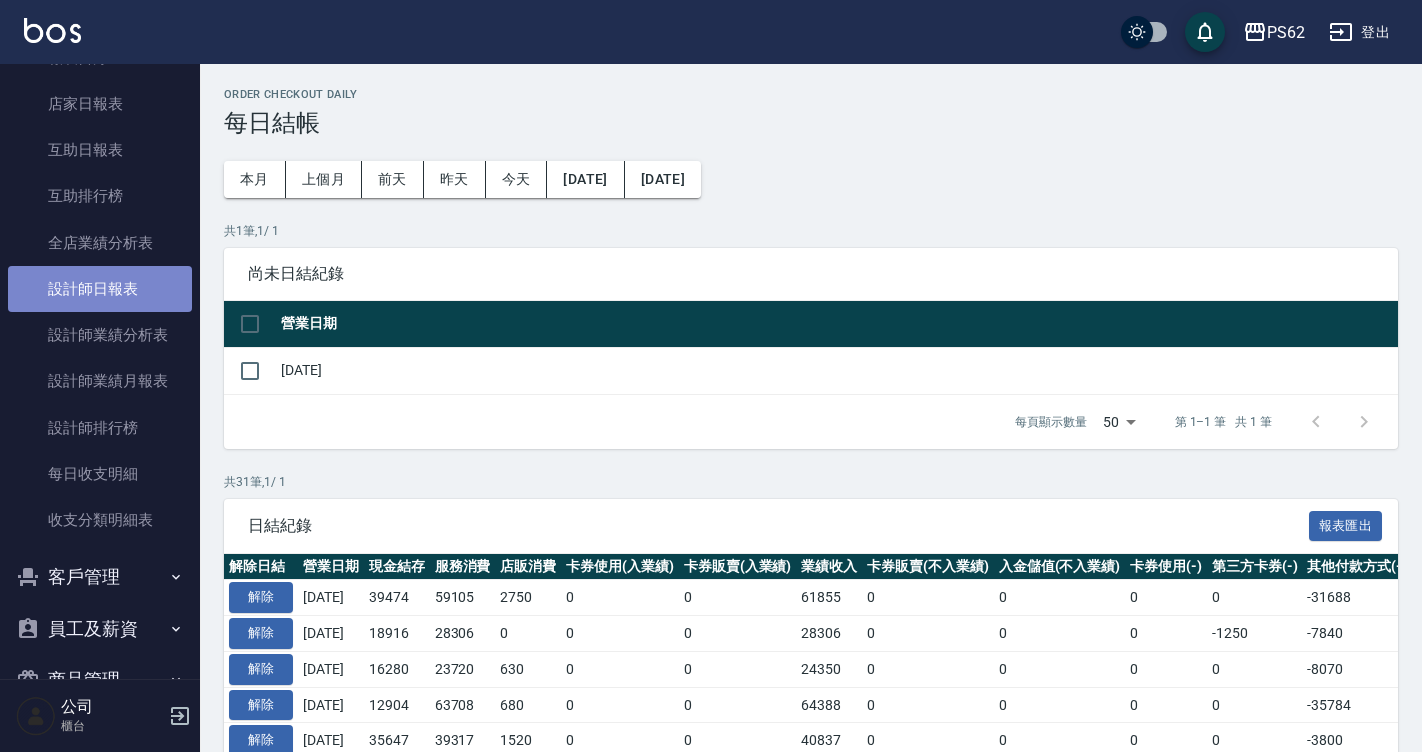 click on "設計師日報表" at bounding box center (100, 289) 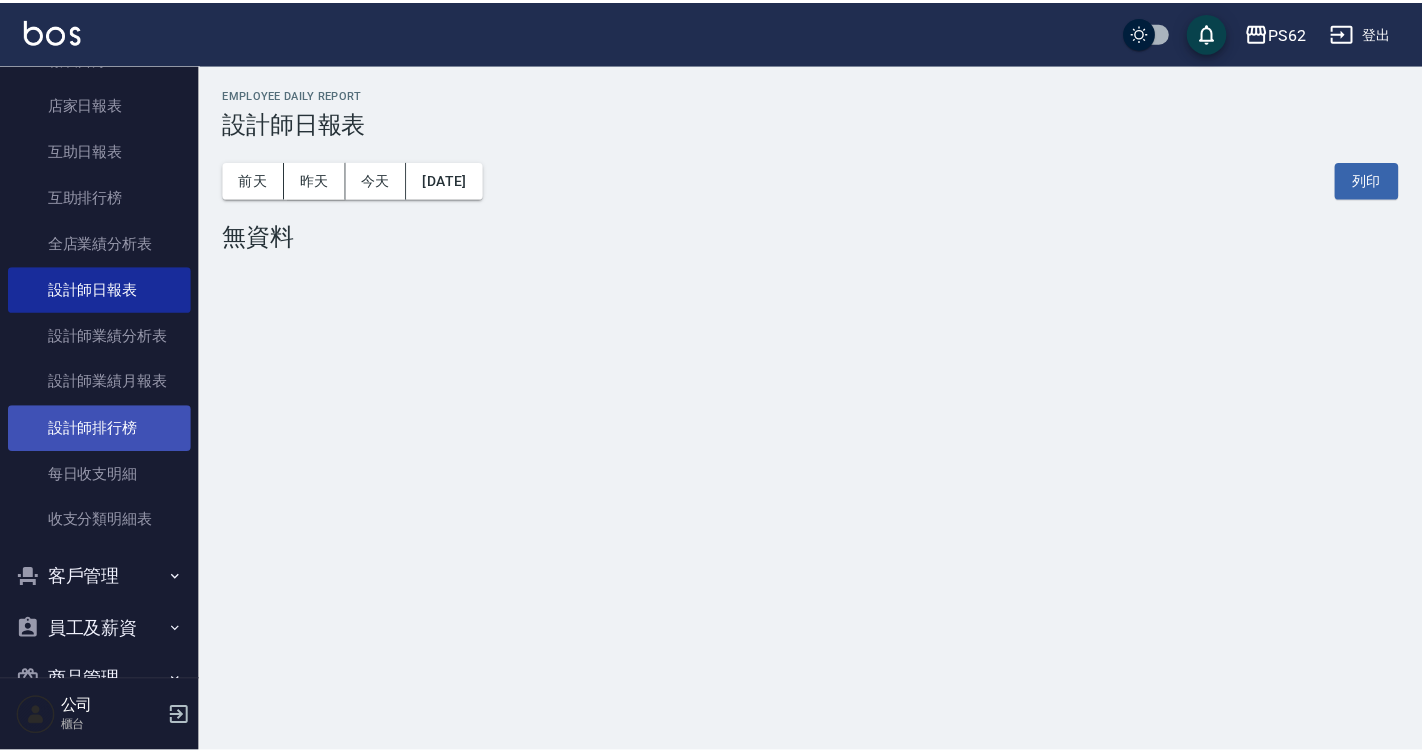 scroll, scrollTop: 0, scrollLeft: 0, axis: both 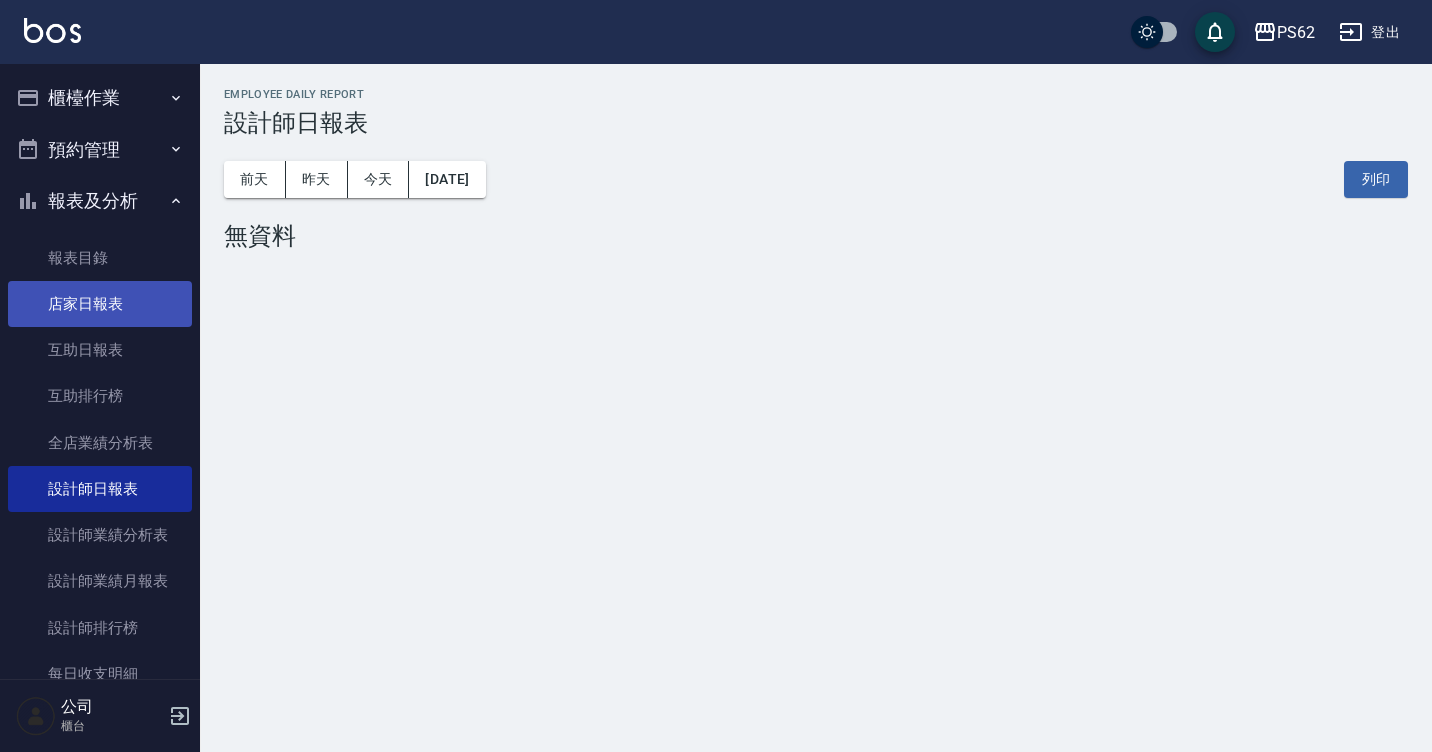 click on "店家日報表" at bounding box center [100, 304] 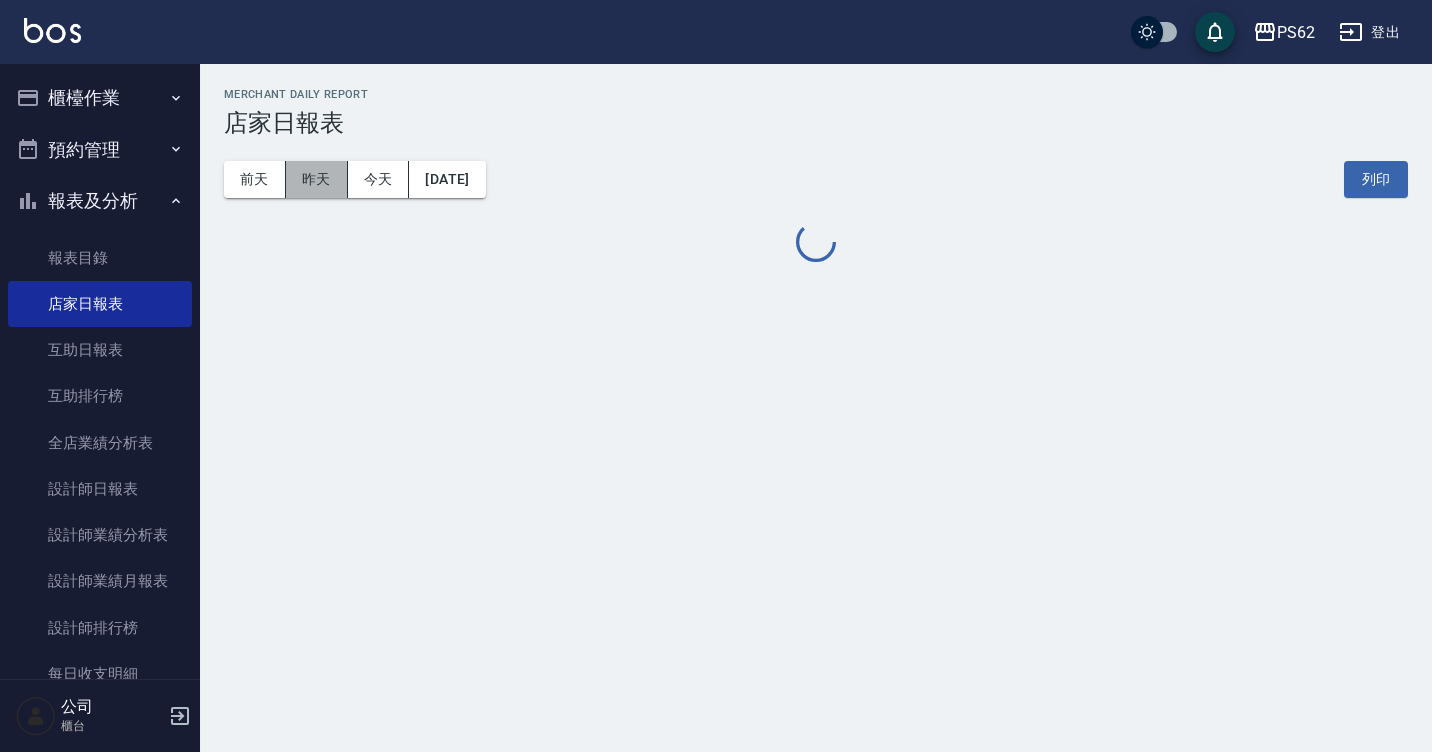 click on "昨天" at bounding box center [317, 179] 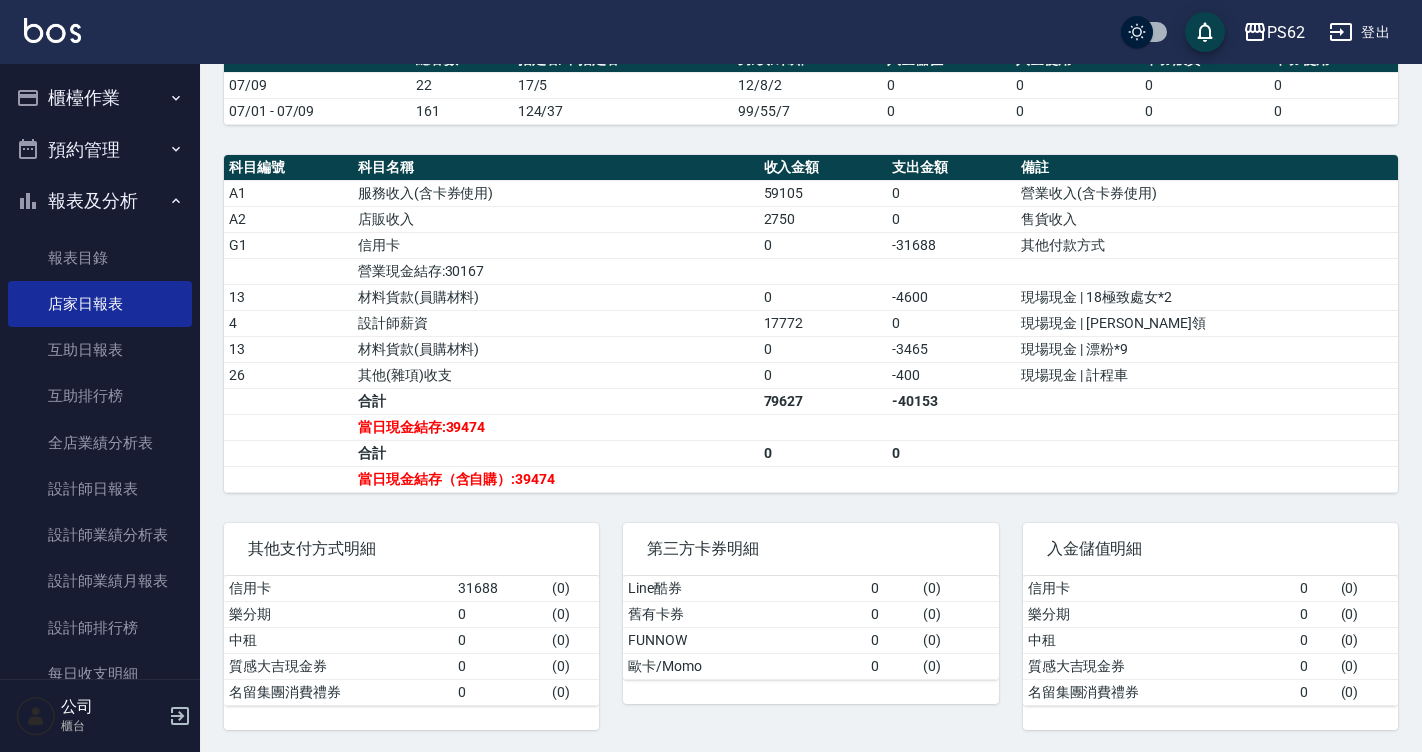 scroll, scrollTop: 600, scrollLeft: 0, axis: vertical 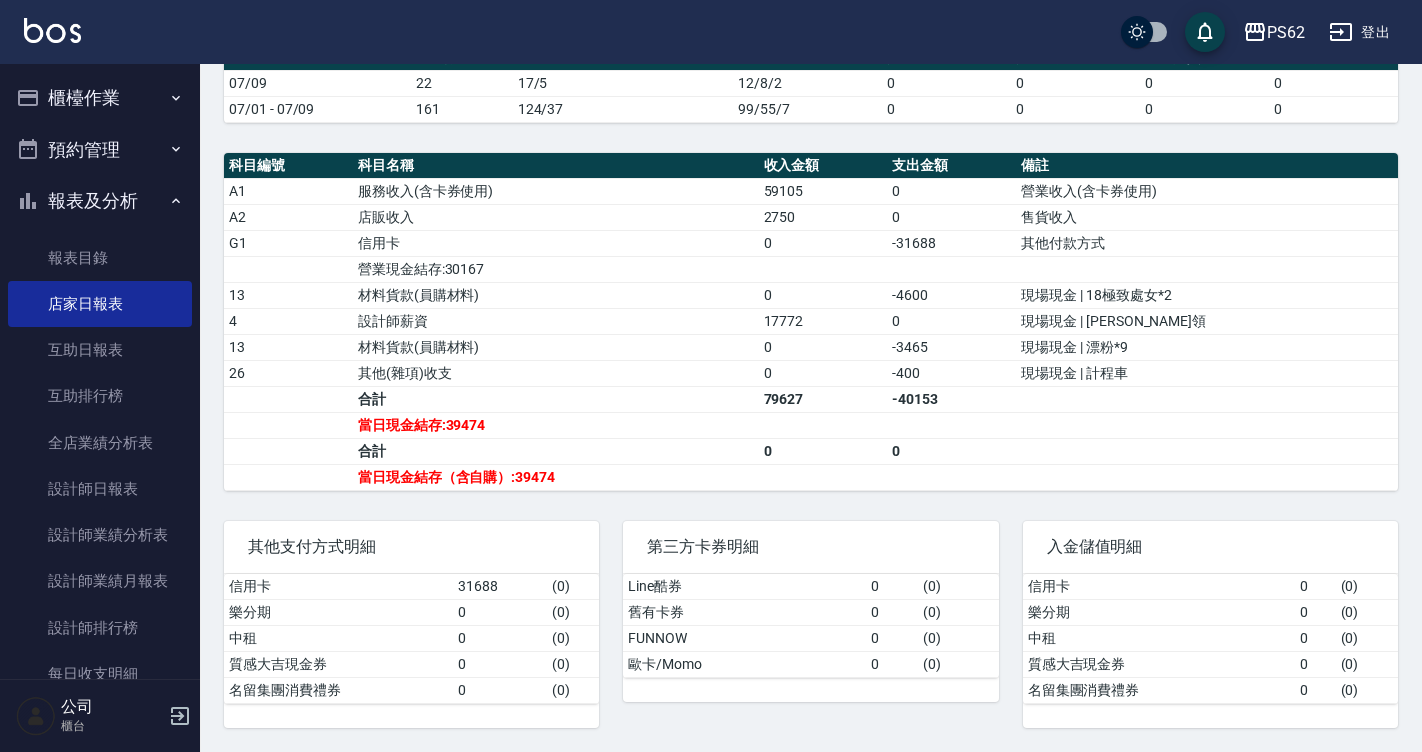 type 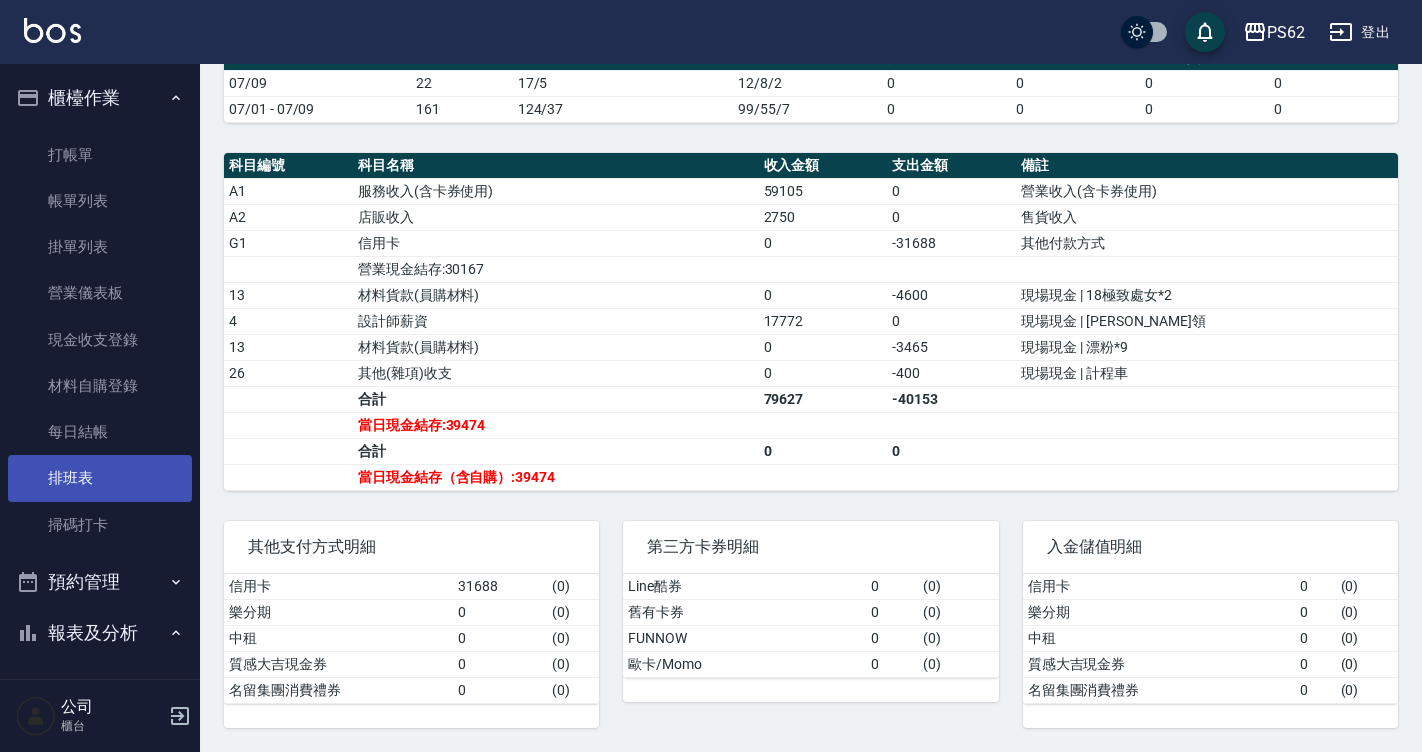 click on "排班表" at bounding box center (100, 478) 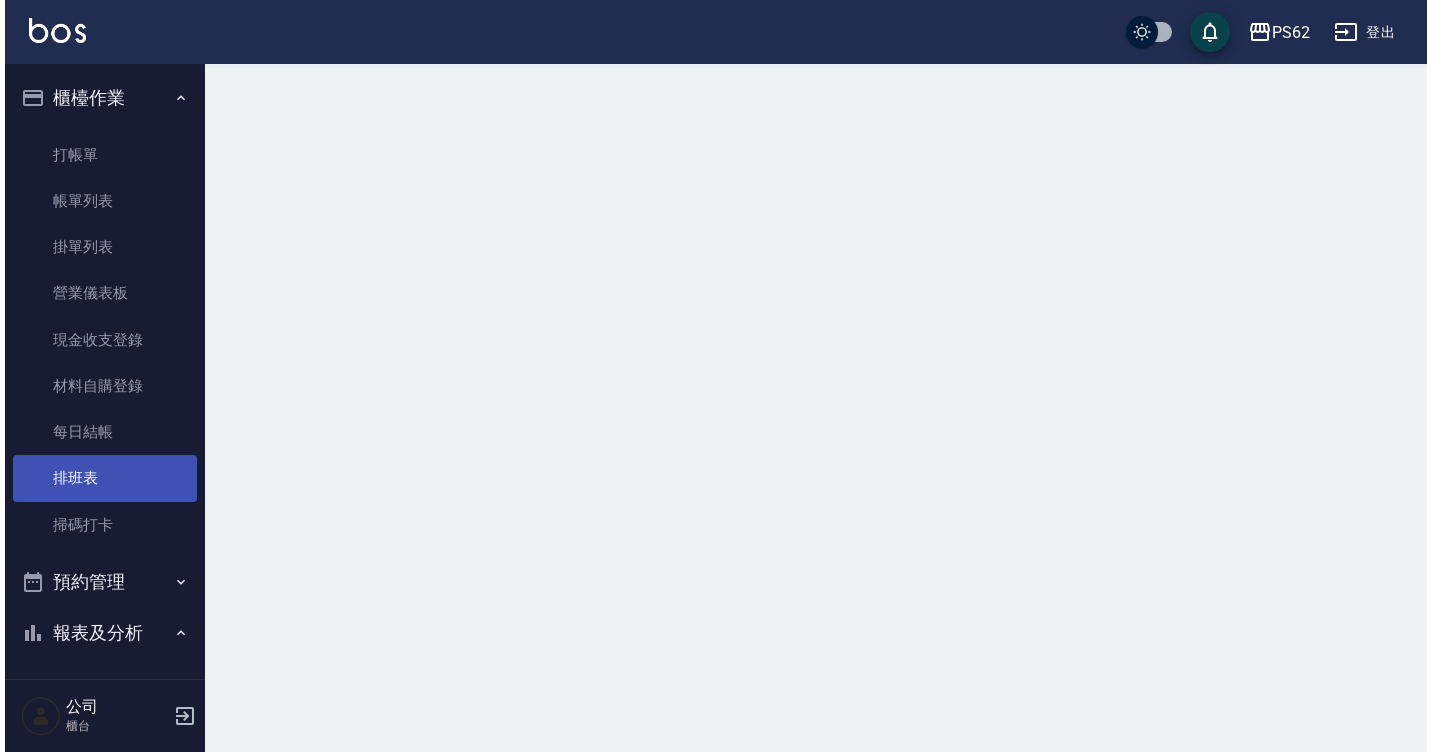 scroll, scrollTop: 0, scrollLeft: 0, axis: both 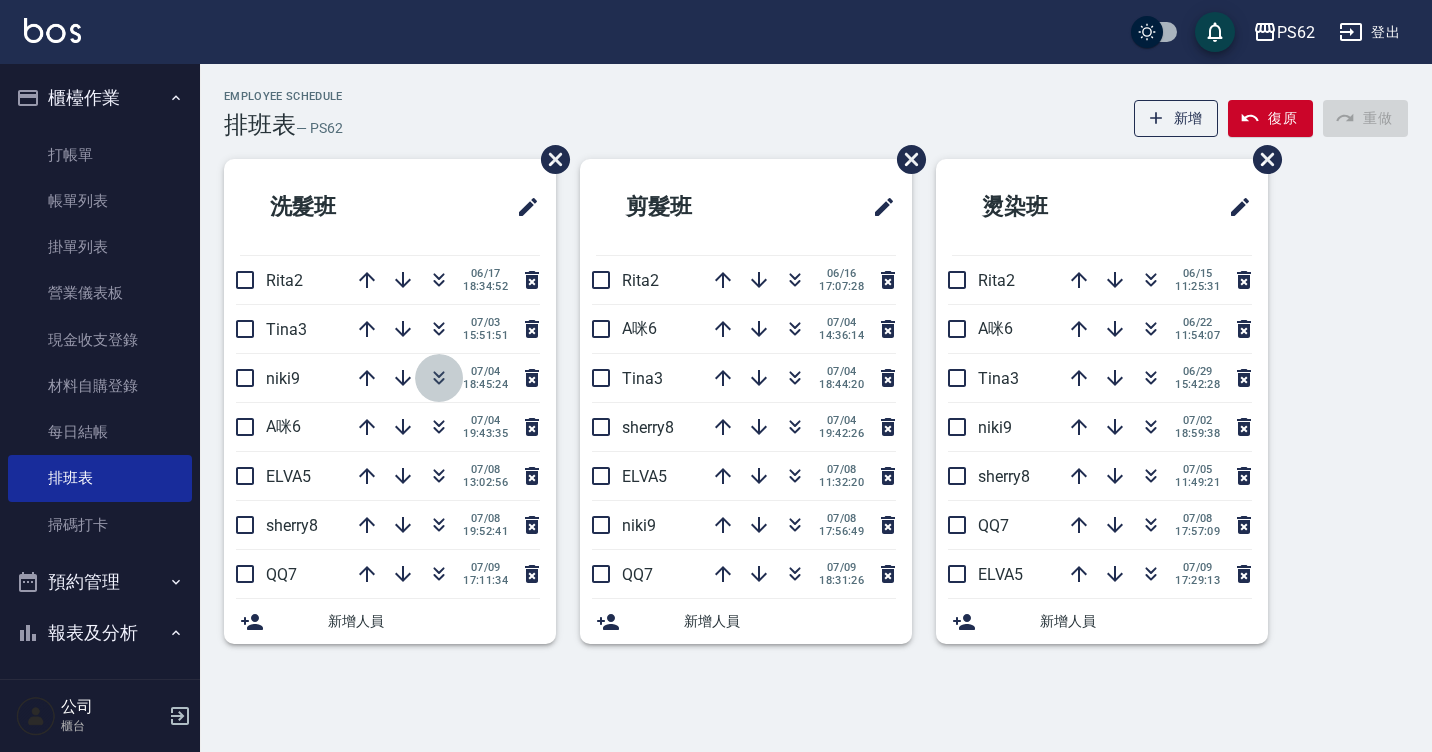 click 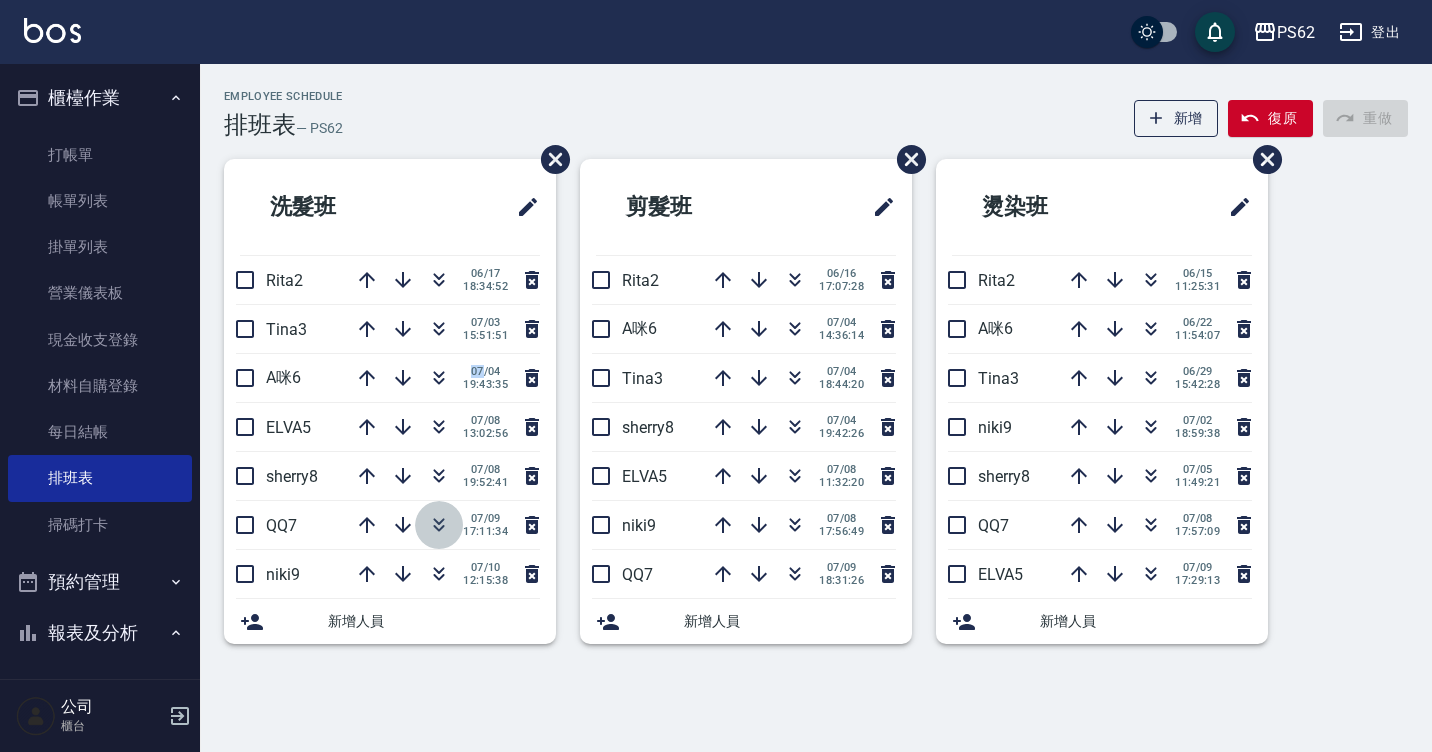 click 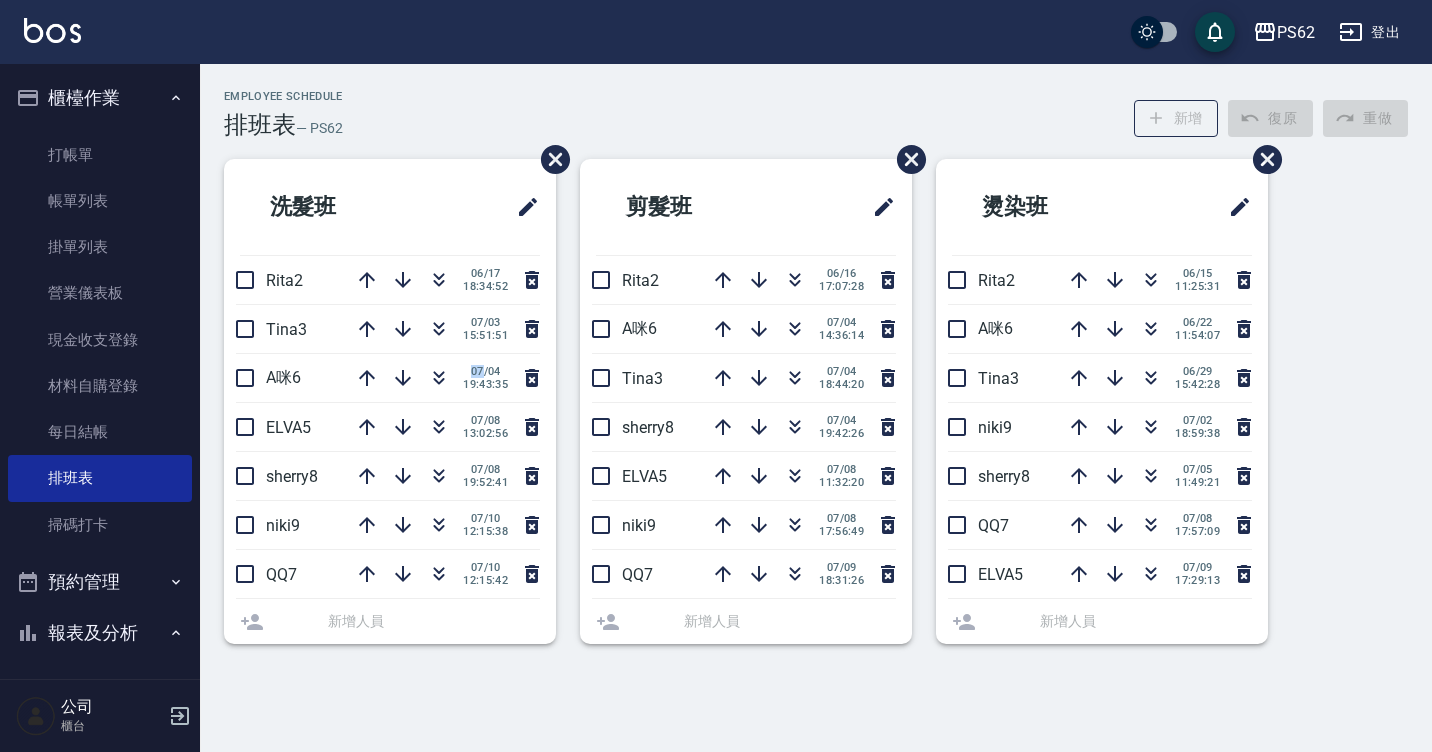 click on "[DATE] 12:15:38" at bounding box center [443, 525] 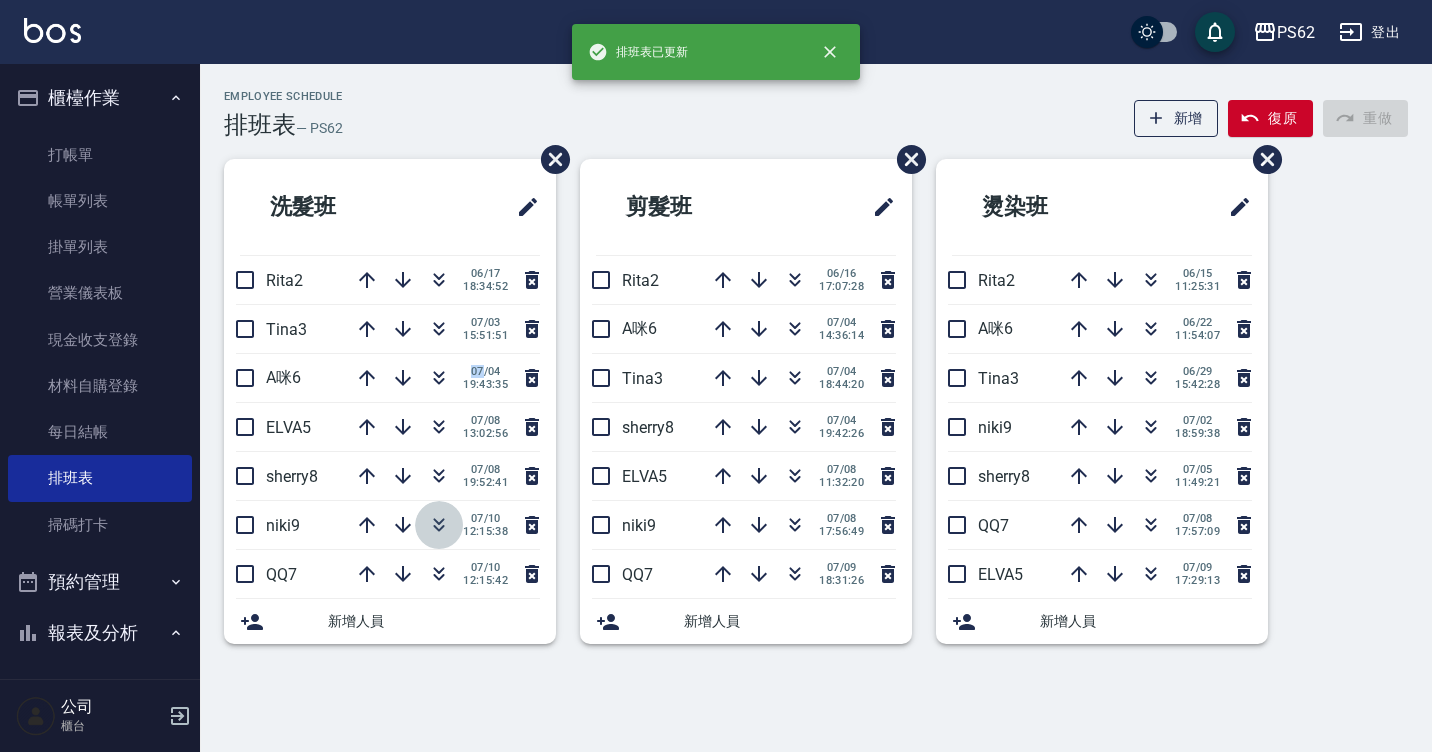 click 